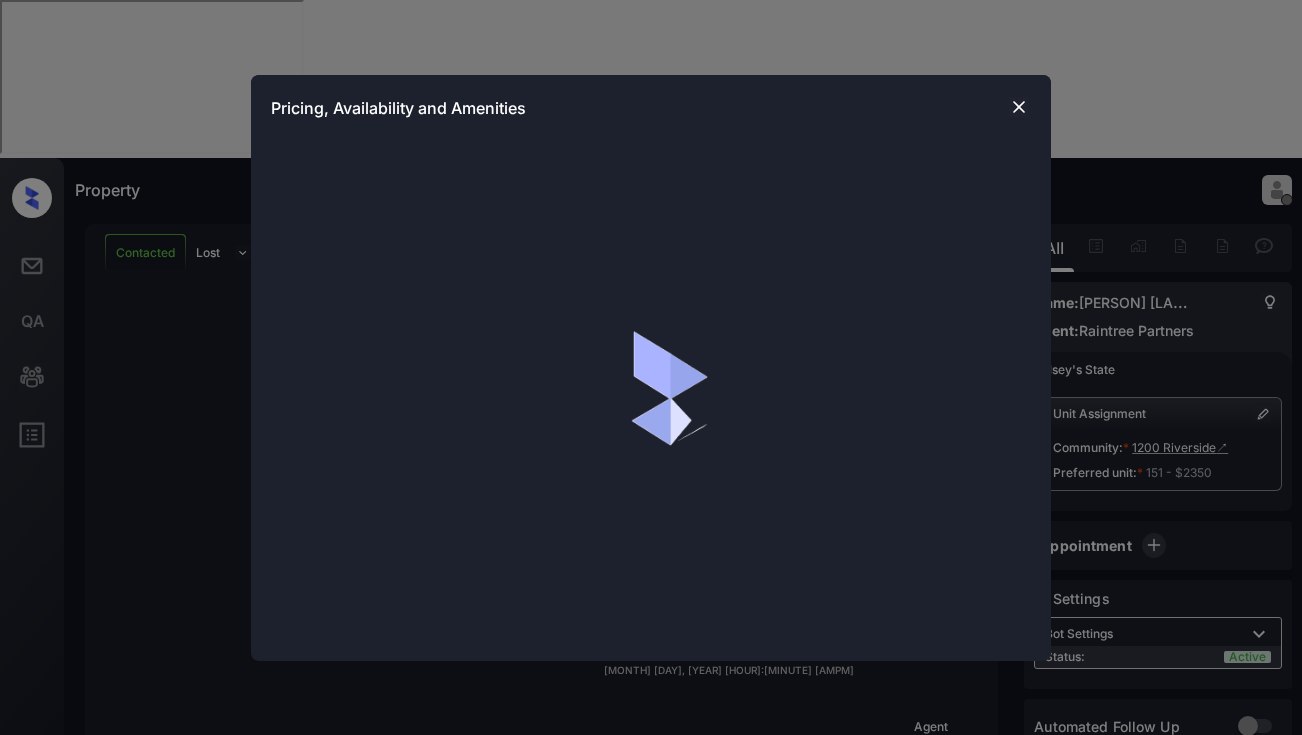 scroll, scrollTop: 0, scrollLeft: 0, axis: both 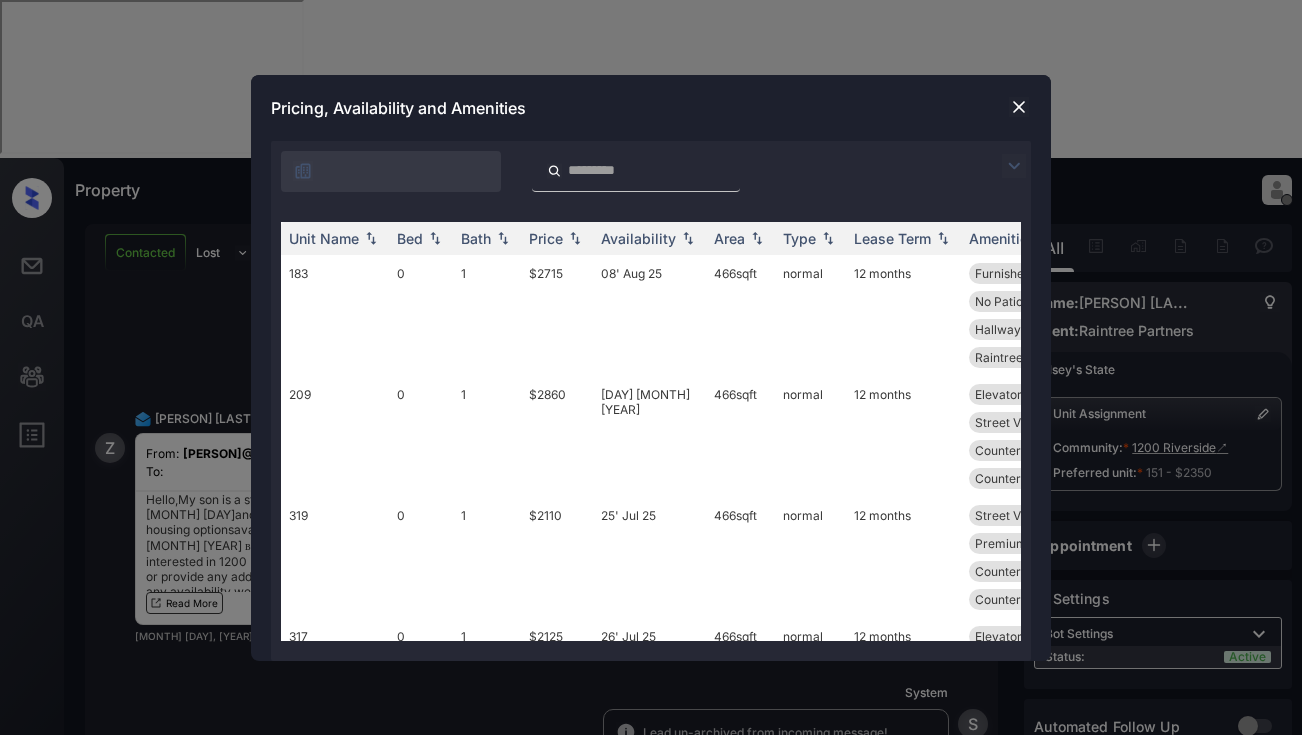 click at bounding box center [1014, 166] 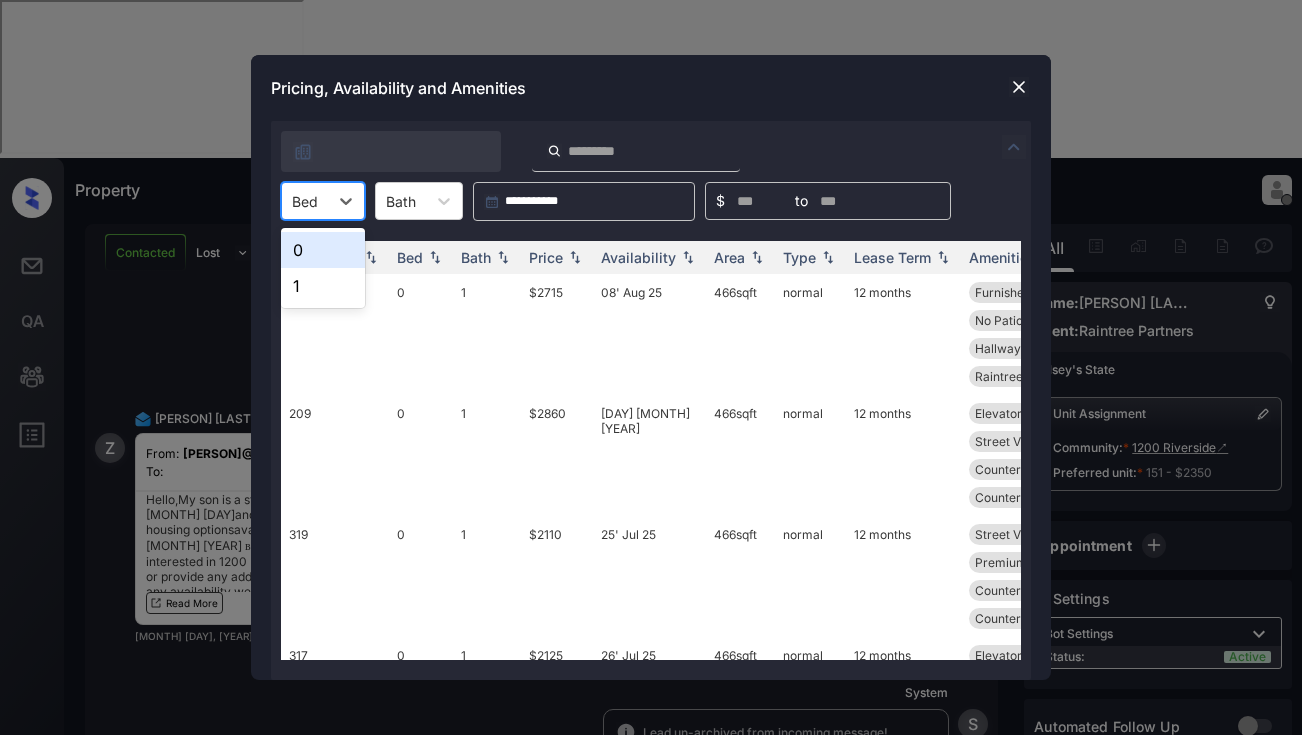 click on "Bed" at bounding box center [305, 201] 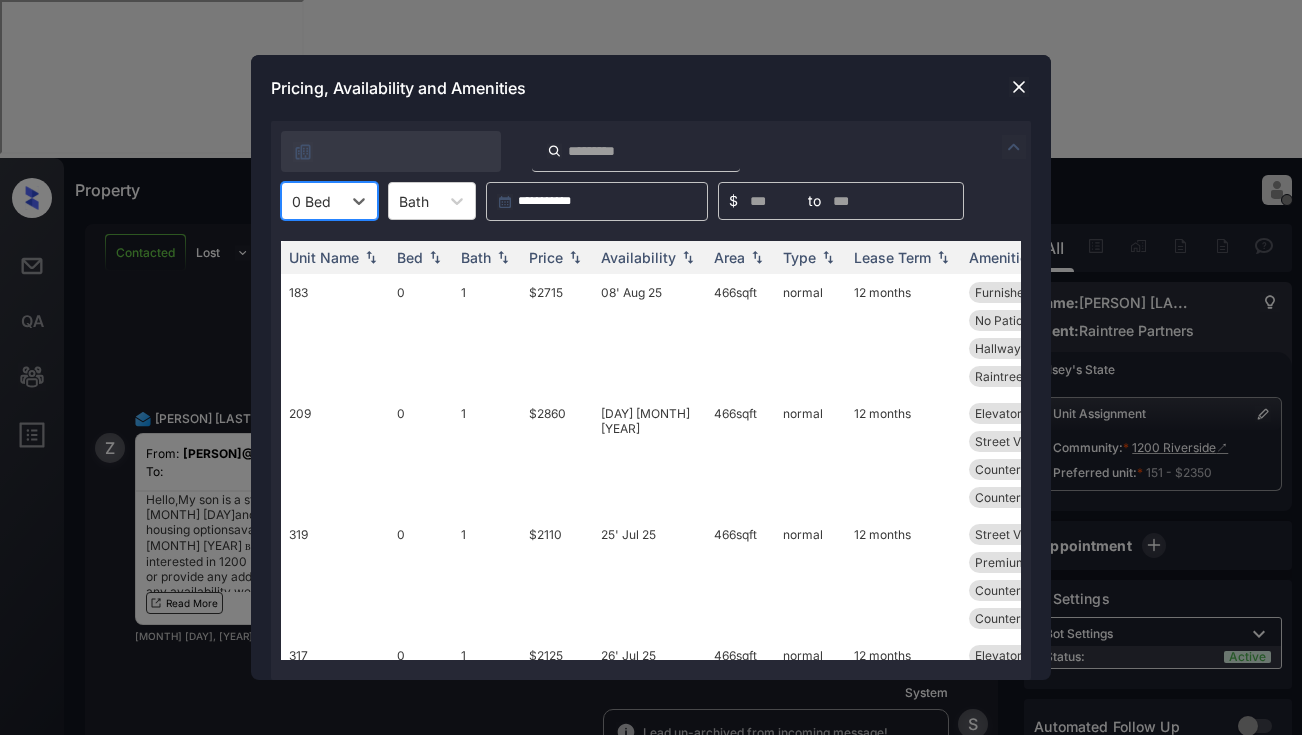 click at bounding box center (311, 201) 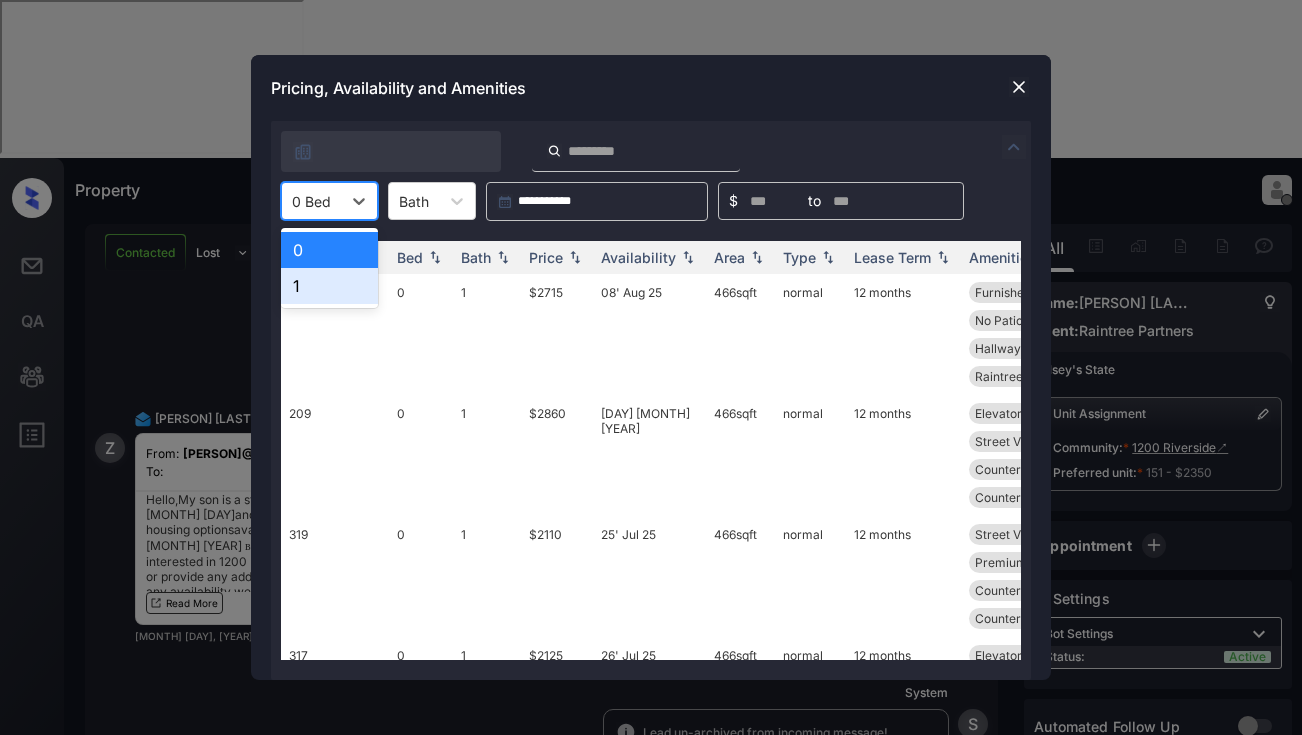 click on "1" at bounding box center [329, 286] 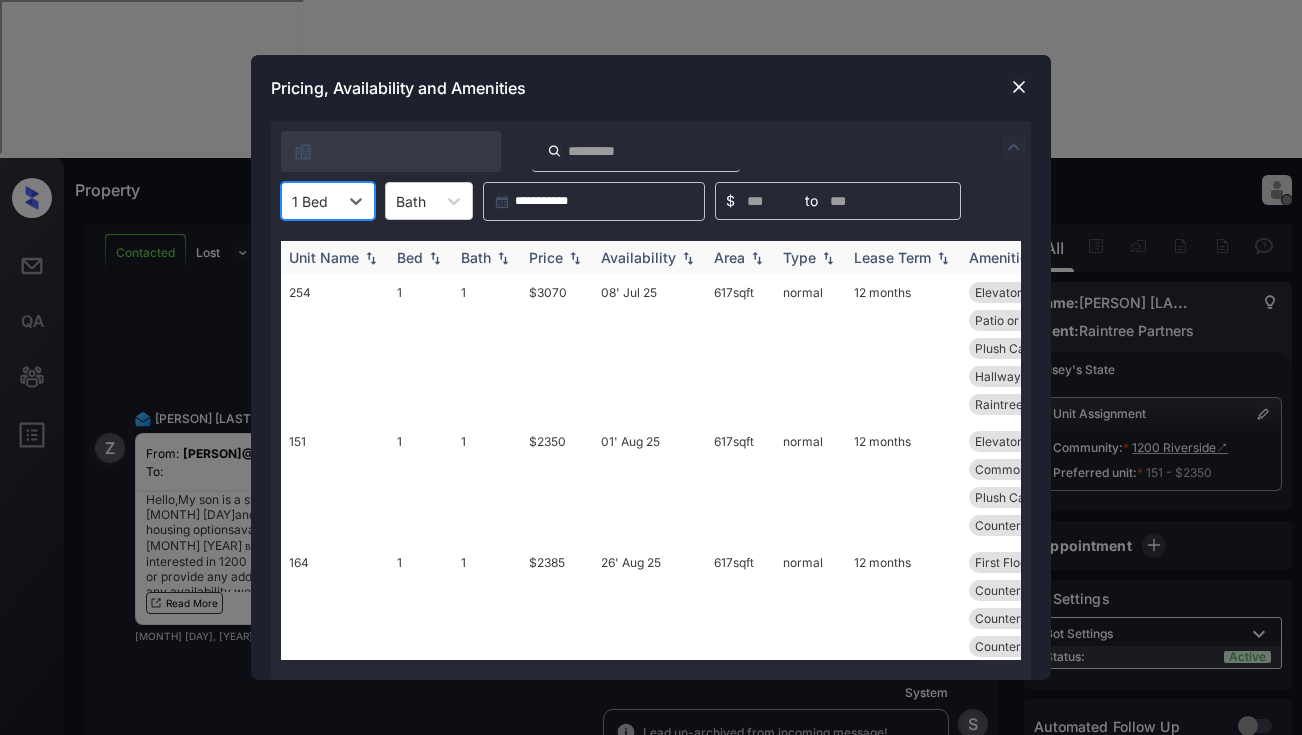 click on "Price" at bounding box center (546, 257) 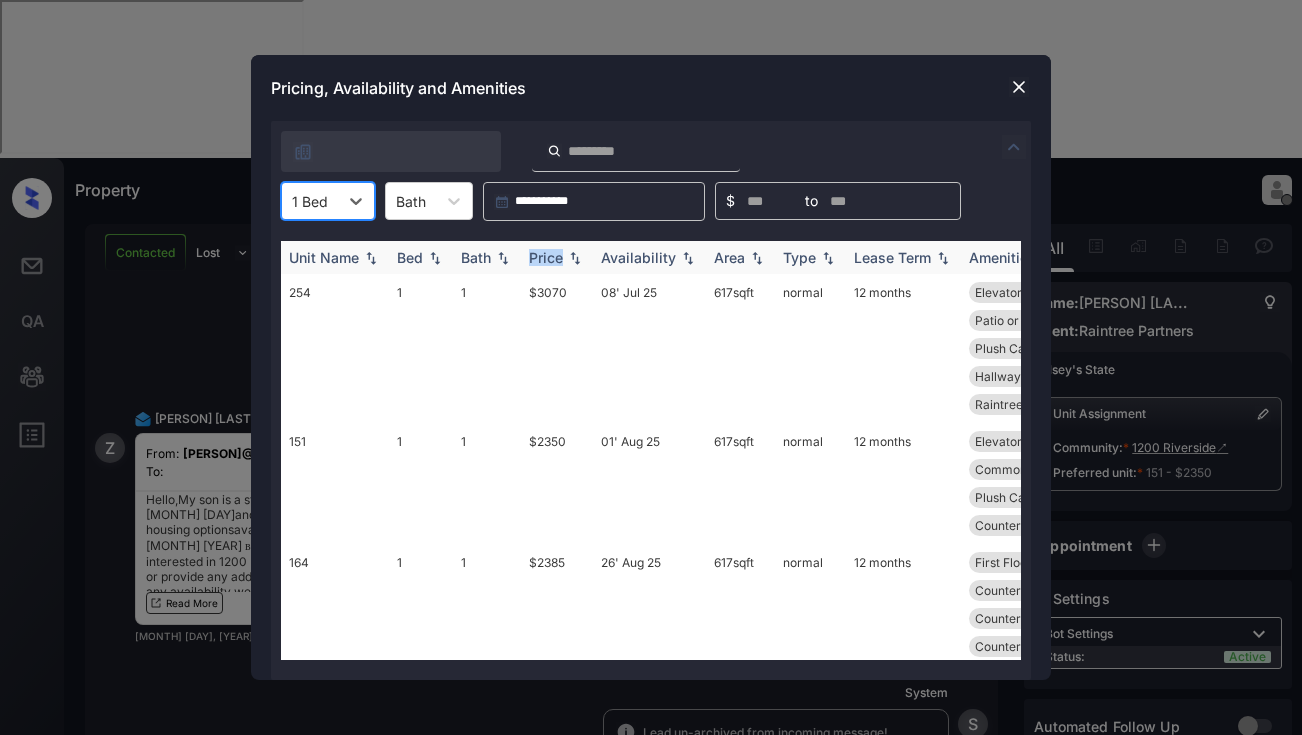 click on "Price" at bounding box center (546, 257) 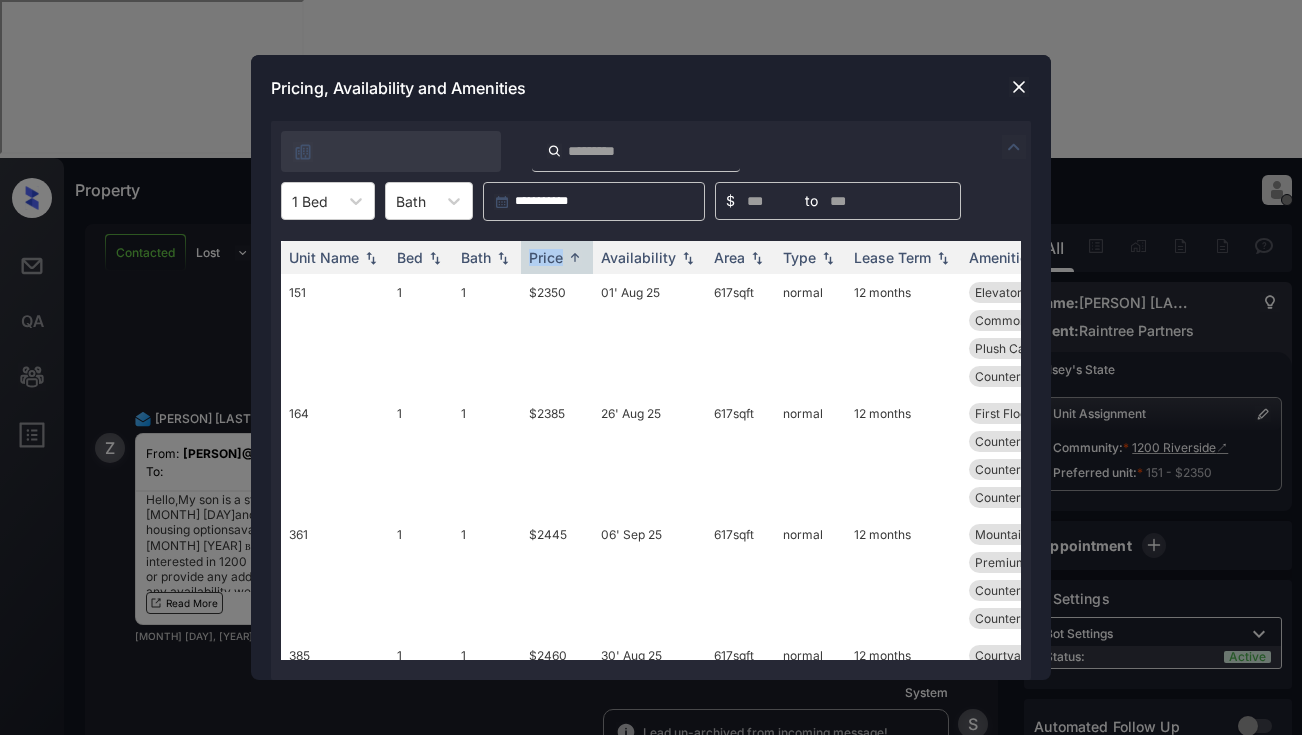 click at bounding box center (1019, 87) 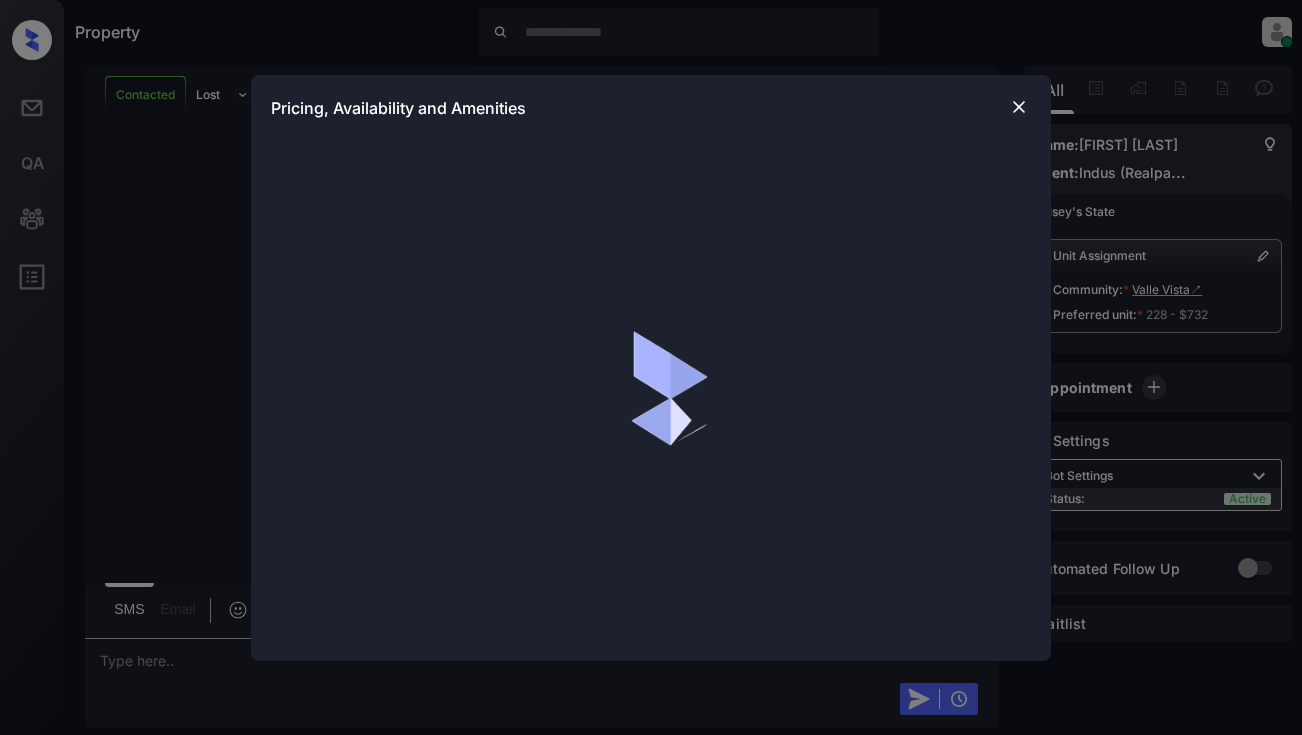 scroll, scrollTop: 0, scrollLeft: 0, axis: both 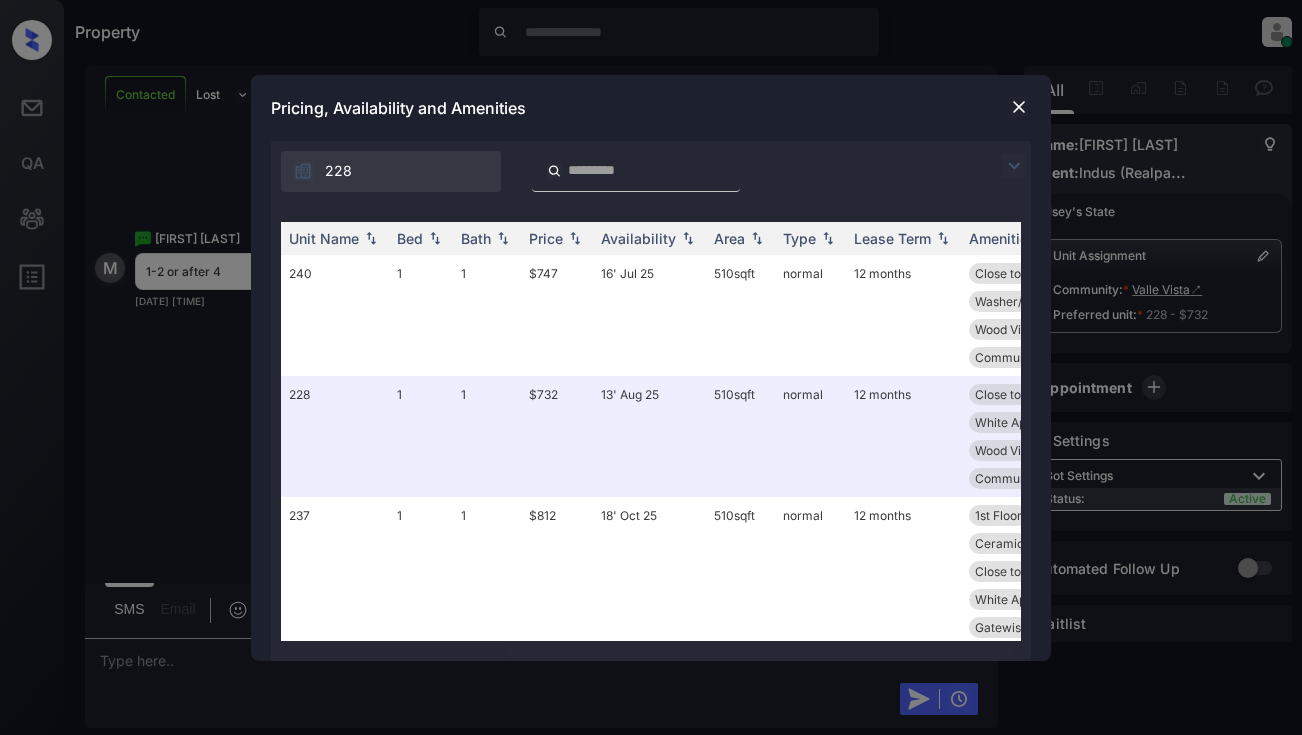 click at bounding box center (1014, 166) 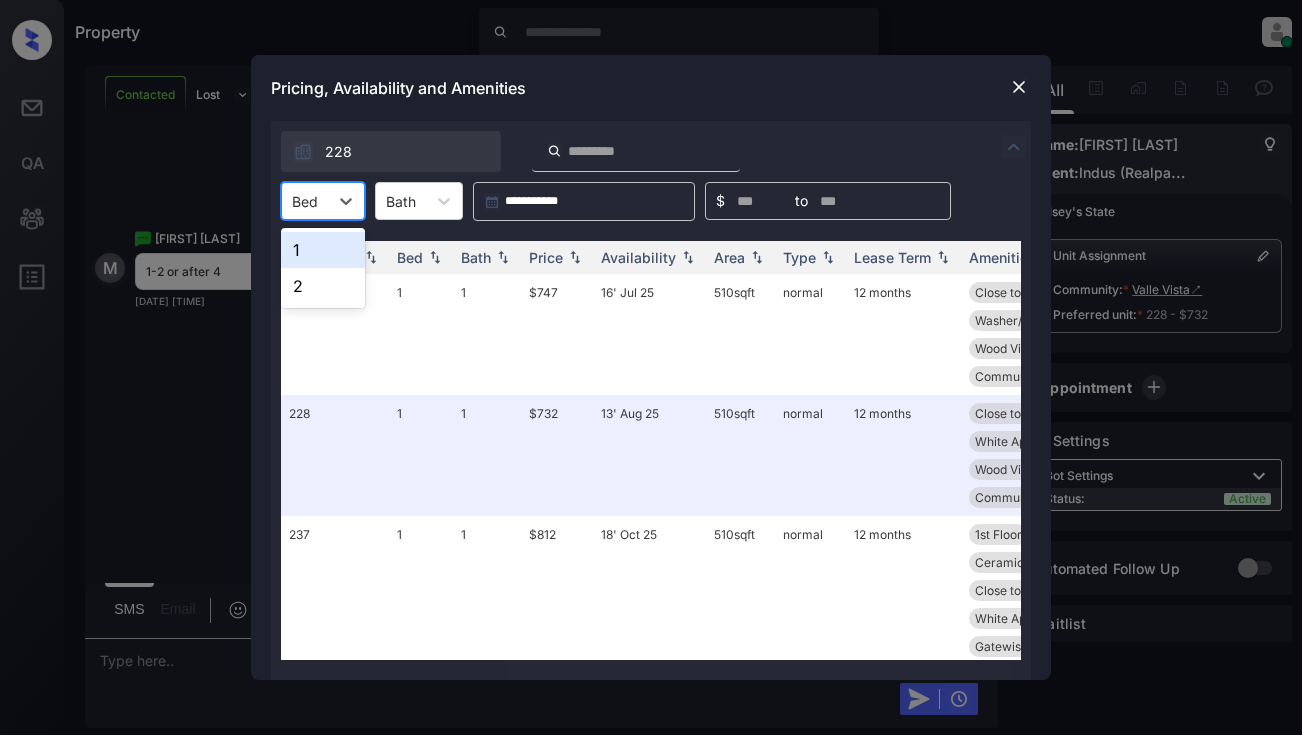 click at bounding box center [305, 201] 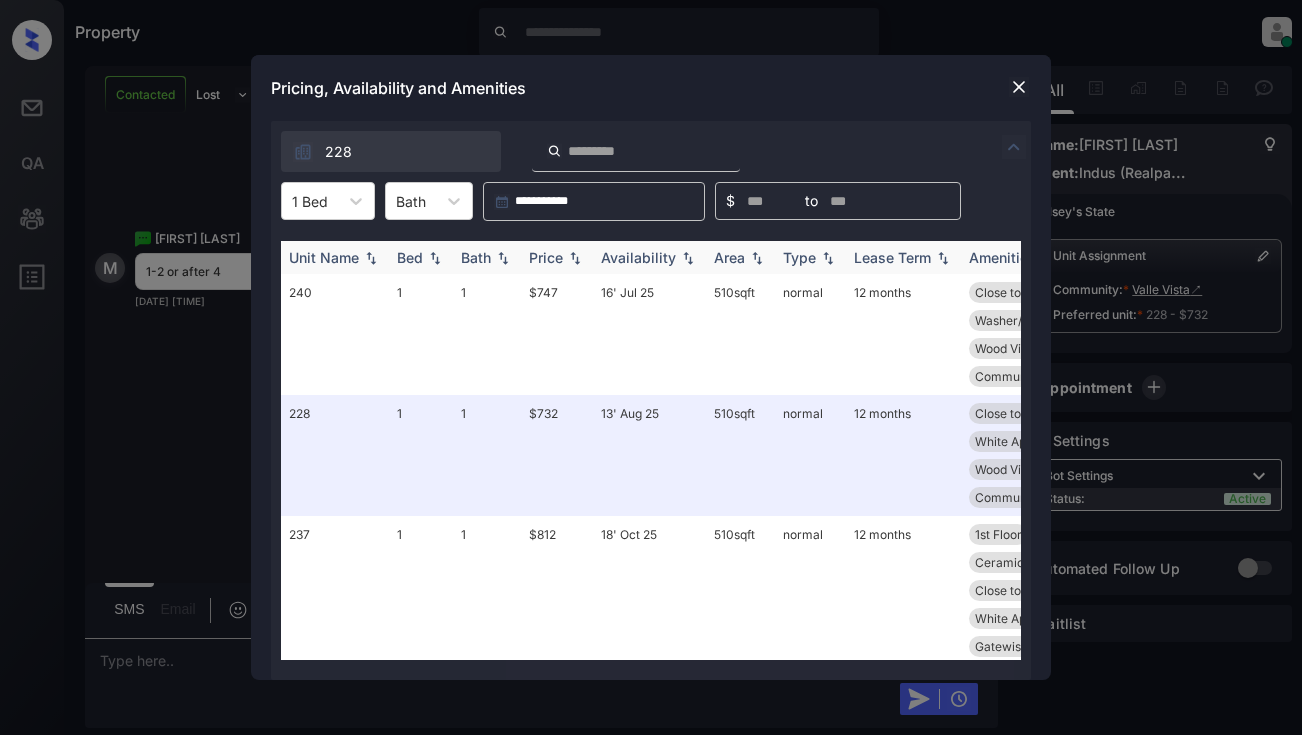 click on "Price" at bounding box center [546, 257] 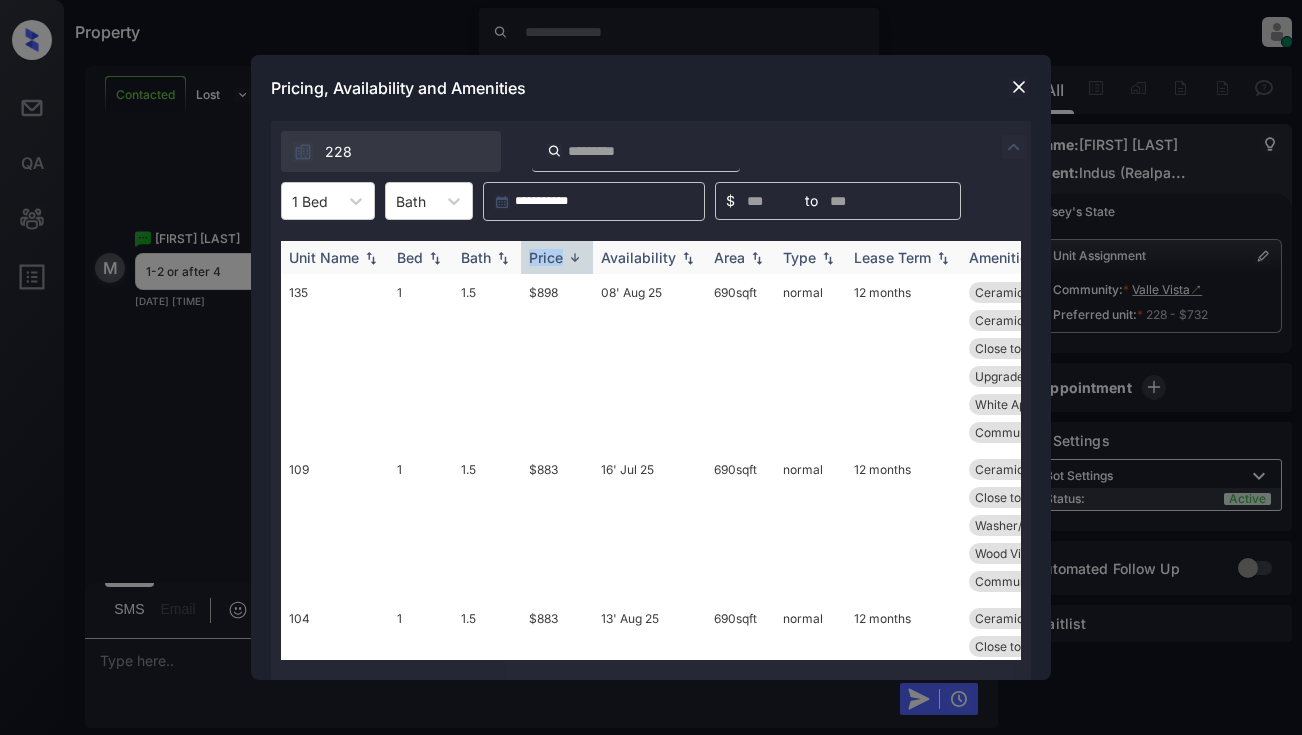 click on "Price" at bounding box center (546, 257) 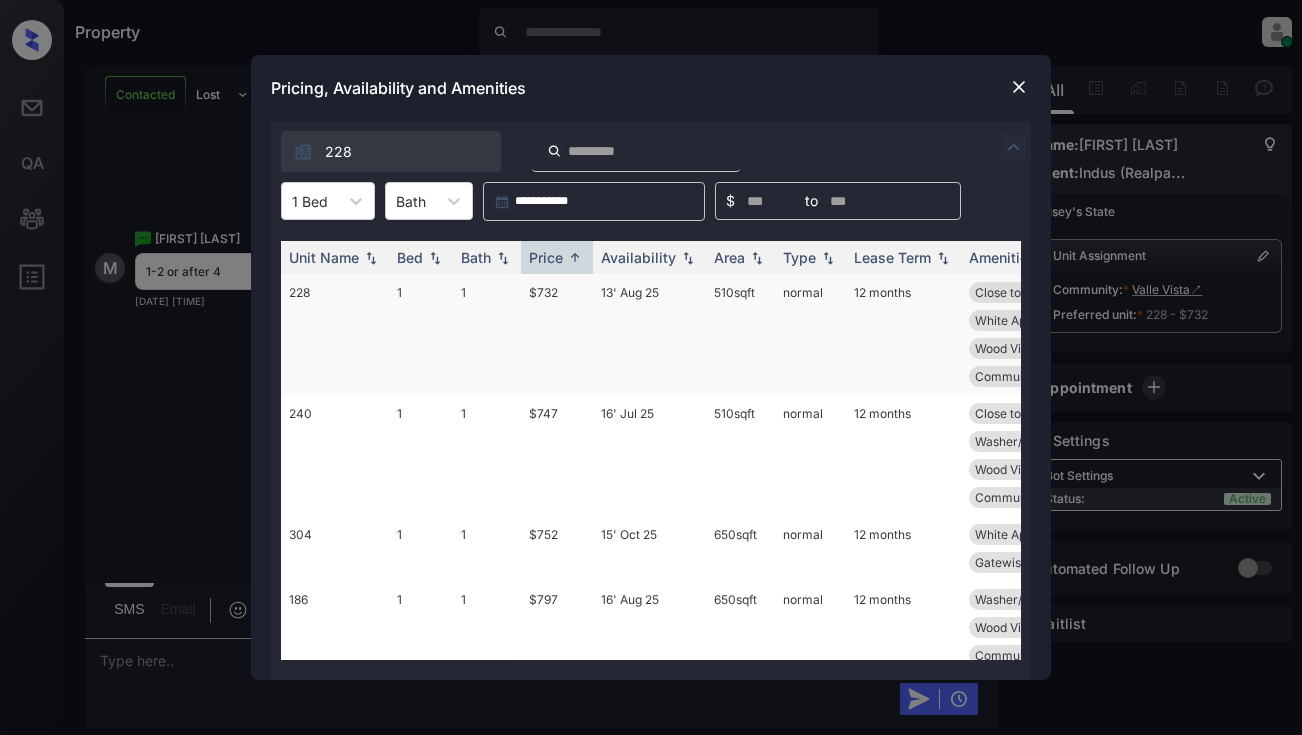 click on "$732" at bounding box center (557, 334) 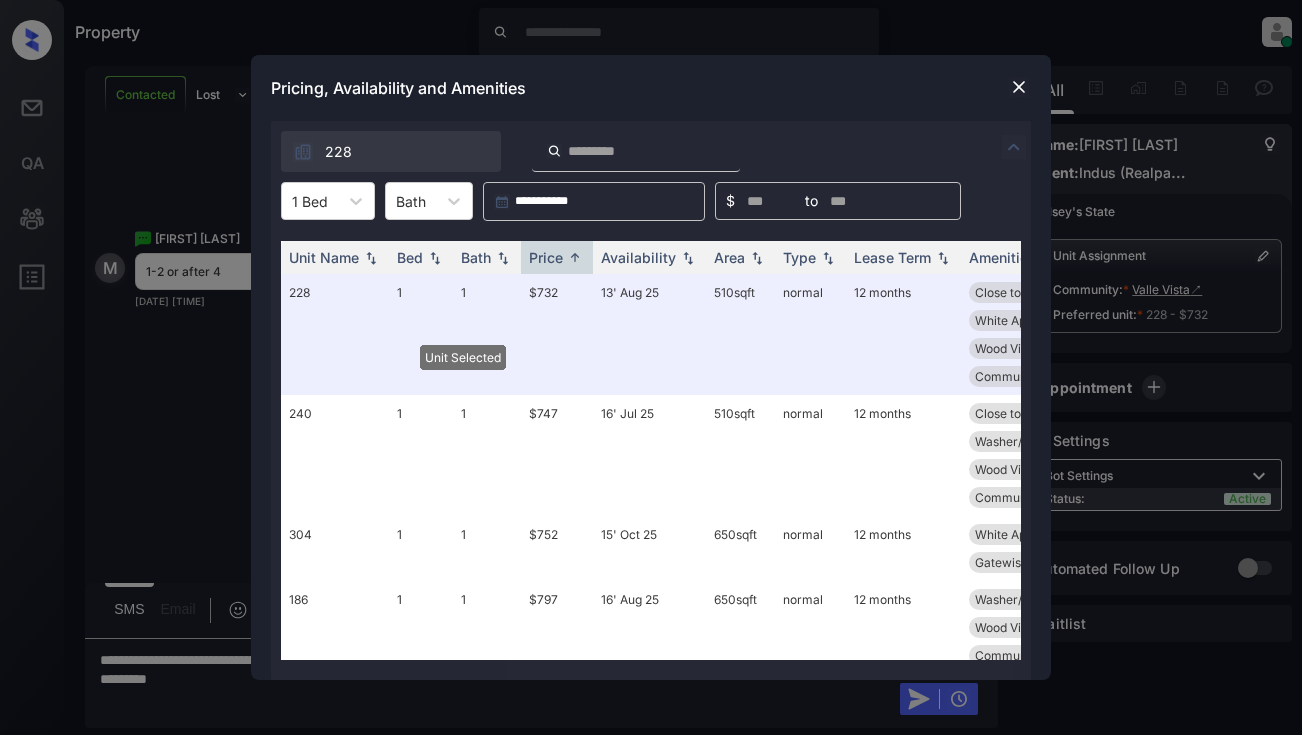 click at bounding box center [1019, 87] 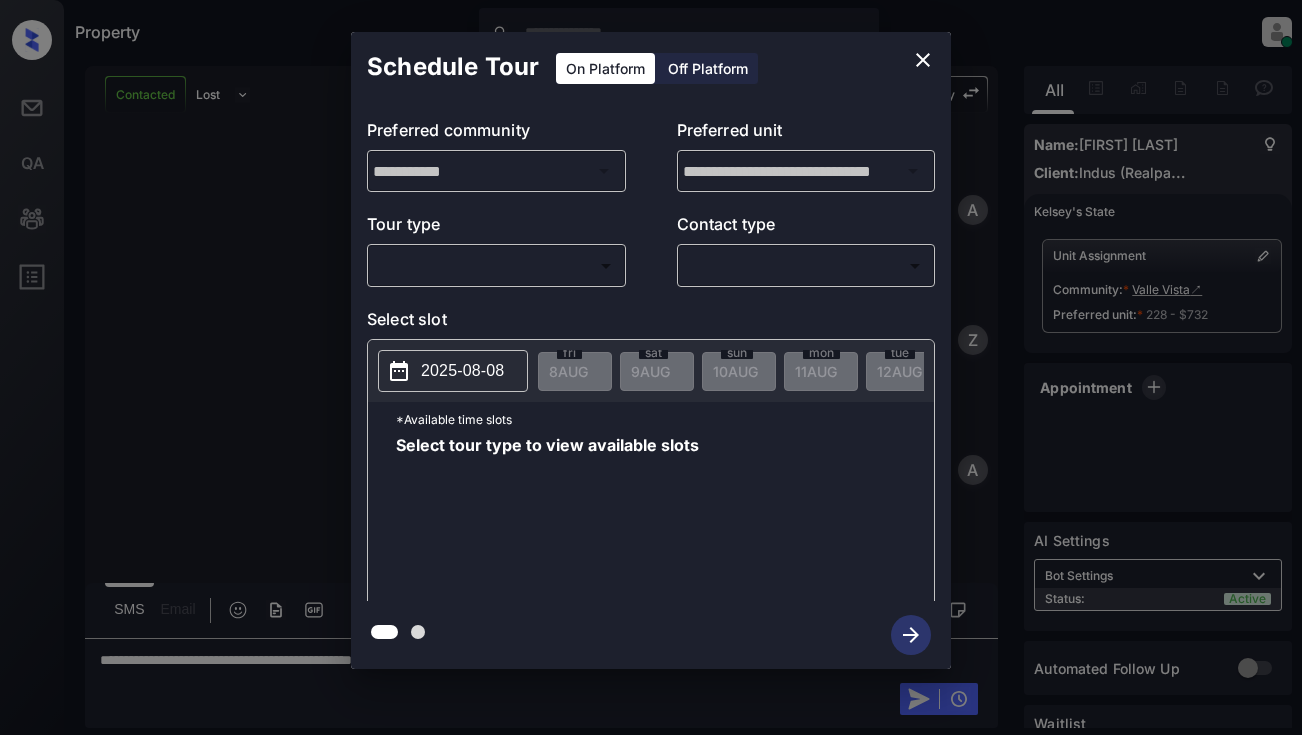 scroll, scrollTop: 0, scrollLeft: 0, axis: both 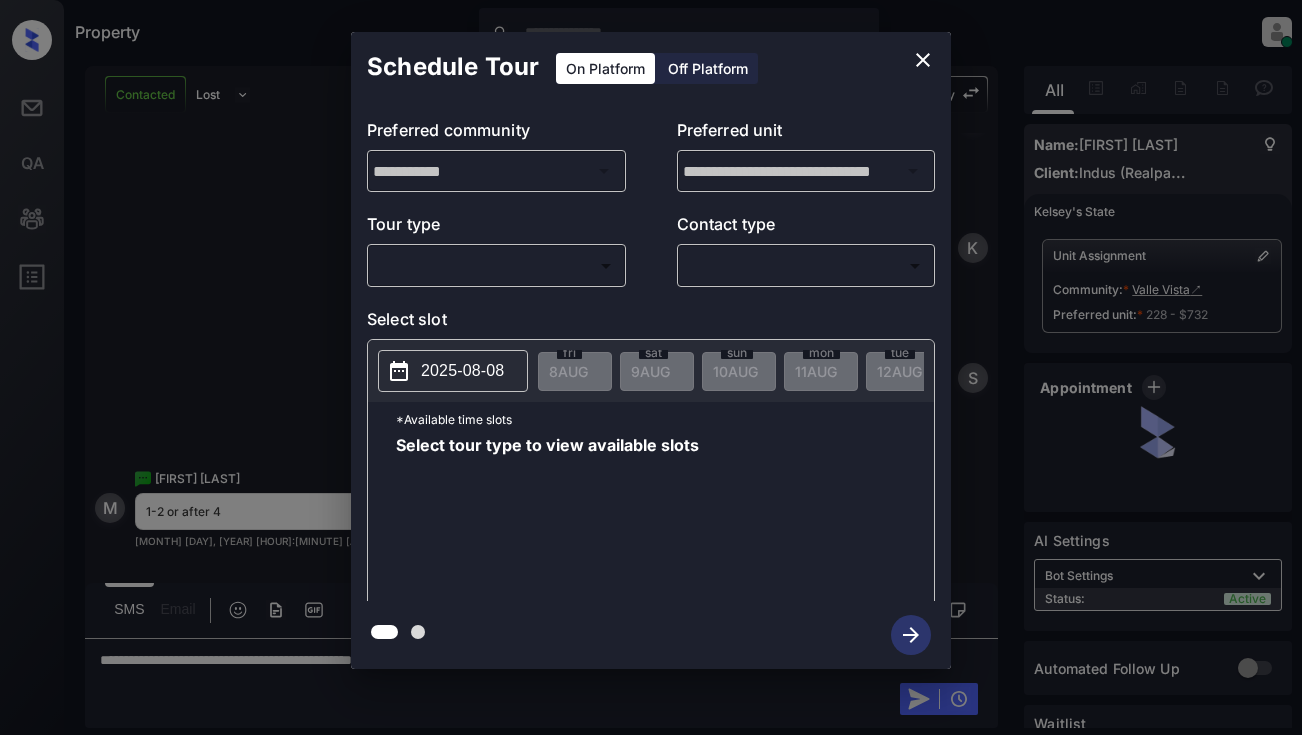 click on "Property [LAST], [FIRST] Online Set yourself   offline Set yourself   on break Profile Switch to  light  mode Sign out Contacted Lost Lead Sentiment: Angry Upon sliding the acknowledgement:  Lead will move to lost stage. * ​ SMS and call option will be set to opt out. AFM will be turned off for the lead. Kelsey New Message Agent Lead created via webhook in Inbound stage. [MONTH] [DAY], [YEAR] [HOUR]:[MINUTE] [AMPM] A New Message Zuma Lead transferred to leasing agent: kelsey [MONTH] [DAY], [YEAR] [HOUR]:[MINUTE] [AMPM]  Sync'd w  knock Z New Message Agent AFM Request sent to Kelsey. [MONTH] [DAY], [YEAR] [HOUR]:[MINUTE] [AMPM] A New Message Agent Notes Note: Structured Note:
Move In Date: [YEAR]-[MONTH]-[DAY]
[MONTH] [DAY], [YEAR] [HOUR]:[MINUTE] [AMPM] A New Message Kelsey Lead Details Updated
Move In Date:  [DAY]-[MONTH]-[YEAR]
[MONTH] [DAY], [YEAR] [HOUR]:[MINUTE] [AMPM] K New Message Kelsey Lead archived by Kelsey! [MONTH] [DAY], [YEAR] [HOUR]:[MINUTE] [AMPM] K New Message [FIRST] [LAST] [MONTH] [DAY], [YEAR] [HOUR]:[MINUTE] [AMPM]    Sync'd w  knock M New Message System [MONTH] [DAY], [YEAR] [HOUR]:[MINUTE] [AMPM] S K" at bounding box center [651, 367] 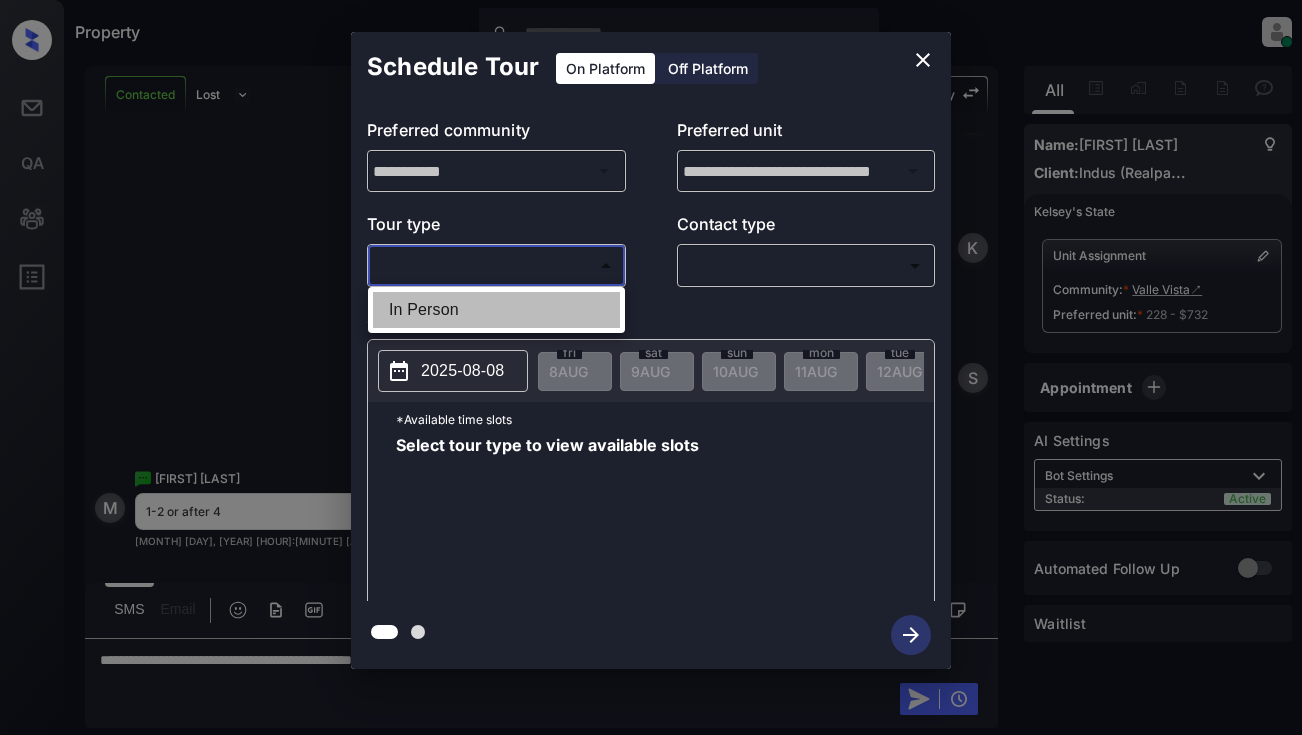 click on "In Person" at bounding box center [496, 310] 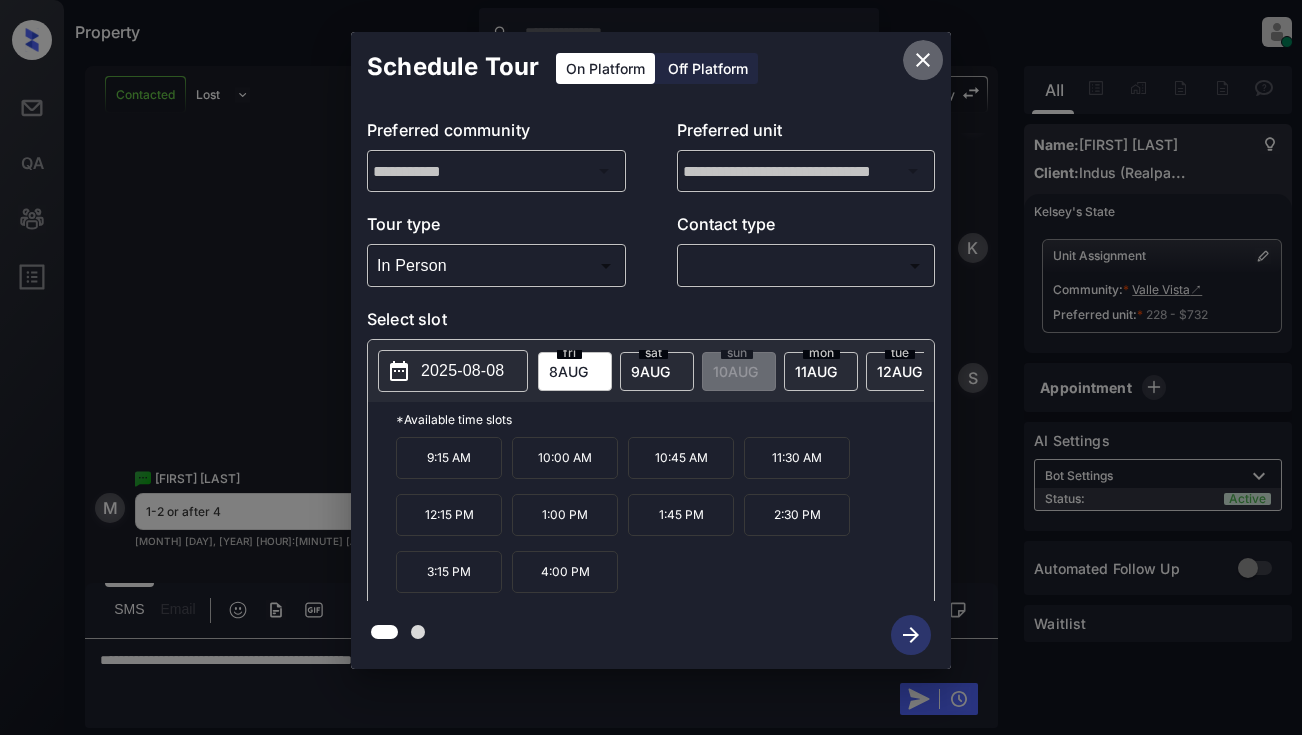 click 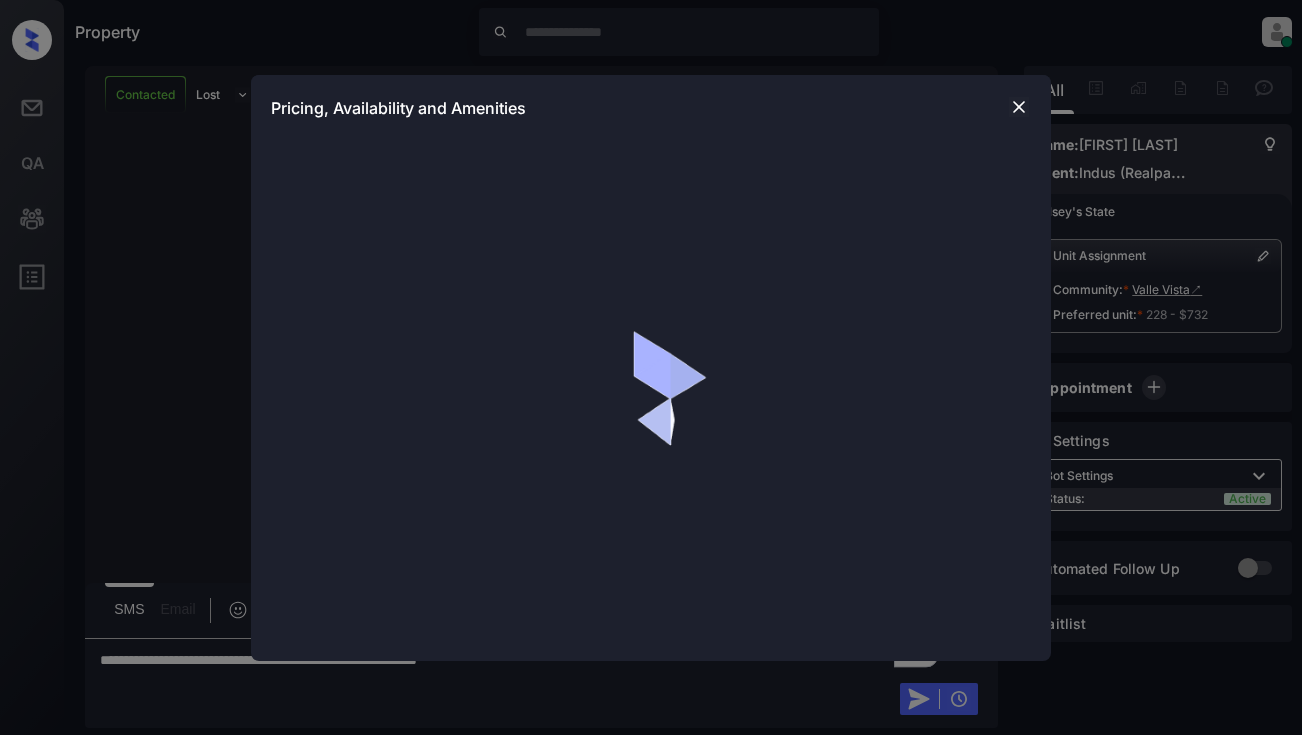 scroll, scrollTop: 0, scrollLeft: 0, axis: both 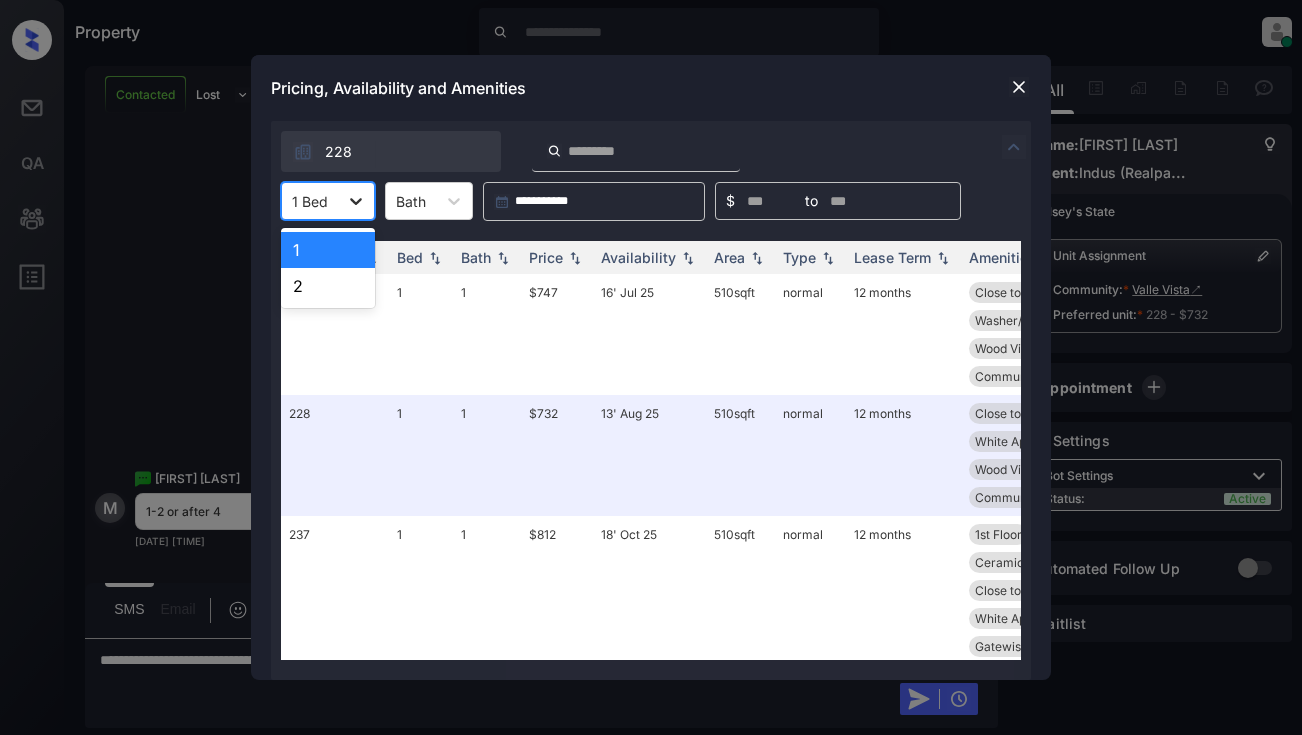 click 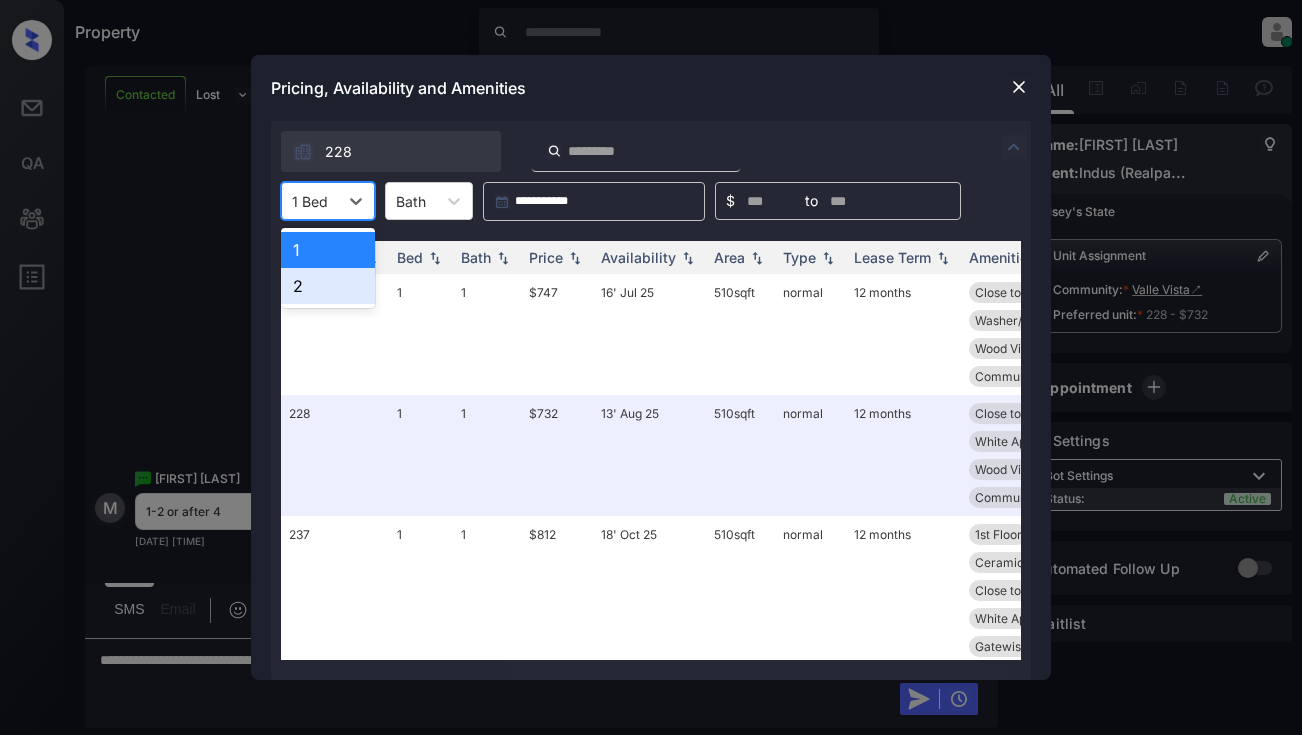 click on "2" at bounding box center (328, 286) 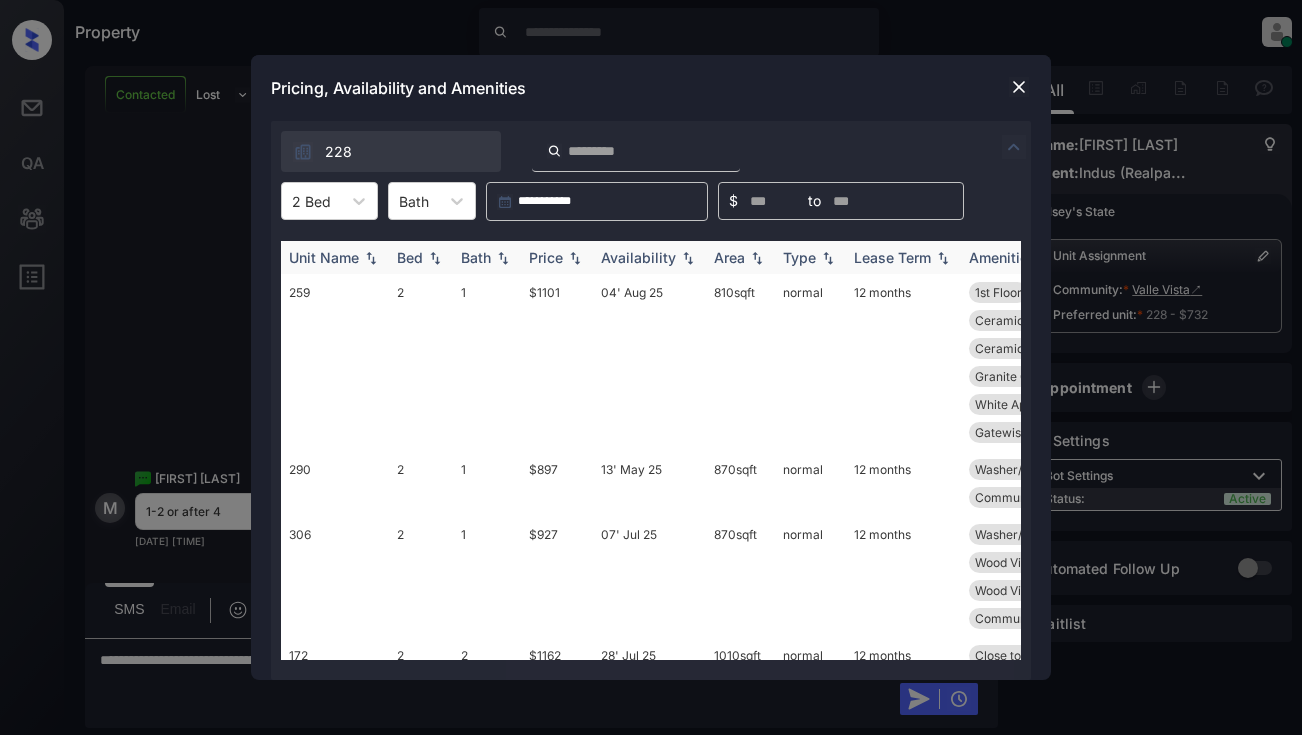 click on "Price" at bounding box center [557, 257] 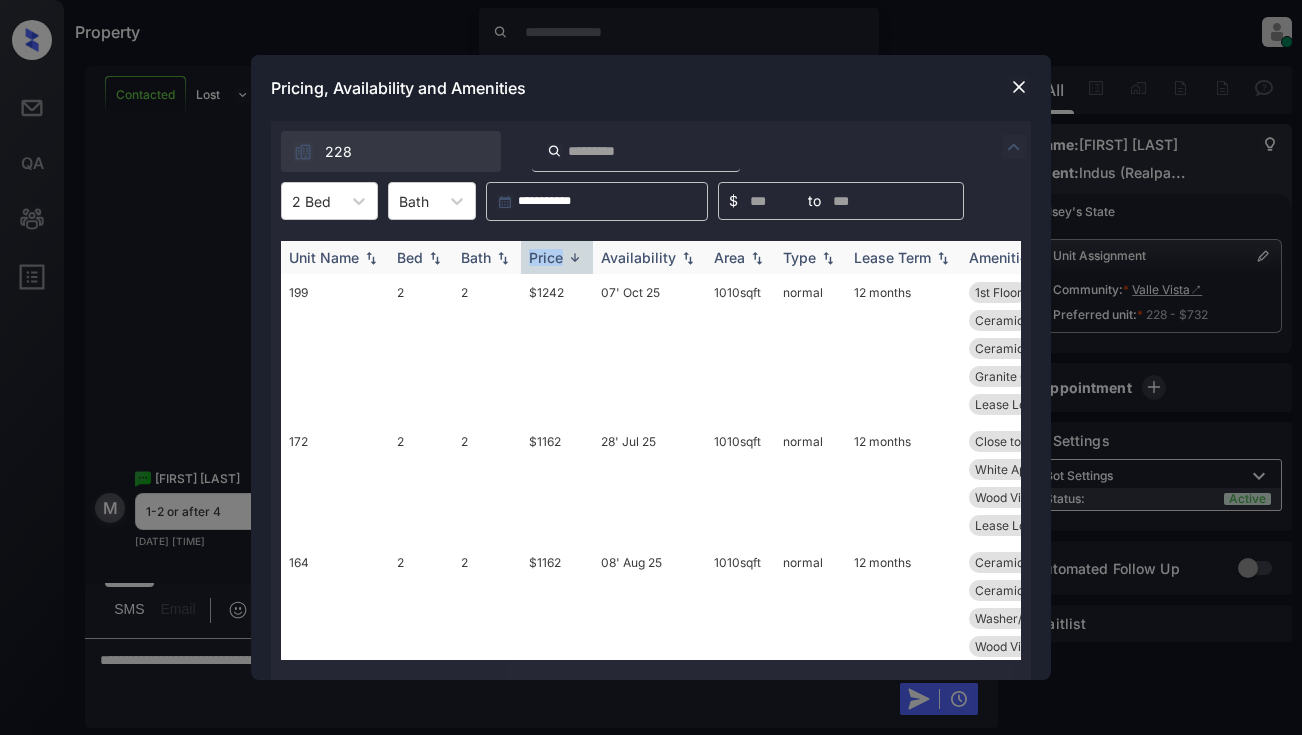 click on "Price" at bounding box center [557, 257] 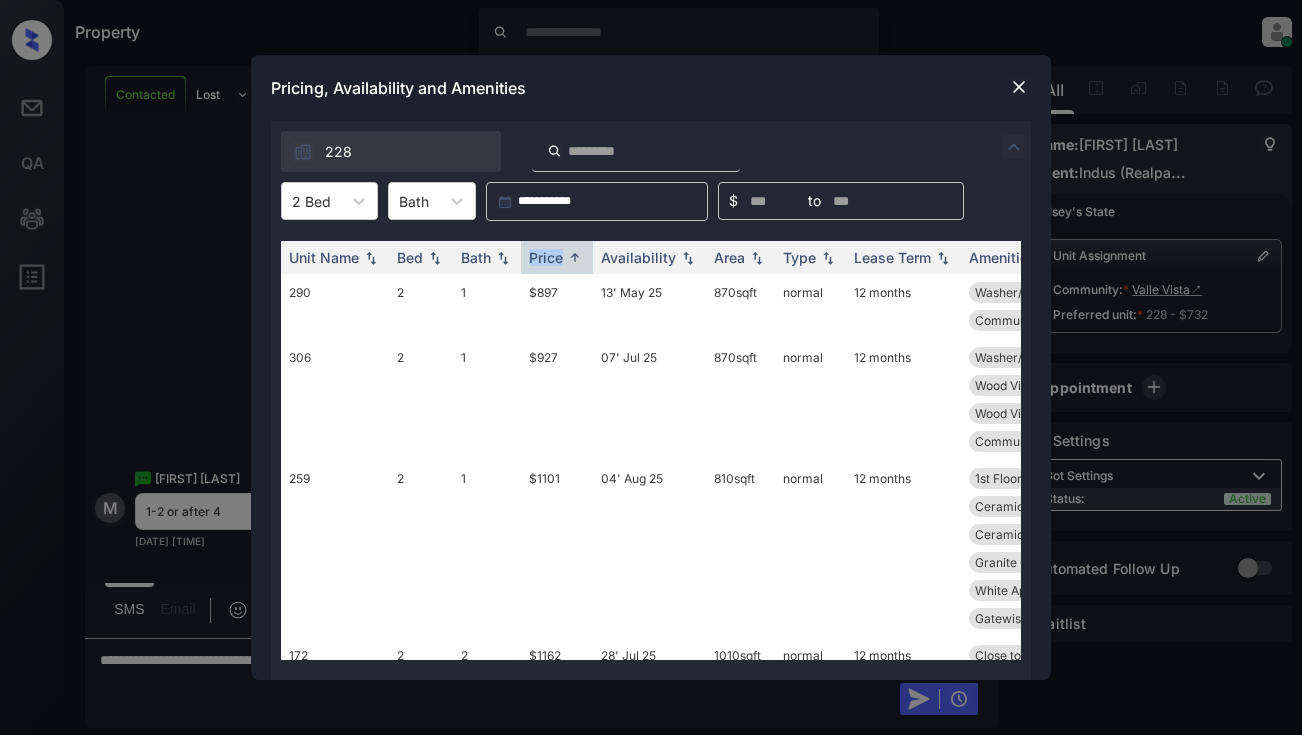 click at bounding box center (1019, 87) 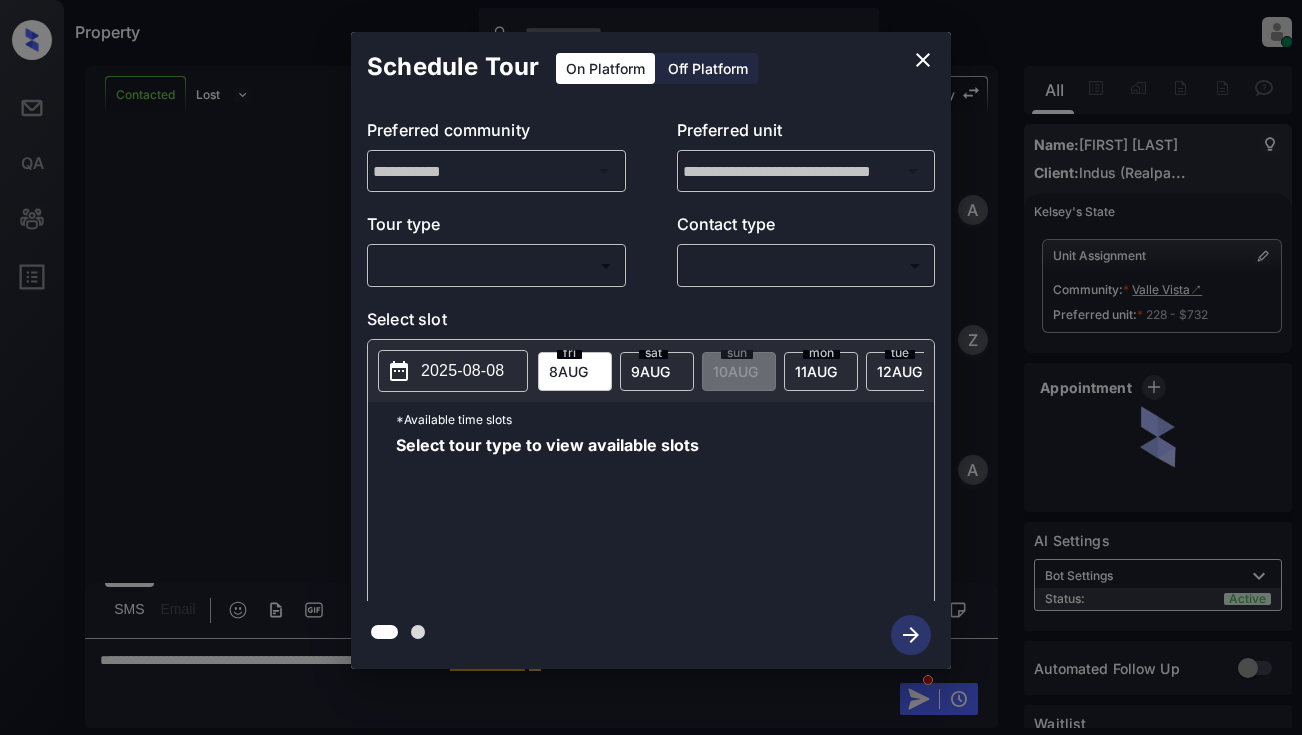 scroll, scrollTop: 0, scrollLeft: 0, axis: both 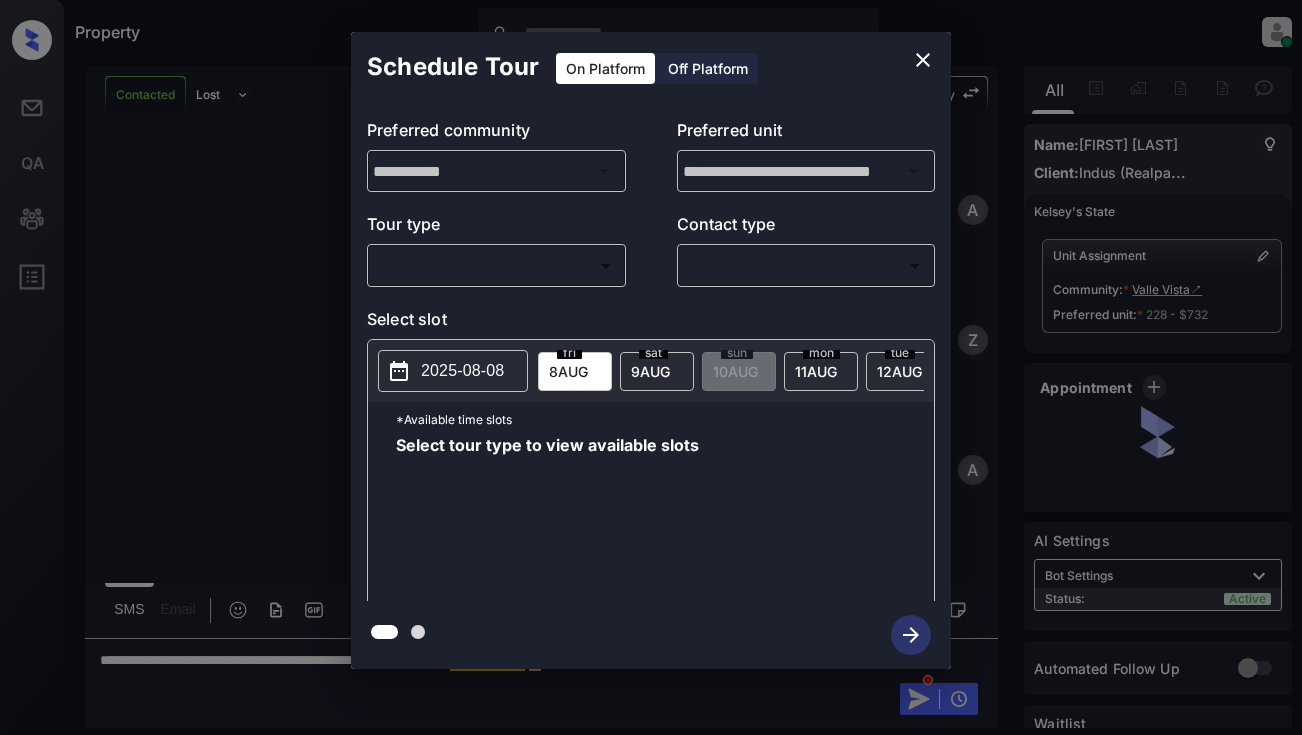 click on "Tour type" at bounding box center (496, 228) 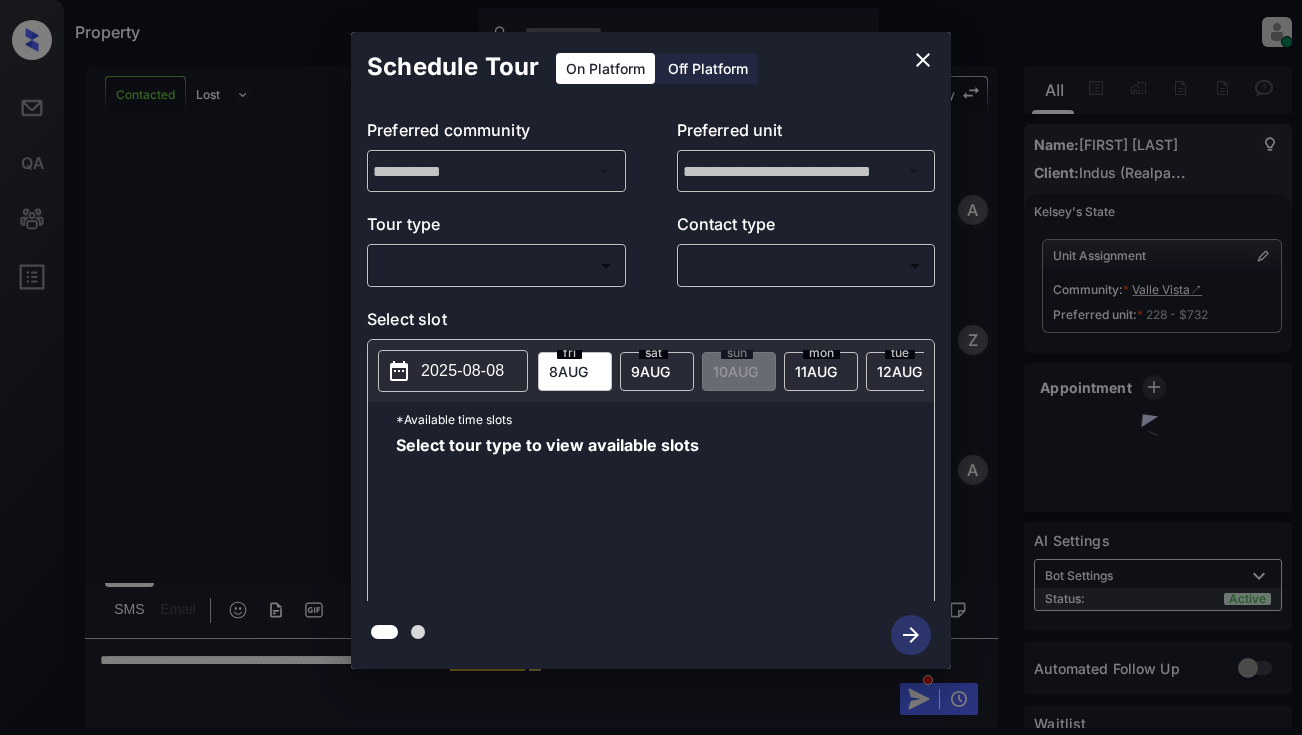 scroll, scrollTop: 5412, scrollLeft: 0, axis: vertical 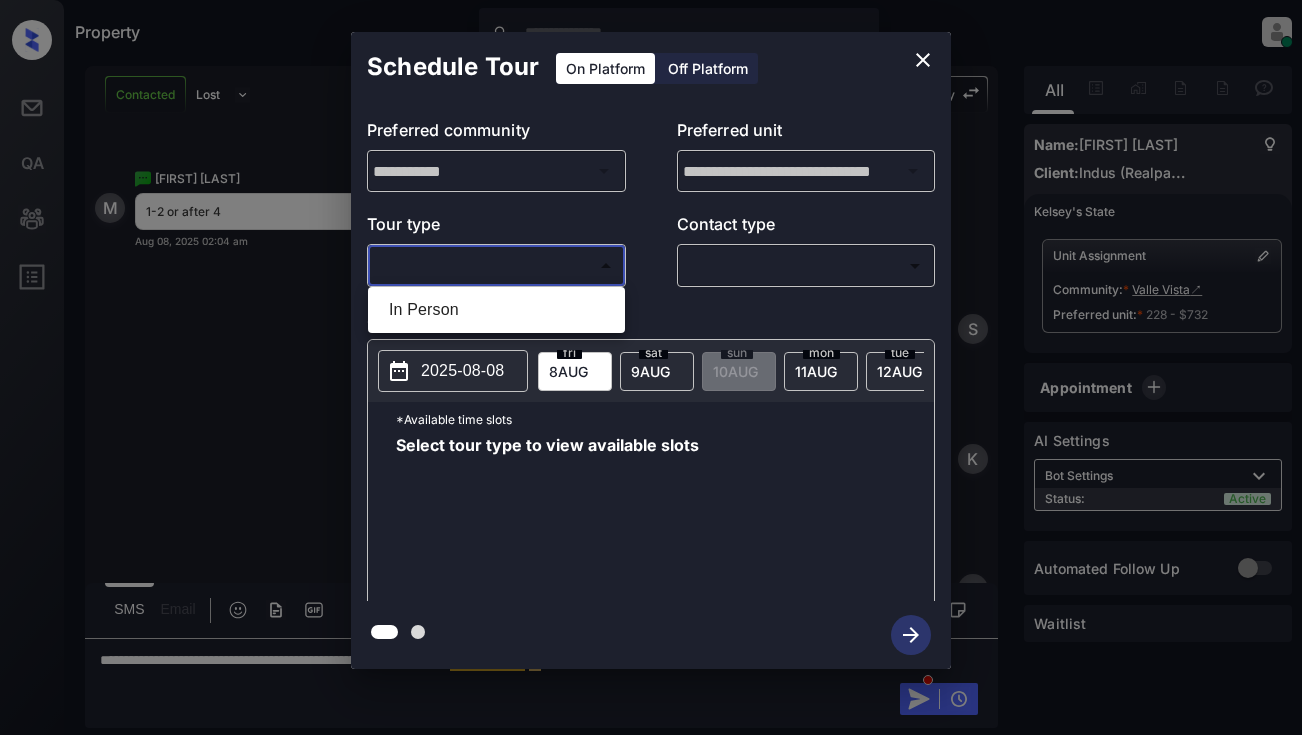 click on "Property Dominic Ceralde Online Set yourself   offline Set yourself   on break Profile Switch to  light  mode Sign out Contacted Lost Lead Sentiment: Angry Upon sliding the acknowledgement:  Lead will move to lost stage. * ​ SMS and call option will be set to opt out. AFM will be turned off for the lead. Kelsey New Message Agent Lead created via webhook in Inbound stage. Aug 07, 2025 11:00 pm A New Message Zuma Lead transferred to leasing agent: kelsey Aug 07, 2025 11:00 pm  Sync'd w  knock Z New Message Agent AFM Request sent to Kelsey. Aug 07, 2025 11:00 pm A New Message Agent Notes Note: Structured Note:
Move In Date: 2025-08-22
Aug 07, 2025 11:00 pm A New Message Kelsey Lead Details Updated
Move In Date:  22-8-2025
Aug 07, 2025 11:00 pm K New Message Kelsey Aug 07, 2025 11:01 pm   | SmarterAFMV2Sms  Sync'd w  knock K New Message Kelsey Lead archived by Kelsey! Aug 07, 2025 11:01 pm K New Message Melissa Ponsar Aug 08, 2025 02:00 am    Sync'd w  knock M New Message System Aug 08, 2025 02:00 am S K" at bounding box center (651, 367) 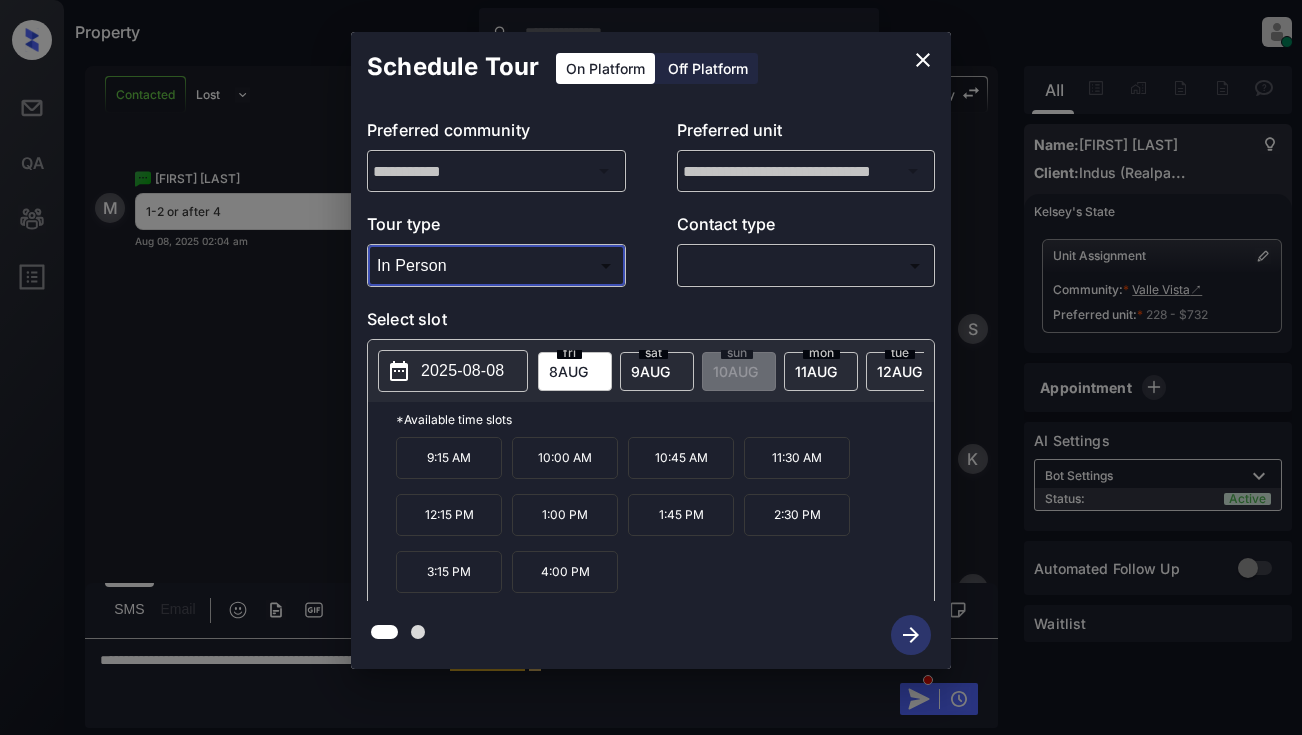 click on "9 AUG" at bounding box center [568, 371] 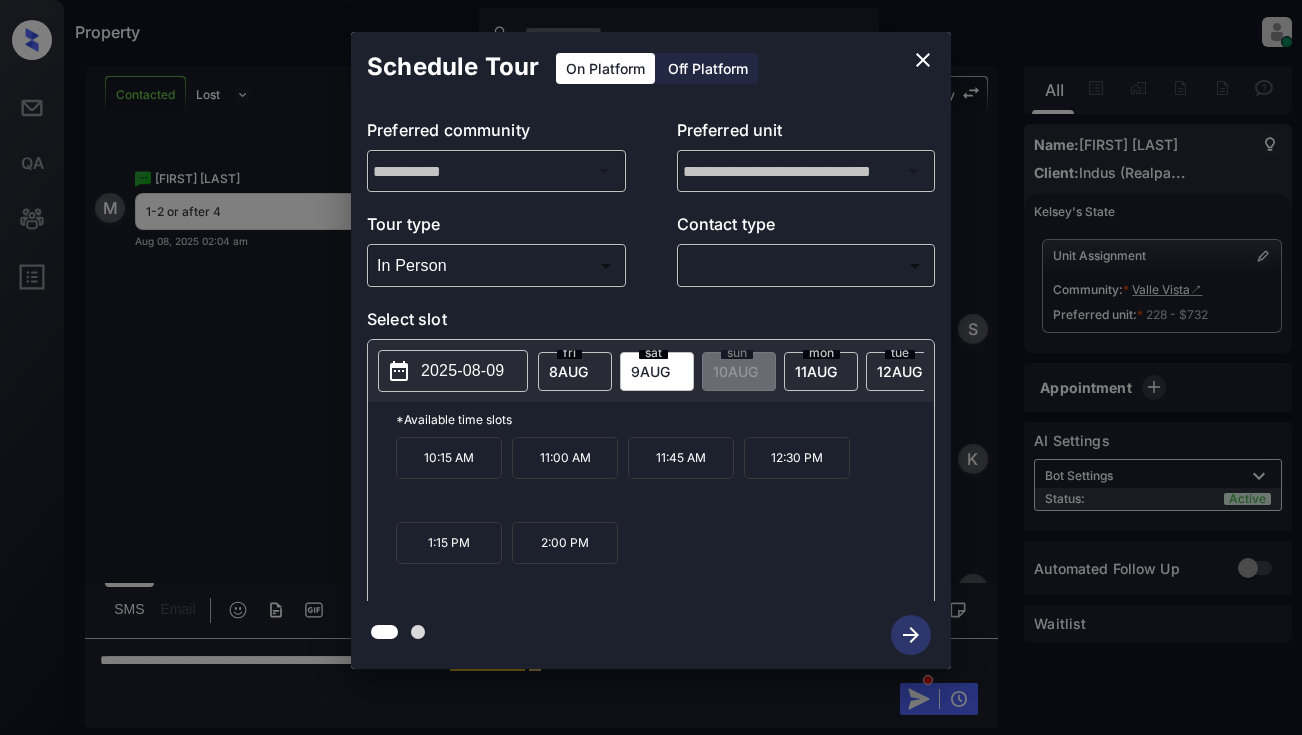 click 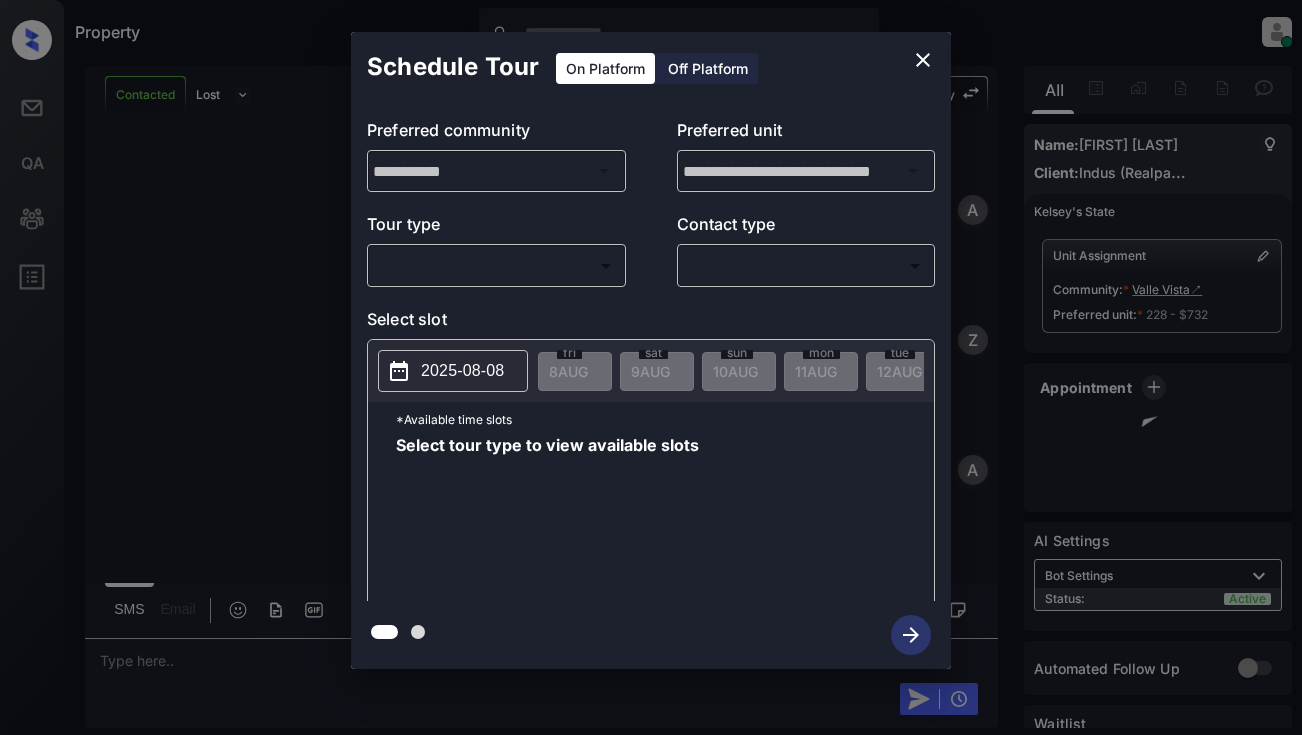 scroll, scrollTop: 0, scrollLeft: 0, axis: both 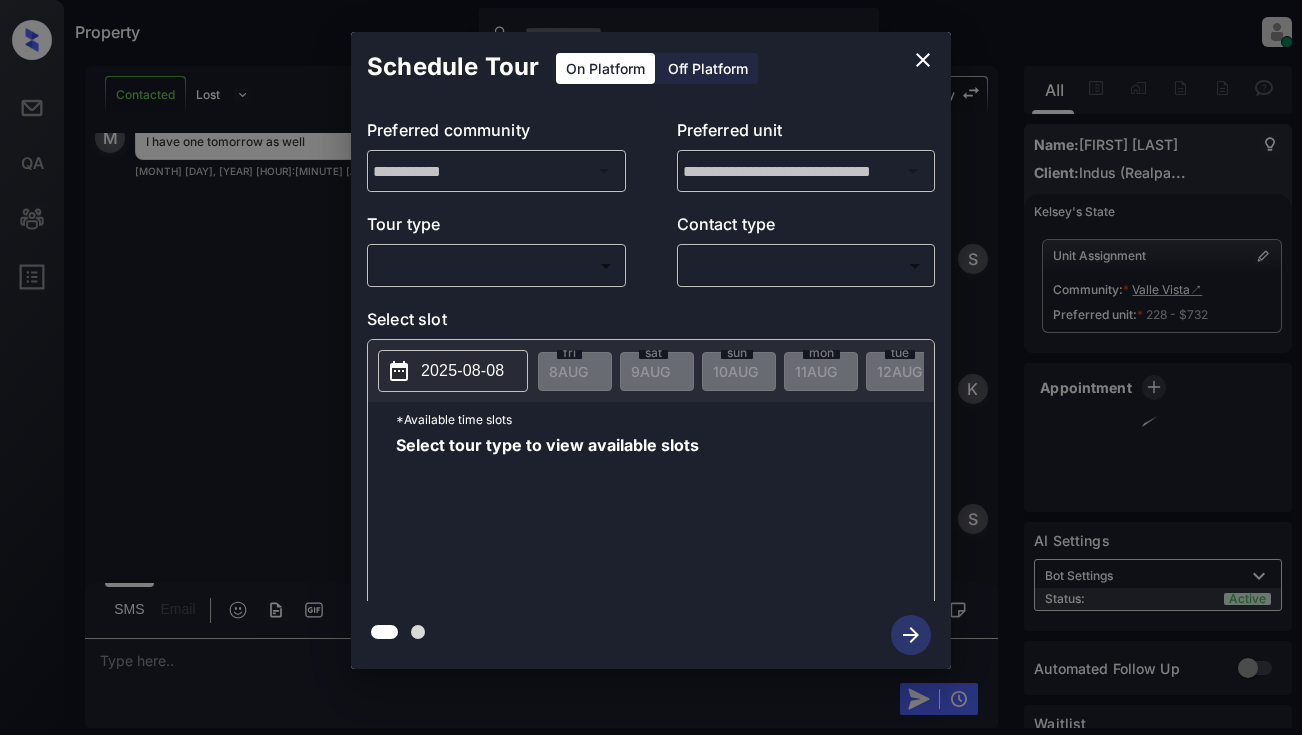 click on "Lead transferred to Valle Vista
Property [PERSON] Online Set yourself   offline Set yourself   on break Profile Switch to  light  mode Sign out Contacted Lost Lead Sentiment: Angry Upon sliding the acknowledgement:  Lead will move to lost stage. * ​ SMS and call option will be set to opt out. AFM will be turned off for the lead. [PERSON] New Message Agent Lead created via webhook in Inbound stage. [DATE] [TIME] A New Message Zuma Lead transferred to leasing agent: [PERSON] [DATE] [TIME]  Sync'd w  knock Z New Message Agent AFM Request sent to [PERSON]. [DATE] [TIME] A New Message Agent Notes Note: Structured Note:
Move In Date: [DATE]
[DATE] [TIME] A New Message Agent Lead Details Updated
Move In Date:  [DATE]
[DATE] [TIME] [PERSON] New Message [PERSON] [DATE] [TIME]   | SmarterAFMV2Sms  Sync'd w  knock [PERSON] New Message [PERSON] Lead archived by [PERSON]! [DATE] [TIME] [PERSON] New Message [PERSON] [DATE] [TIME]    Sync'd w  knock M New Message System [DATE] [TIME] S K" at bounding box center [651, 367] 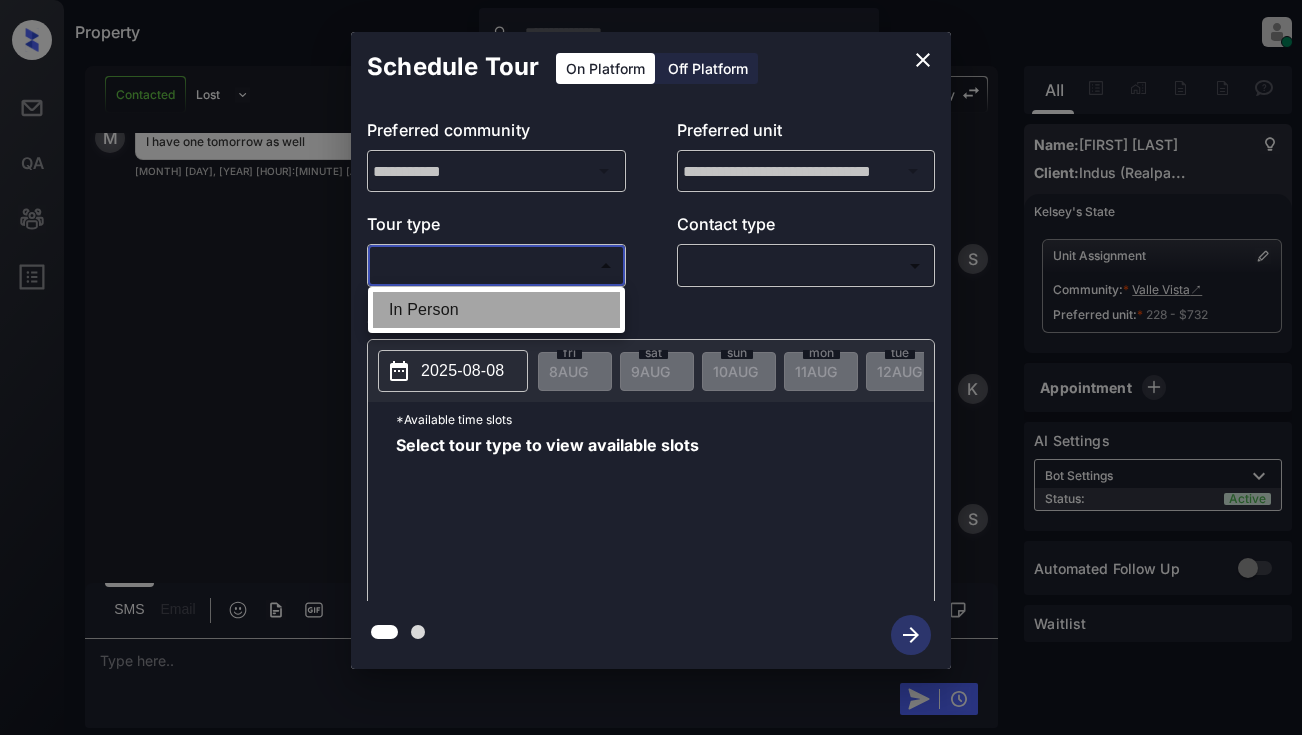 click on "In Person" at bounding box center [496, 310] 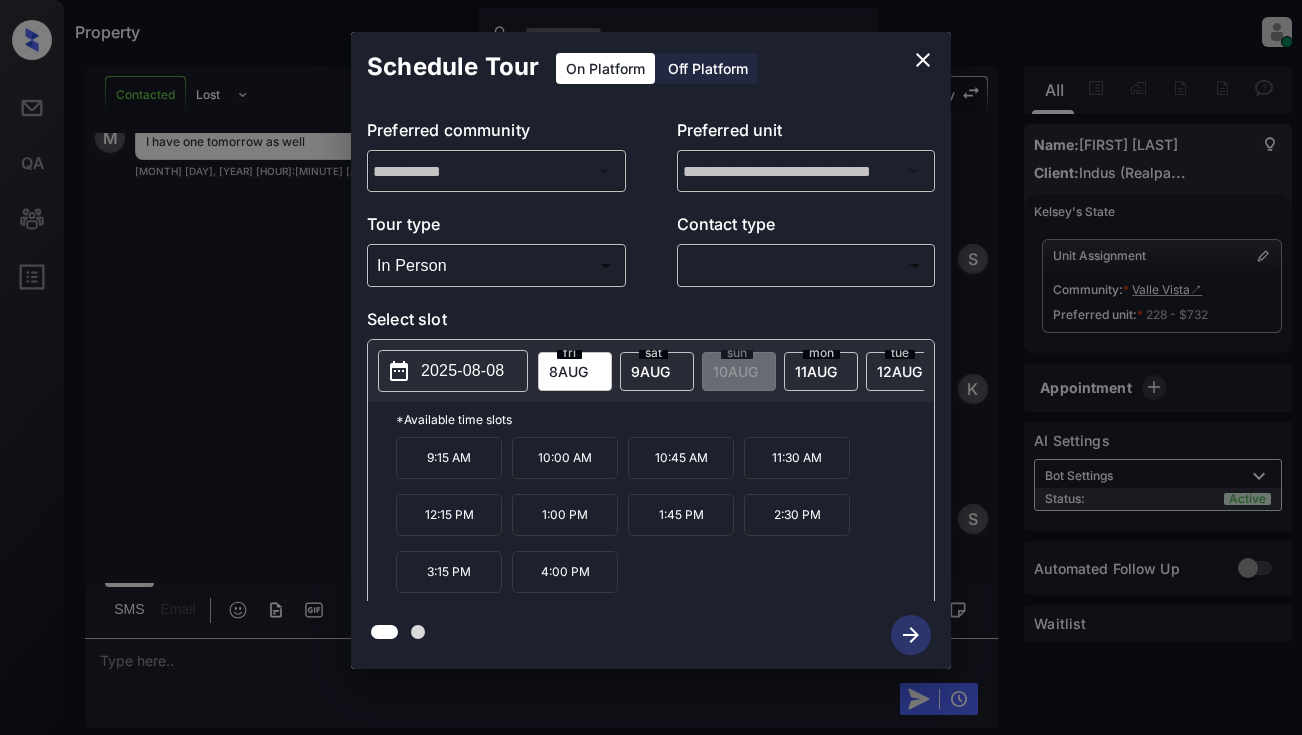 click on "2025-08-08" at bounding box center [462, 371] 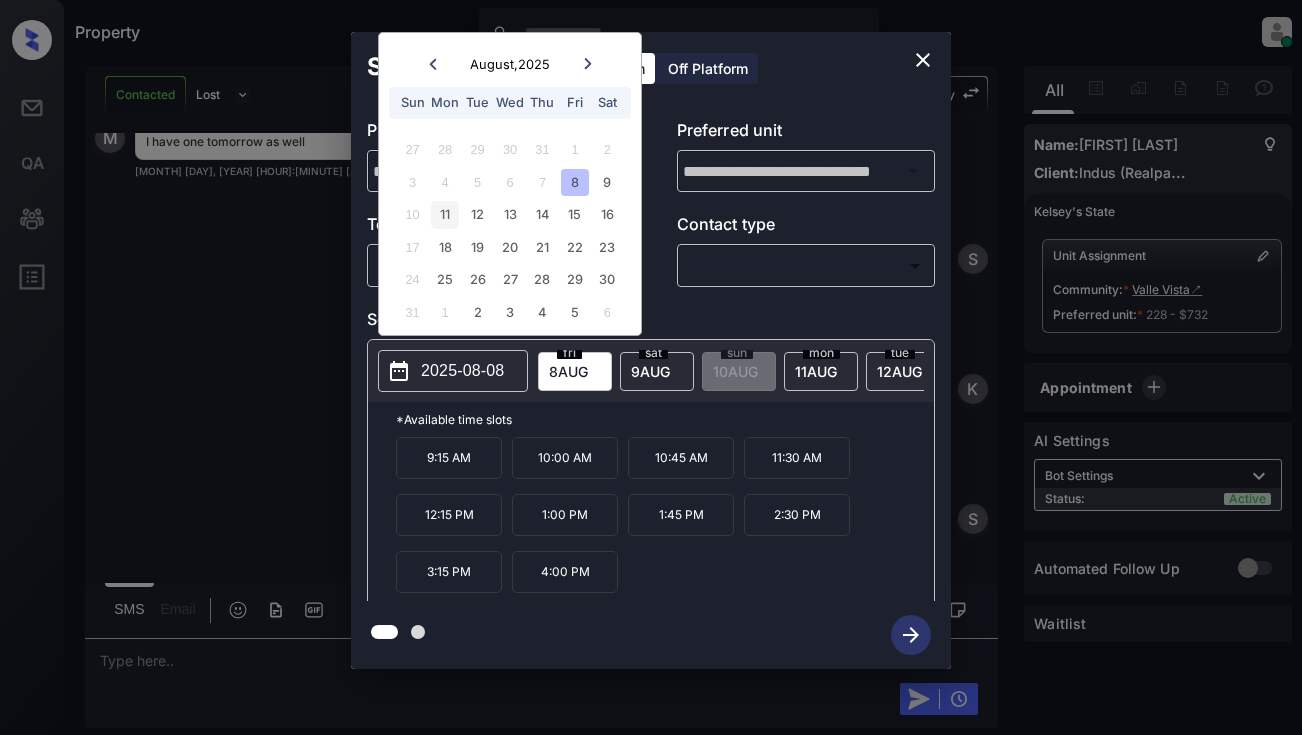 click on "11" at bounding box center (444, 214) 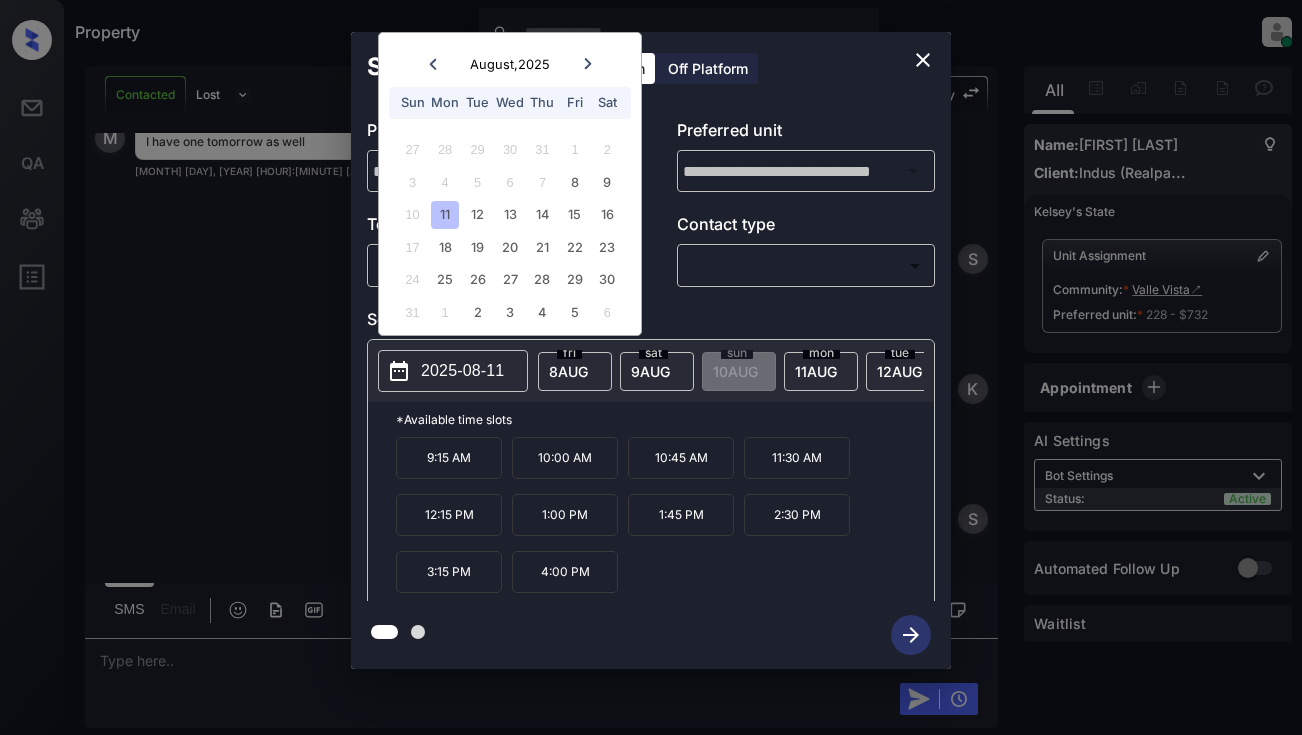 click 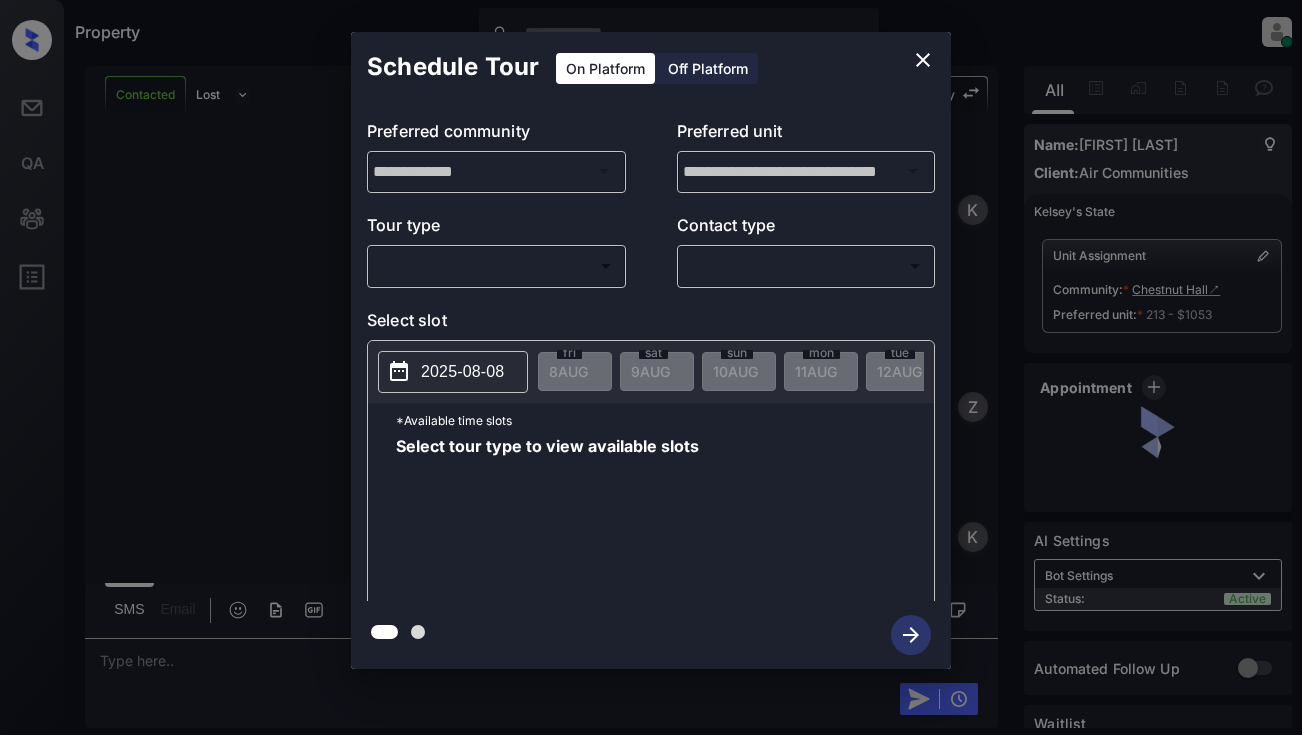 scroll, scrollTop: 0, scrollLeft: 0, axis: both 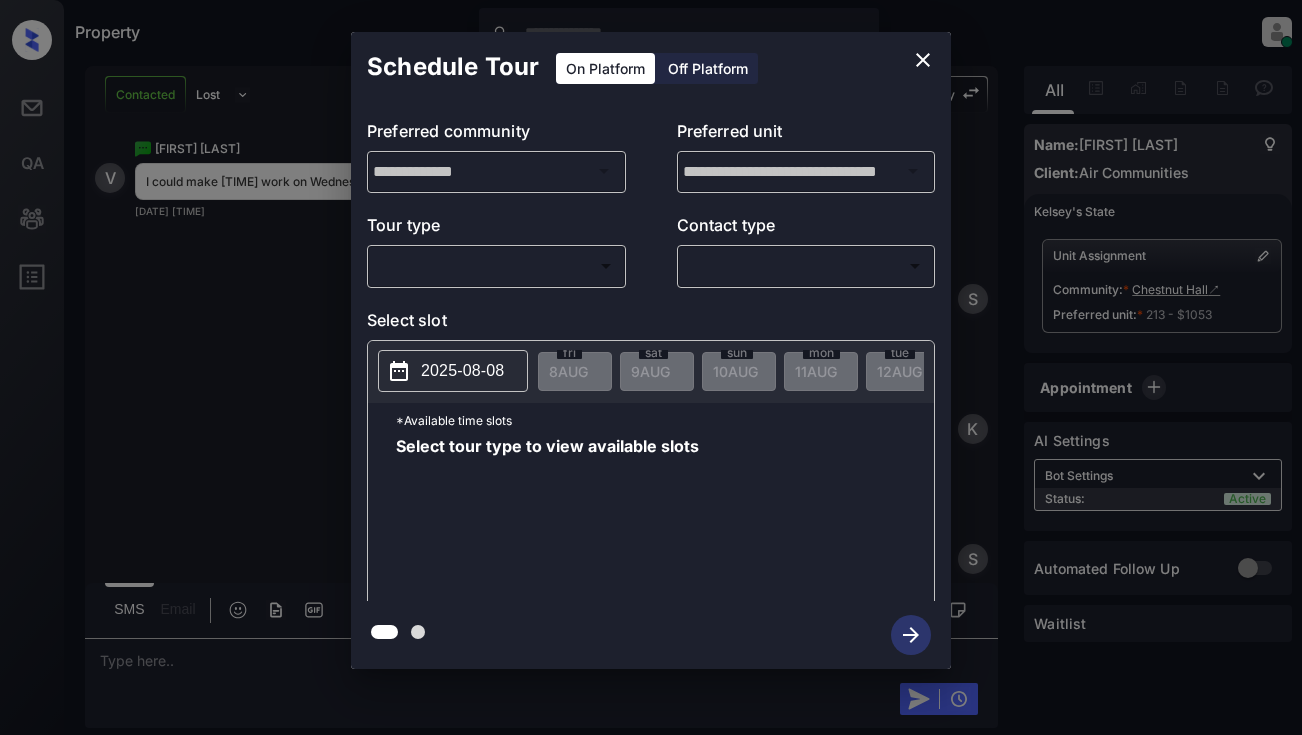 click on "Property [FIRST] [LAST] Online Set yourself   offline Set yourself   on break Profile Switch to  light  mode Sign out Contacted Lost Lead Sentiment: Angry Upon sliding the acknowledgement:  Lead will move to lost stage. * ​ SMS and call option will be set to opt out. AFM will be turned off for the lead. [NAME] New Message [NAME] Notes Note: [URL] - Paste this link into your browser to view [NAME]’s conversation with the prospect [DATE] [TIME]  Sync'd w  entrata [NAME] New Message Zuma Lead transferred to leasing agent: [NAME] [DATE] [TIME] Z New Message [NAME] Due to the activation of disableLeadTransfer feature flag, [NAME] will no longer transfer ownership of this CRM guest card [DATE] [TIME] [NAME] New Message Agent Lead created via ilsWebhook in Inbound stage. [DATE] [TIME] [NAME] New Message Agent AFM Request sent to [NAME]. [DATE] [TIME] [NAME] New Message" at bounding box center (651, 367) 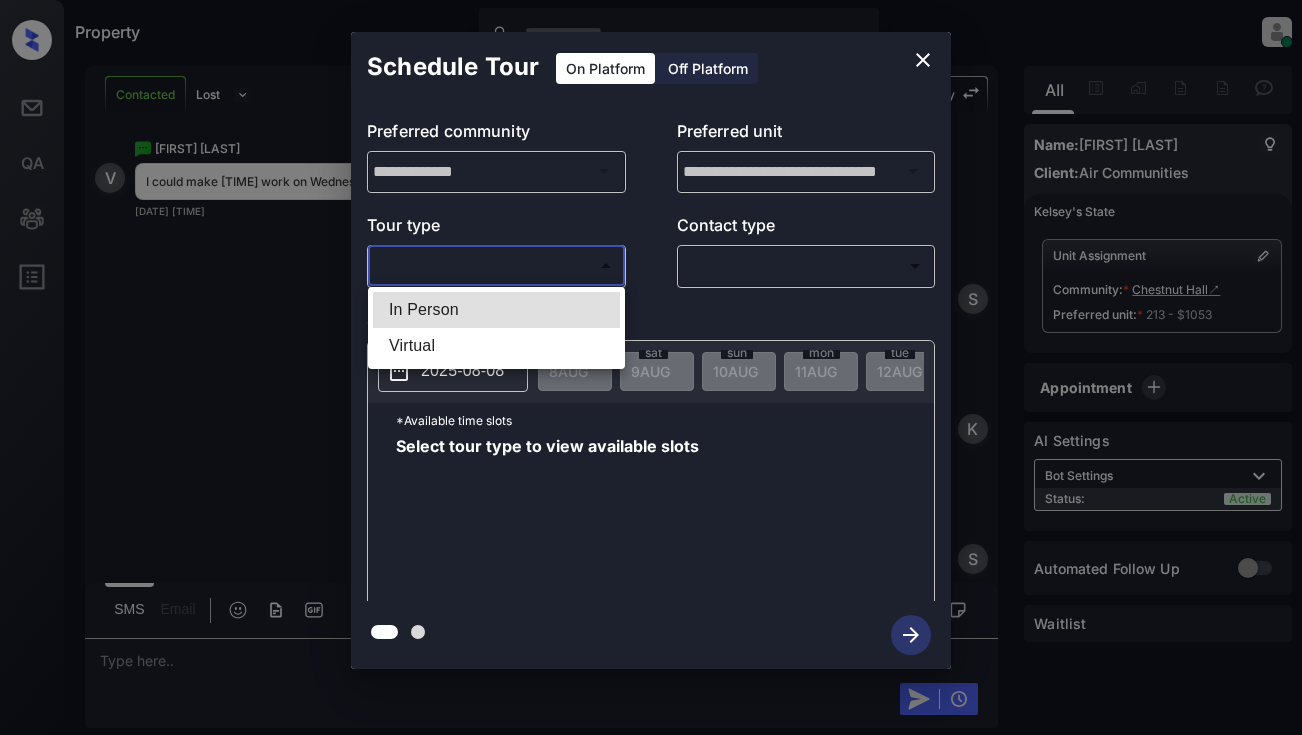 click on "In Person" at bounding box center [496, 310] 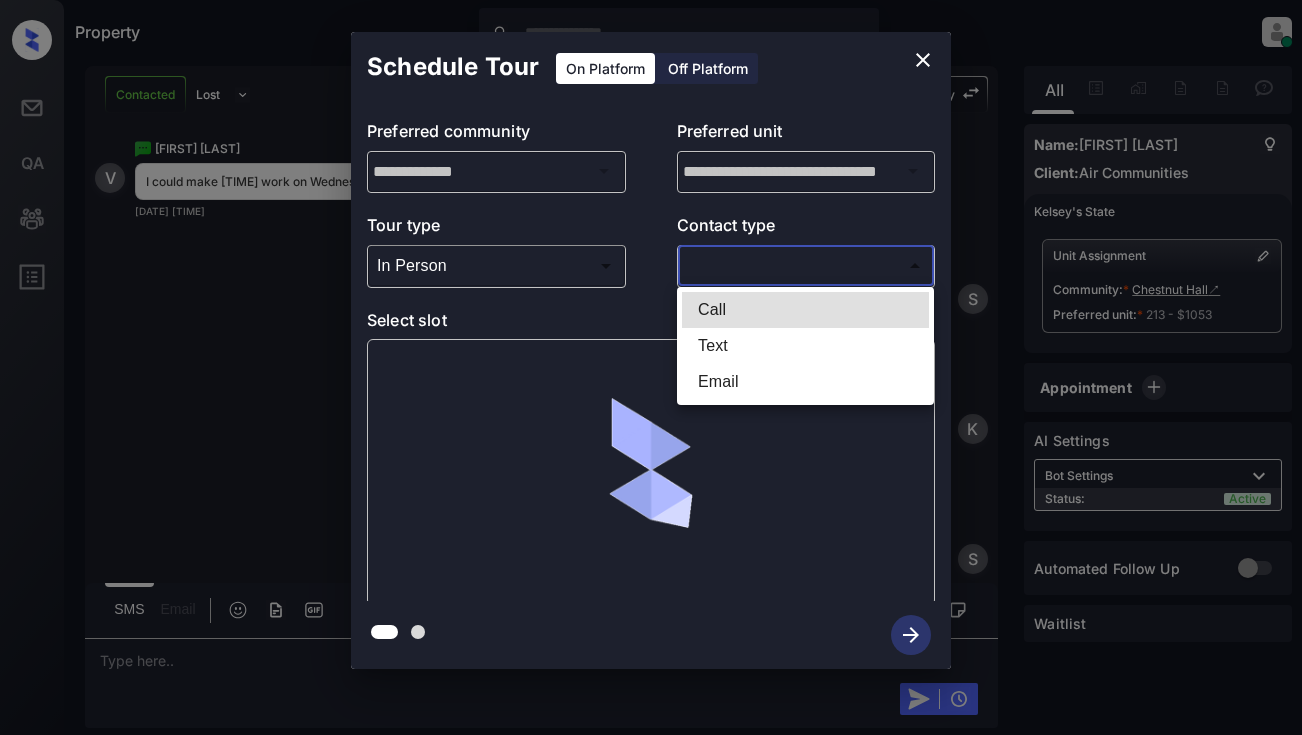 click on "Property [FIRST] [LAST] Online Set yourself   offline Set yourself   on break Profile Switch to  light  mode Sign out Contacted Lost Lead Sentiment: Angry Upon sliding the acknowledgement:  Lead will move to lost stage. * ​ SMS and call option will be set to opt out. AFM will be turned off for the lead. [NAME] New Message [NAME] Notes Note: [URL] - Paste this link into your browser to view [NAME]’s conversation with the prospect [DATE] [TIME]  Sync'd w  entrata [NAME] New Message Zuma Lead transferred to leasing agent: [NAME] [DATE] [TIME] Z New Message [NAME] Due to the activation of disableLeadTransfer feature flag, [NAME] will no longer transfer ownership of this CRM guest card [DATE] [TIME] [NAME] New Message Agent Lead created via ilsWebhook in Inbound stage. [DATE] [TIME] [NAME] New Message Agent AFM Request sent to [NAME]. [DATE] [TIME] [NAME] New Message" at bounding box center [651, 367] 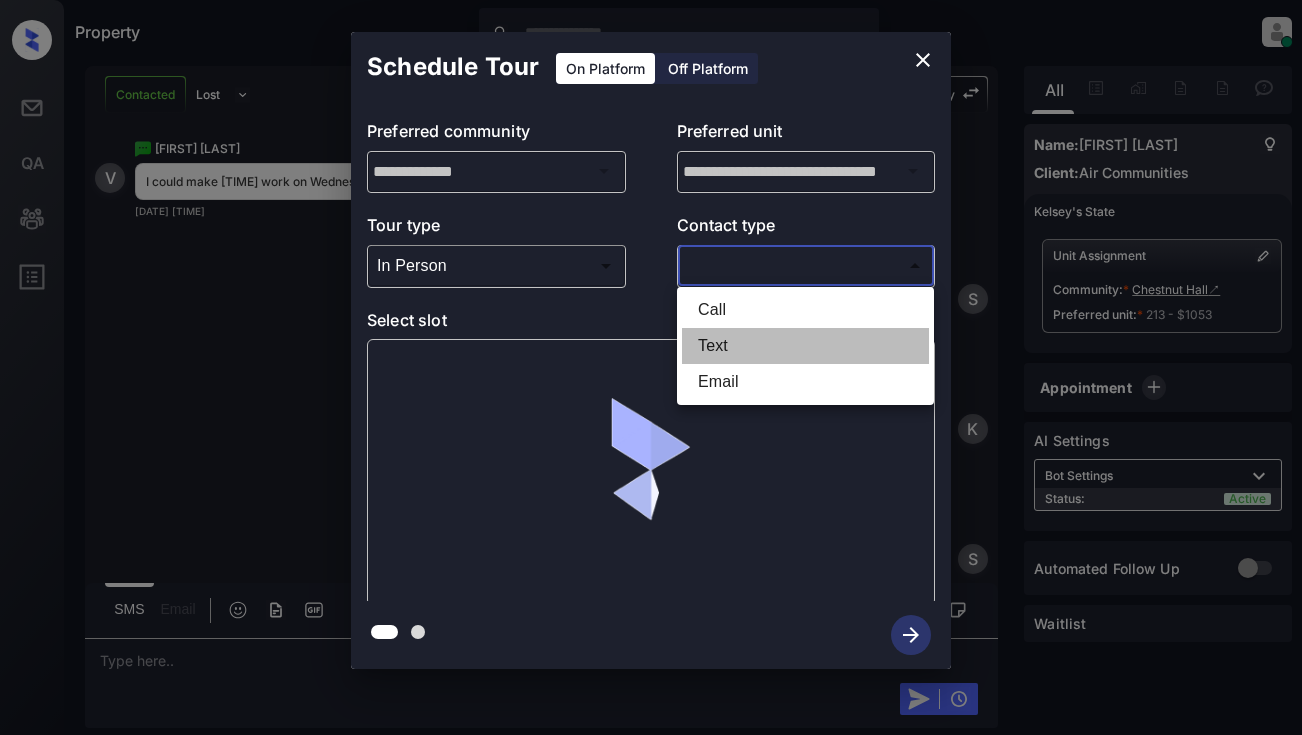 click on "Text" at bounding box center [805, 346] 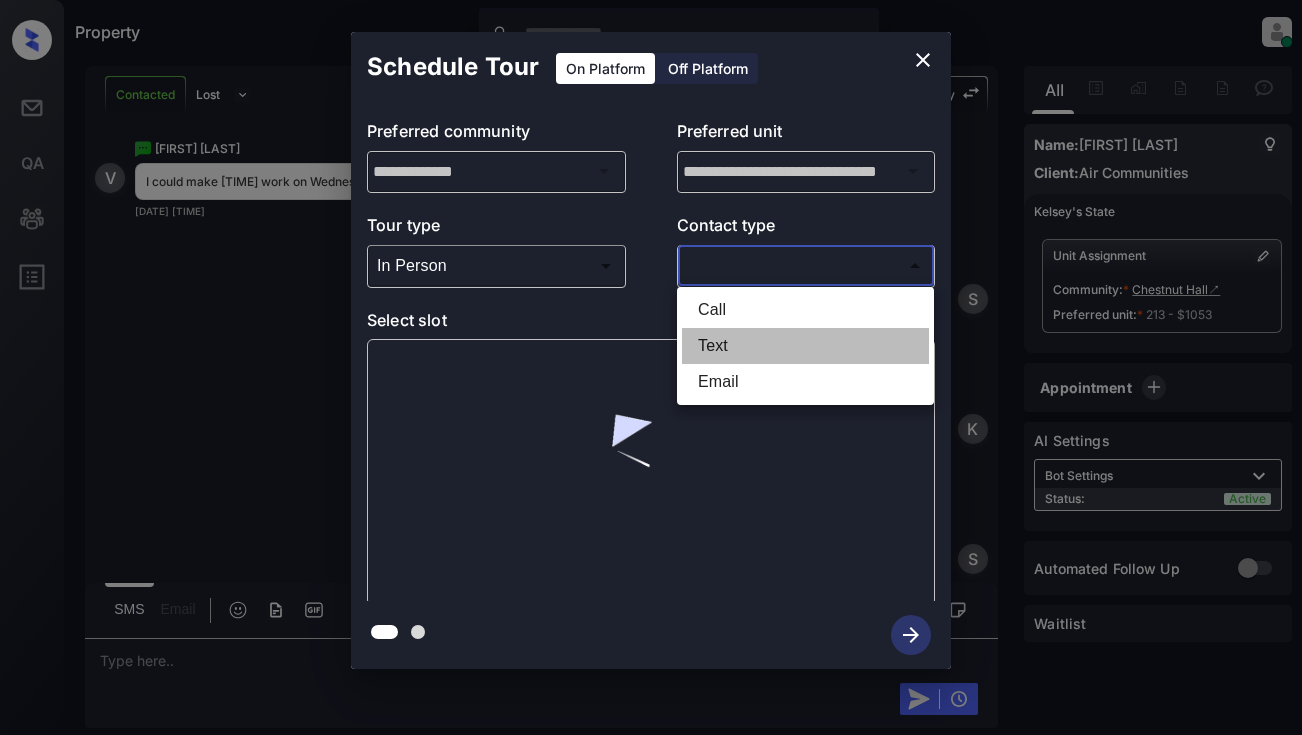 type on "****" 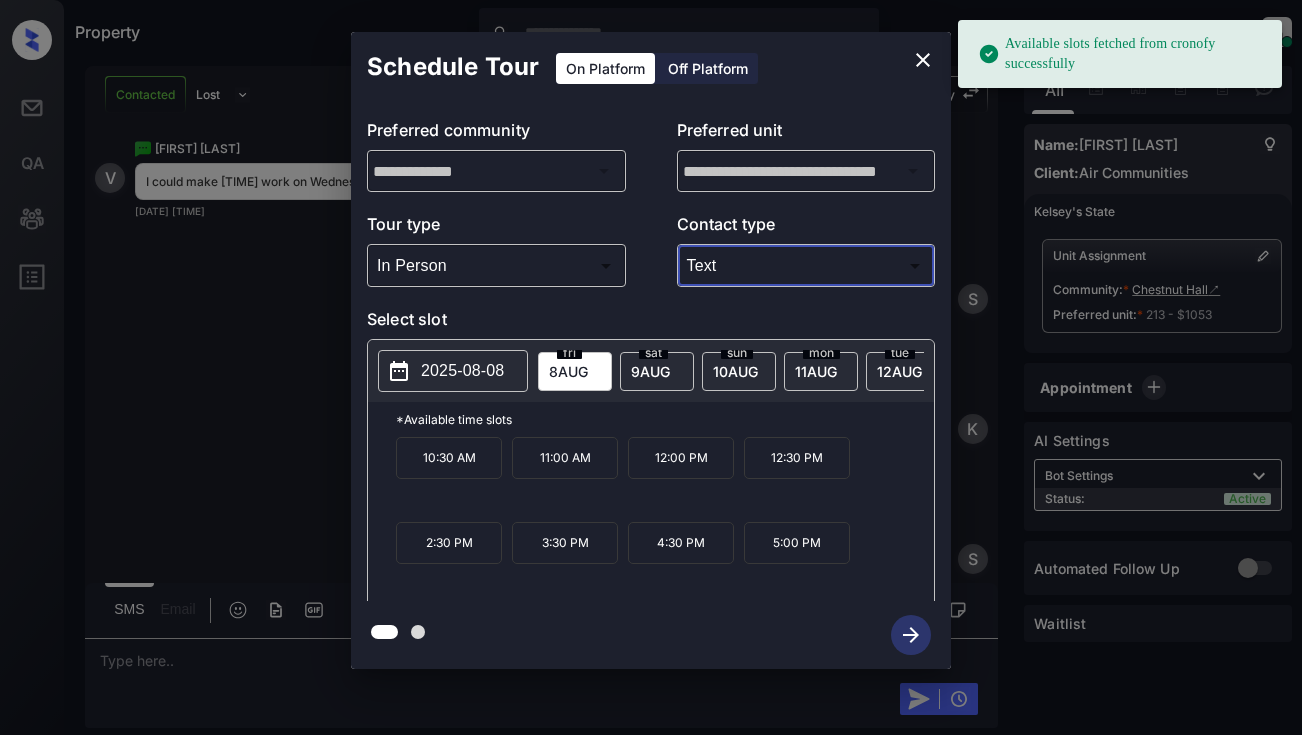 click on "2025-08-08" at bounding box center [462, 371] 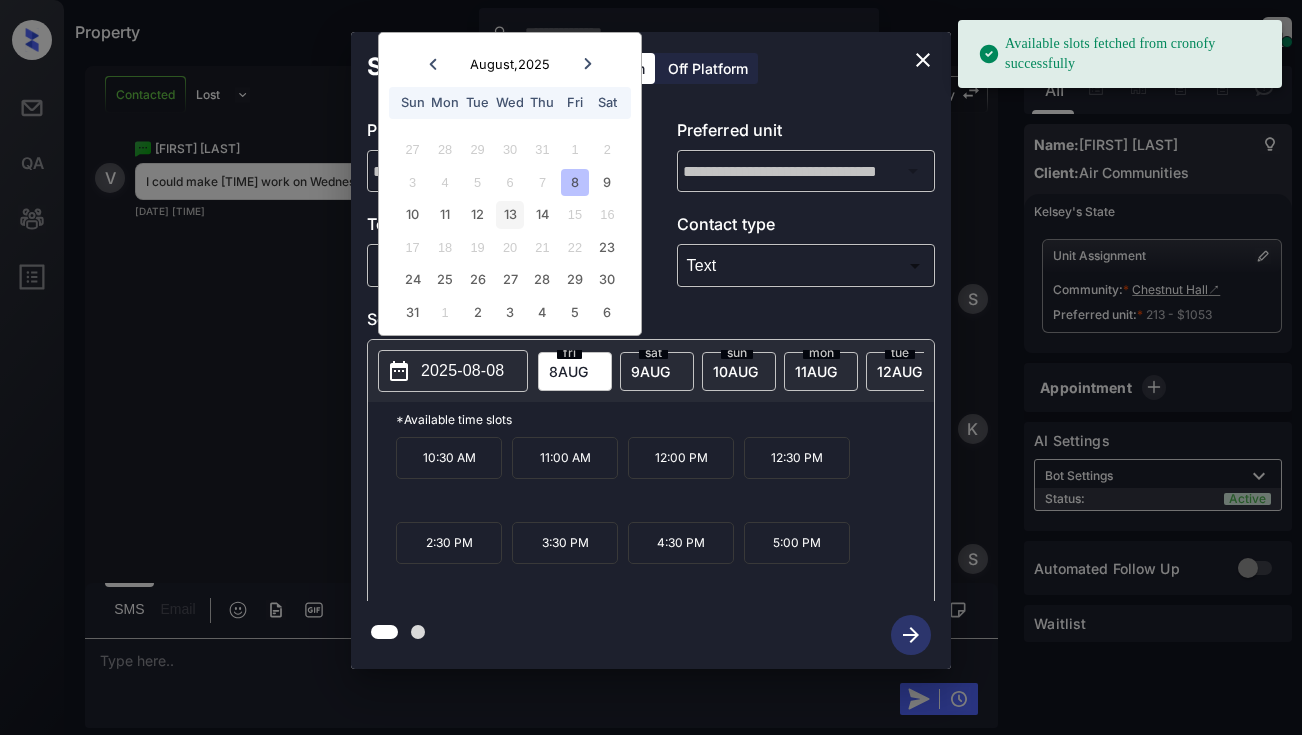 click on "13" at bounding box center [509, 214] 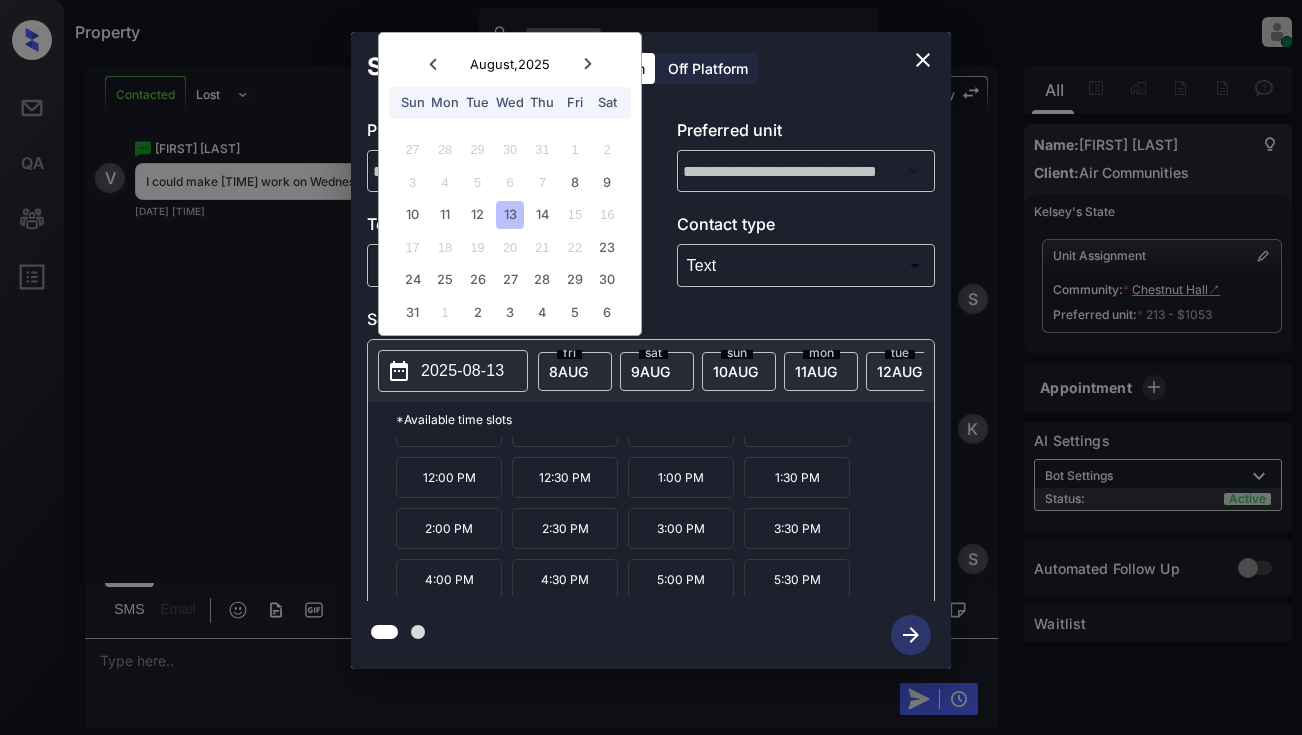 scroll, scrollTop: 34, scrollLeft: 0, axis: vertical 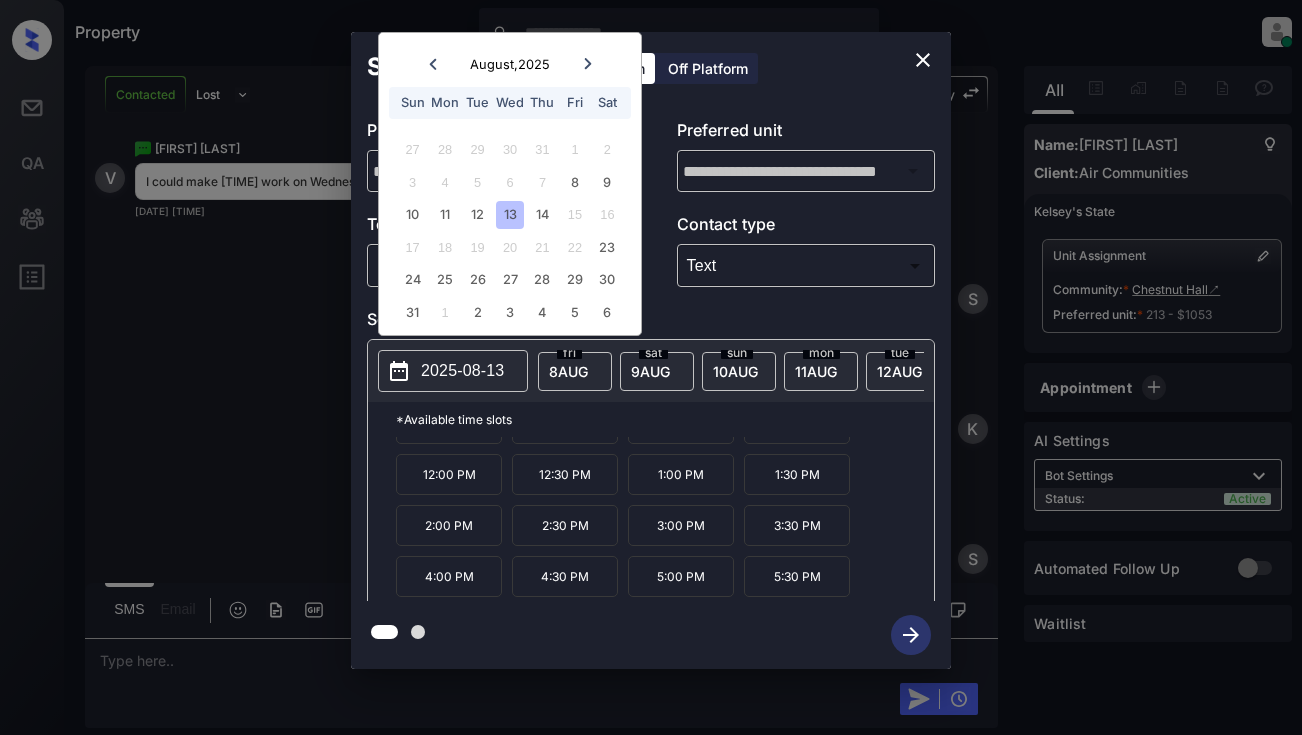 click on "4:00 PM" at bounding box center (449, 576) 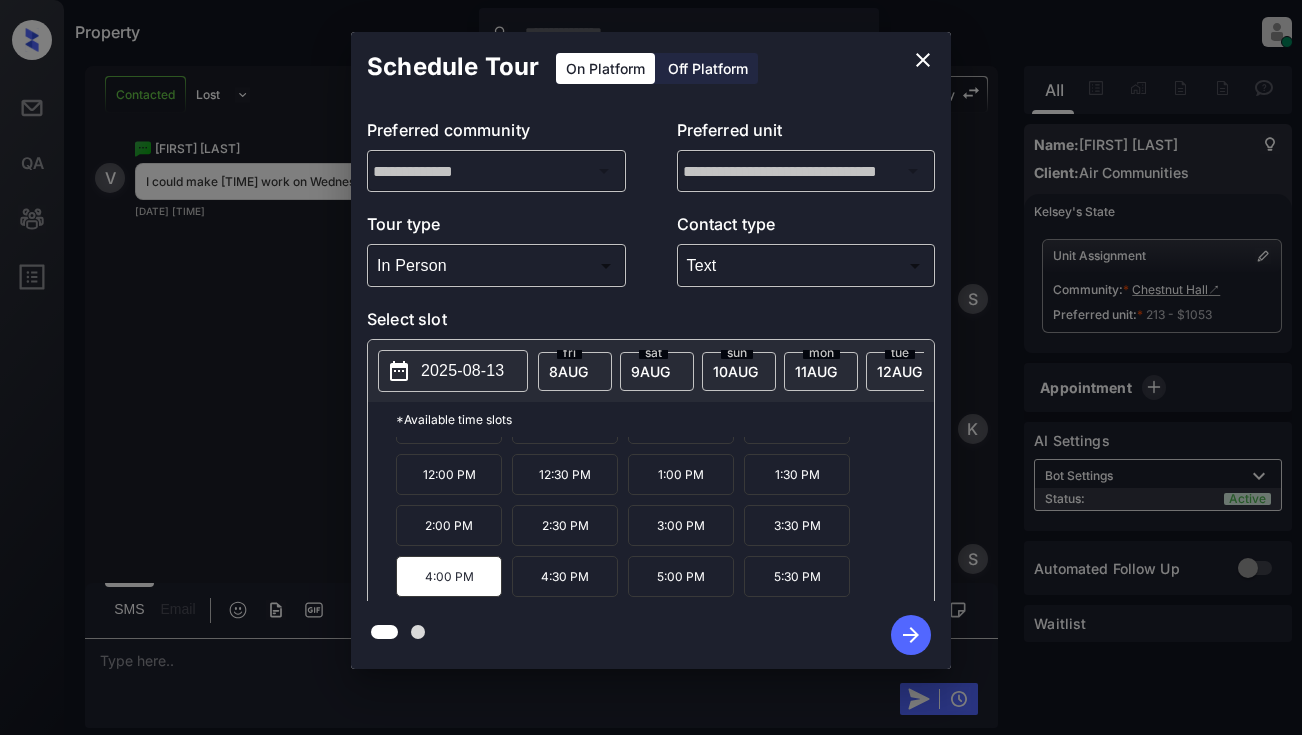click 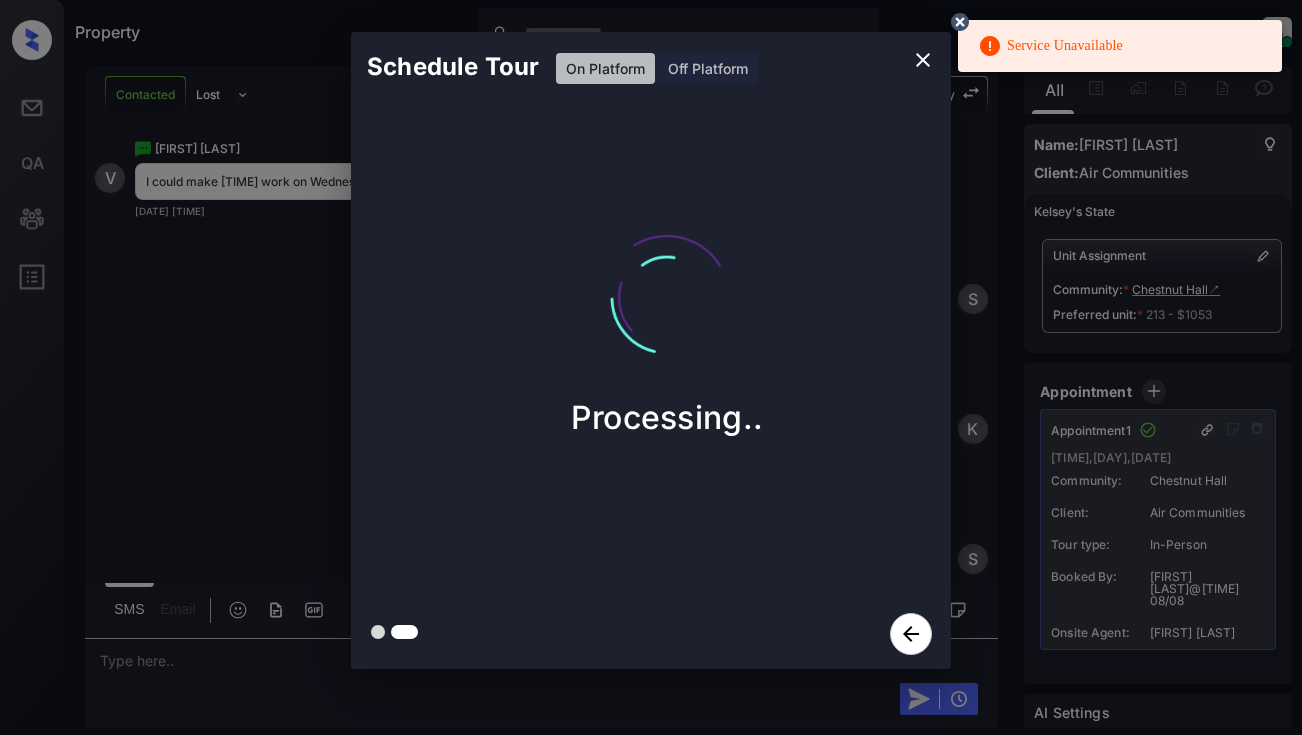 click on "Schedule Tour On Platform Off Platform Processing.." at bounding box center [651, 350] 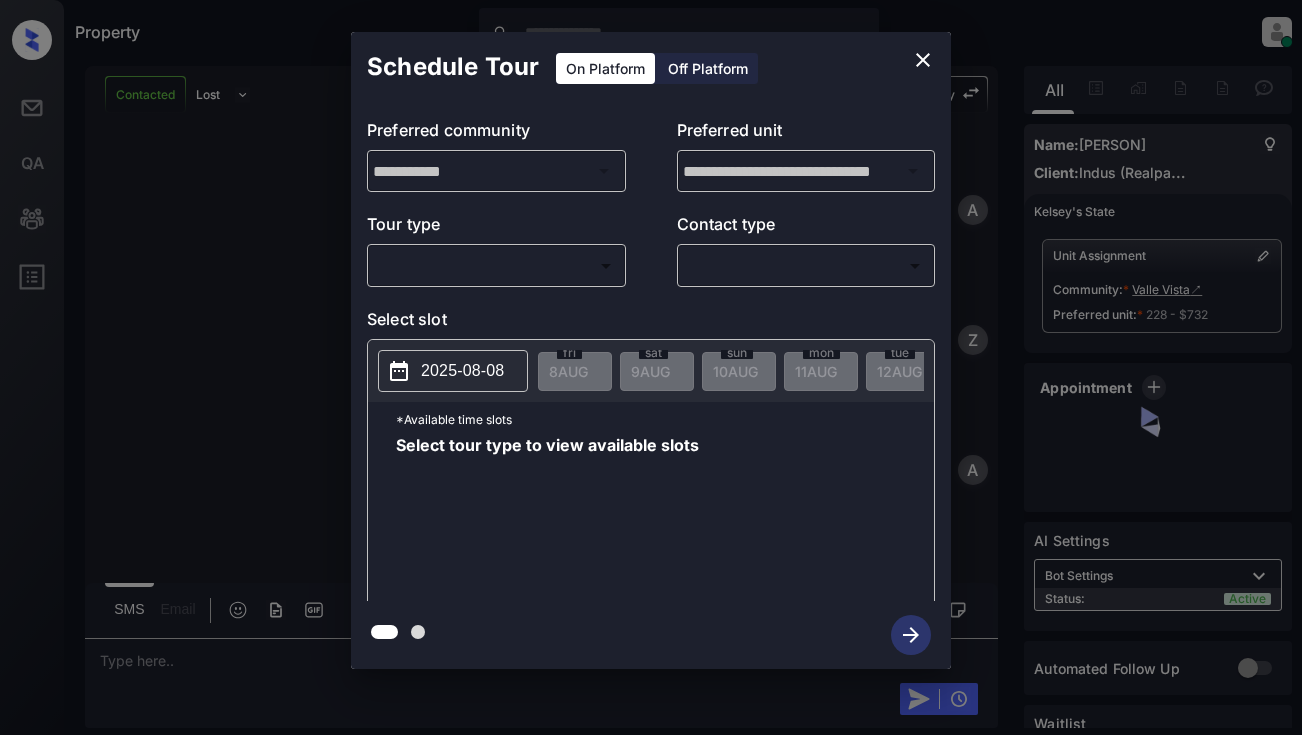 scroll, scrollTop: 0, scrollLeft: 0, axis: both 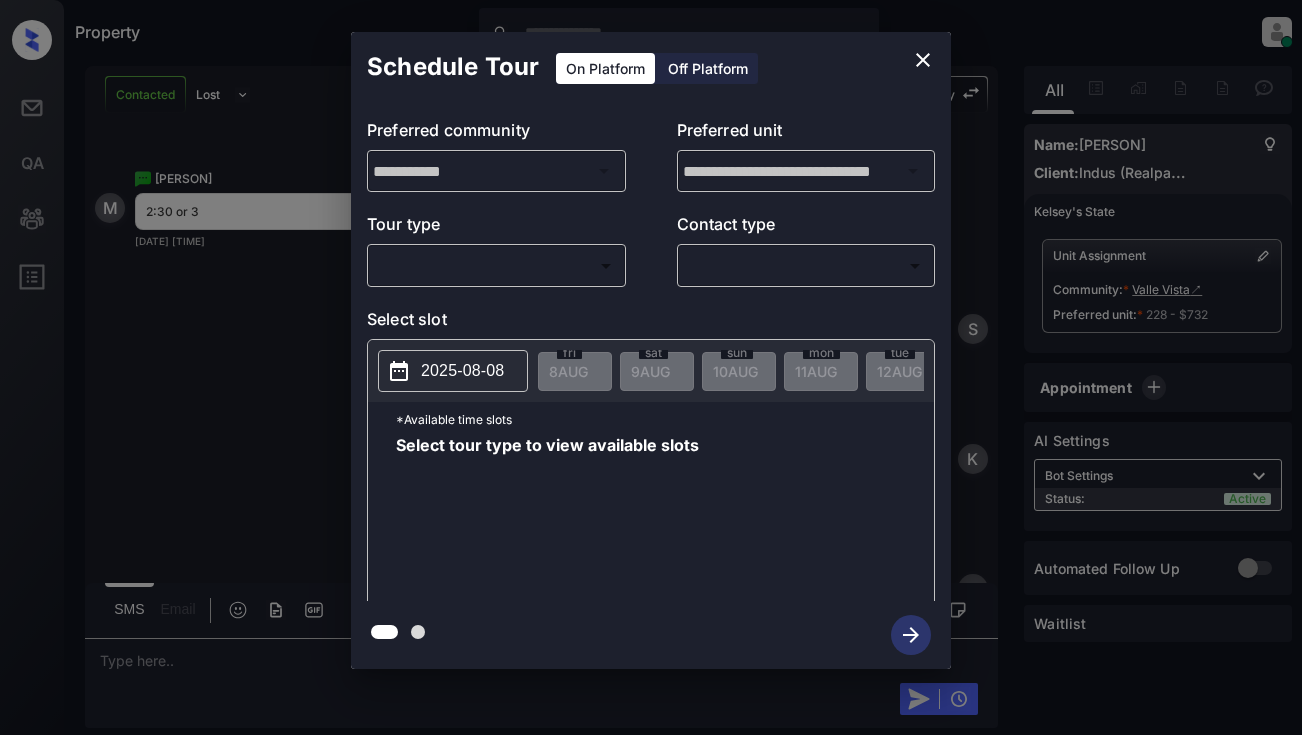 click on "​ ​" at bounding box center [496, 265] 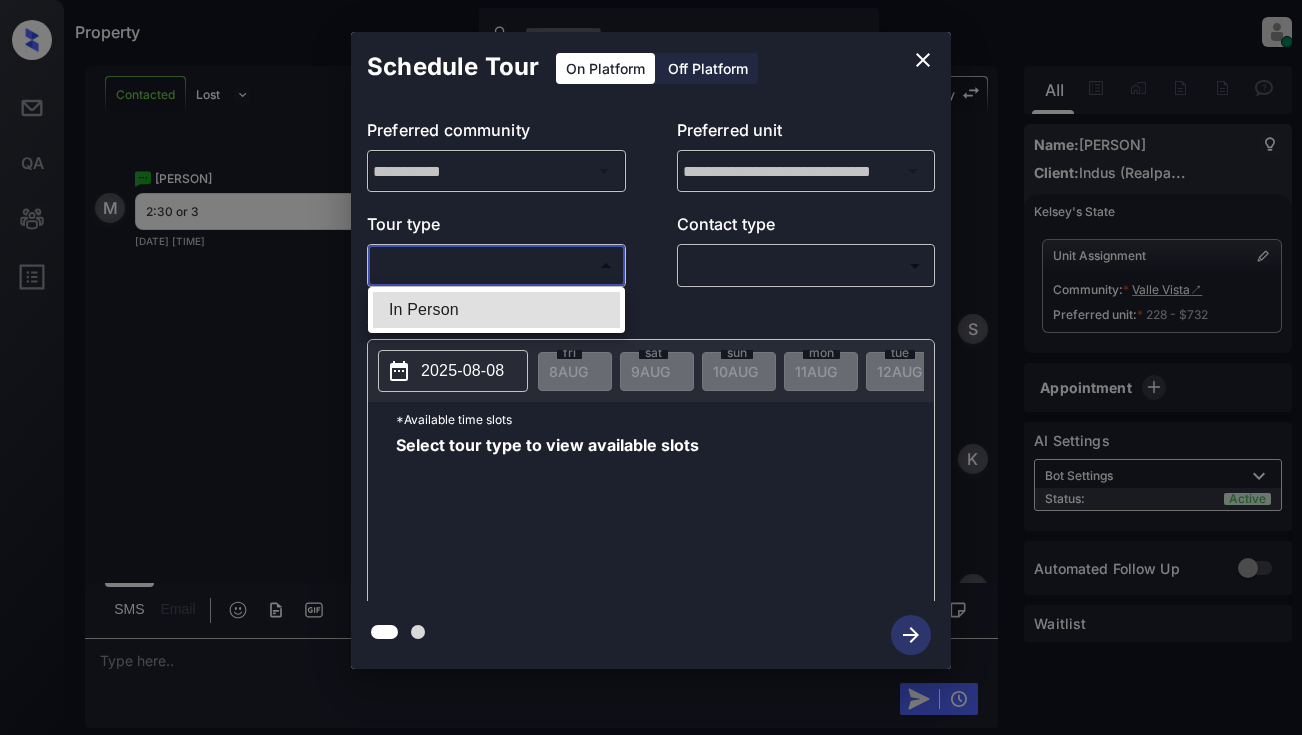 click on "Property Dominic Ceralde Online Set yourself   offline Set yourself   on break Profile Switch to  light  mode Sign out Contacted Lost Lead Sentiment: Angry Upon sliding the acknowledgement:  Lead will move to lost stage. * ​ SMS and call option will be set to opt out. AFM will be turned off for the lead. Kelsey New Message Agent Lead created via webhook in Inbound stage. Aug 07, 2025 11:00 pm A New Message Zuma Lead transferred to leasing agent: kelsey Aug 07, 2025 11:00 pm  Sync'd w  knock Z New Message Agent AFM Request sent to Kelsey. Aug 07, 2025 11:00 pm A New Message Agent Notes Note: Structured Note:
Move In Date: 2025-08-22
Aug 07, 2025 11:00 pm A New Message Kelsey Lead Details Updated
Move In Date:  22-8-2025
Aug 07, 2025 11:00 pm K New Message Kelsey Aug 07, 2025 11:01 pm   | SmarterAFMV2Sms  Sync'd w  knock K New Message Kelsey Lead archived by Kelsey! Aug 07, 2025 11:01 pm K New Message Melissa Ponsar Aug 08, 2025 02:00 am    Sync'd w  knock M New Message System Aug 08, 2025 02:00 am S K" at bounding box center [651, 367] 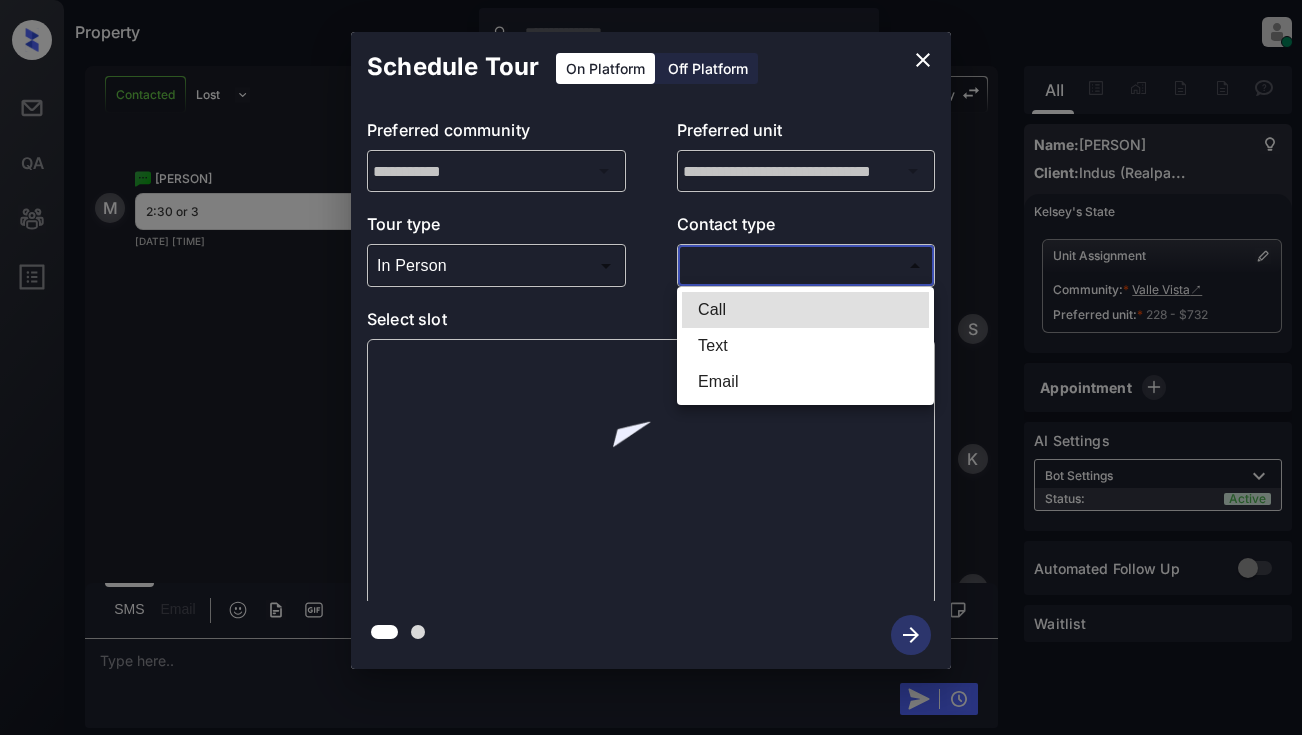 click on "Property Dominic Ceralde Online Set yourself   offline Set yourself   on break Profile Switch to  light  mode Sign out Contacted Lost Lead Sentiment: Angry Upon sliding the acknowledgement:  Lead will move to lost stage. * ​ SMS and call option will be set to opt out. AFM will be turned off for the lead. Kelsey New Message Agent Lead created via webhook in Inbound stage. Aug 07, 2025 11:00 pm A New Message Zuma Lead transferred to leasing agent: kelsey Aug 07, 2025 11:00 pm  Sync'd w  knock Z New Message Agent AFM Request sent to Kelsey. Aug 07, 2025 11:00 pm A New Message Agent Notes Note: Structured Note:
Move In Date: 2025-08-22
Aug 07, 2025 11:00 pm A New Message Kelsey Lead Details Updated
Move In Date:  22-8-2025
Aug 07, 2025 11:00 pm K New Message Kelsey Aug 07, 2025 11:01 pm   | SmarterAFMV2Sms  Sync'd w  knock K New Message Kelsey Lead archived by Kelsey! Aug 07, 2025 11:01 pm K New Message Melissa Ponsar Aug 08, 2025 02:00 am    Sync'd w  knock M New Message System Aug 08, 2025 02:00 am S K" at bounding box center [651, 367] 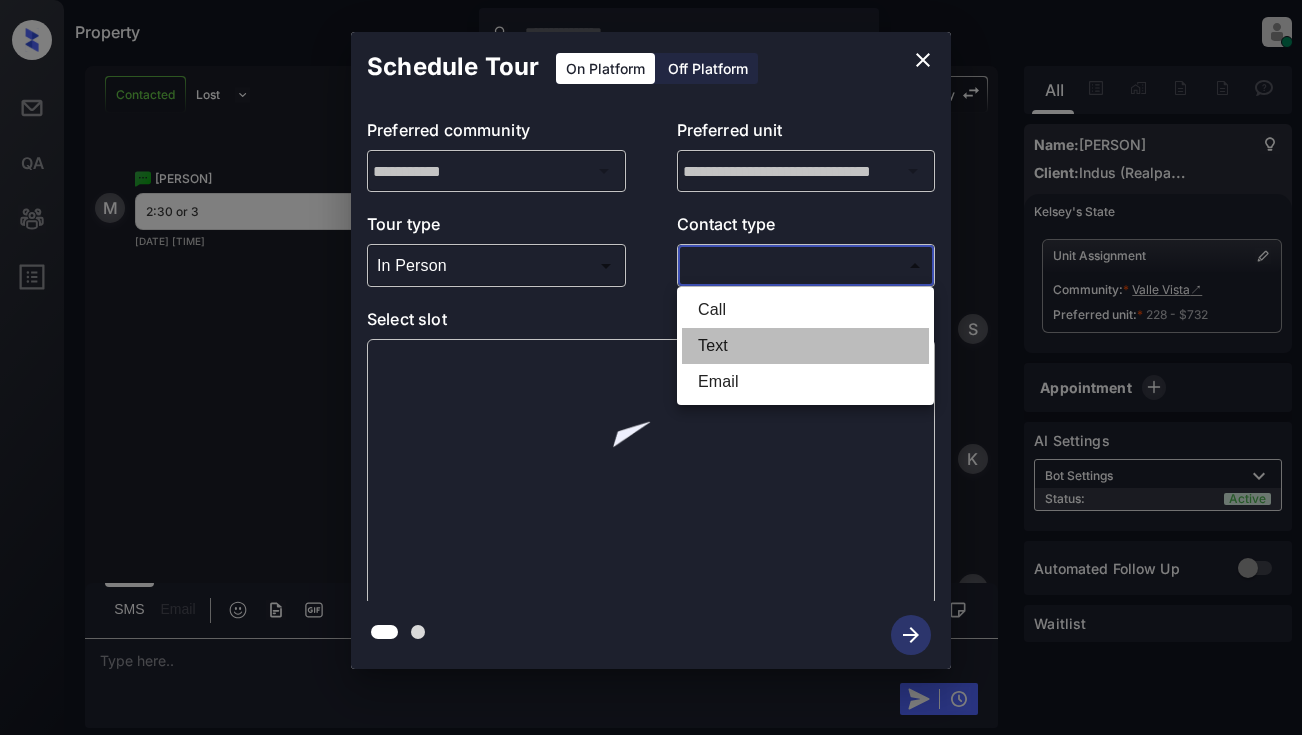 click on "Text" at bounding box center [805, 346] 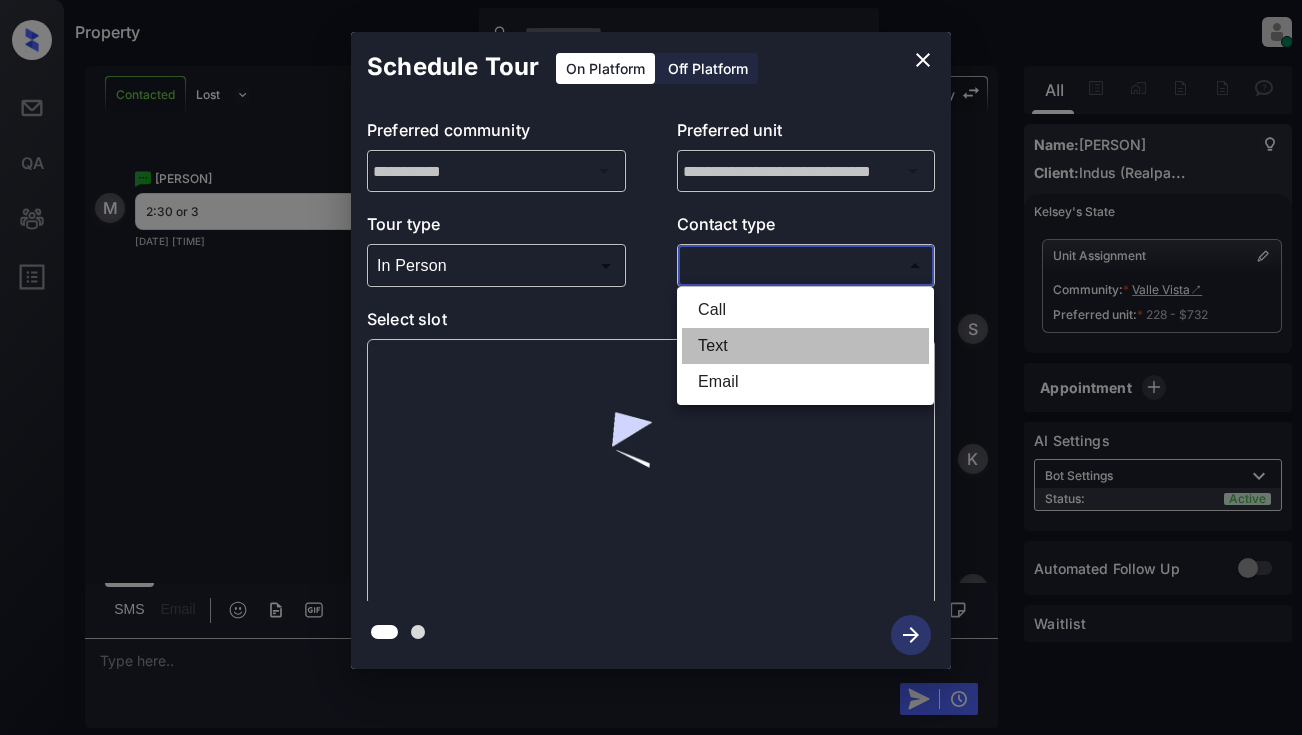type on "****" 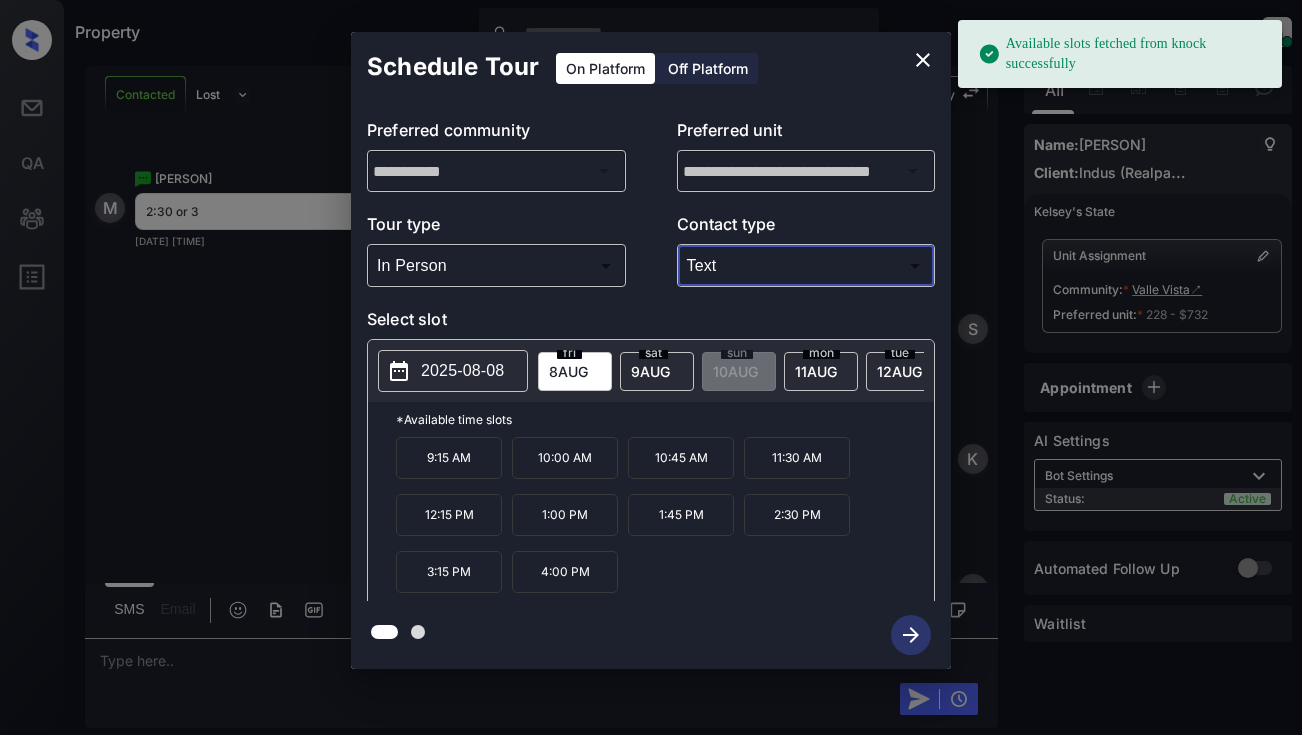 click on "2025-08-08" at bounding box center (462, 371) 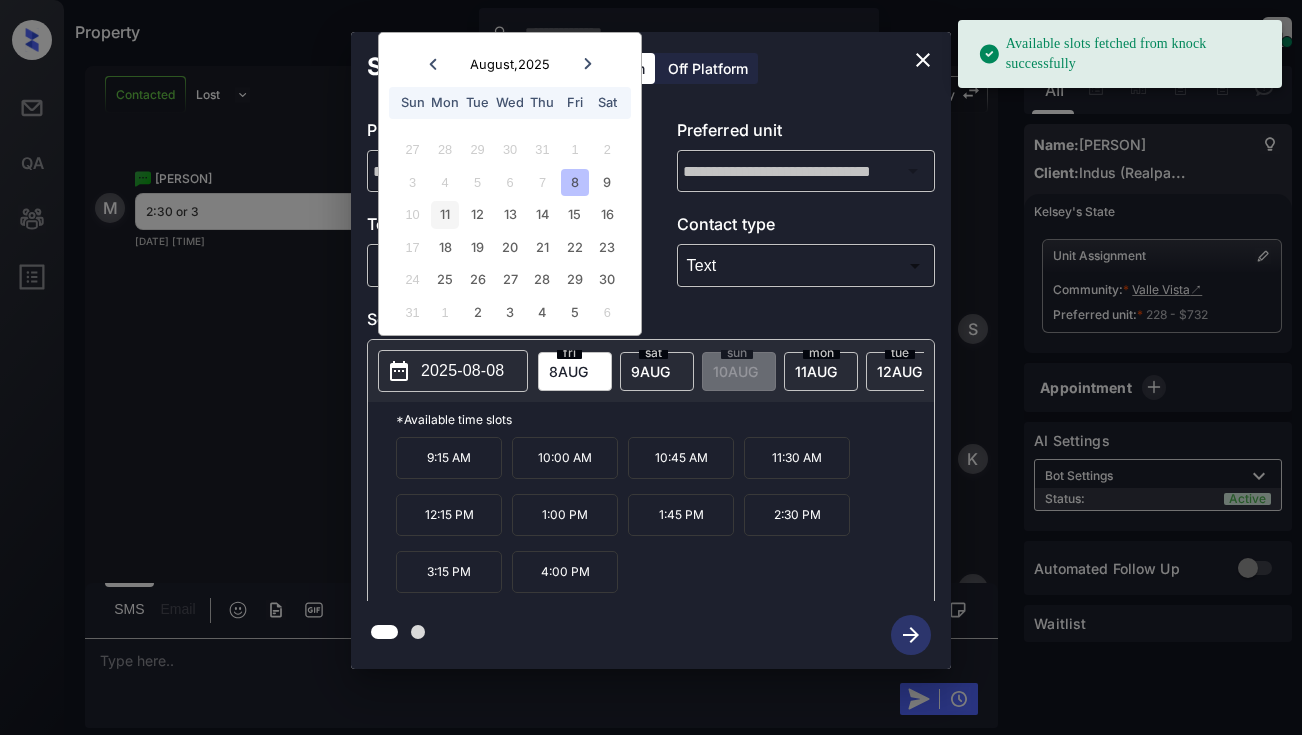 click on "11" at bounding box center (444, 214) 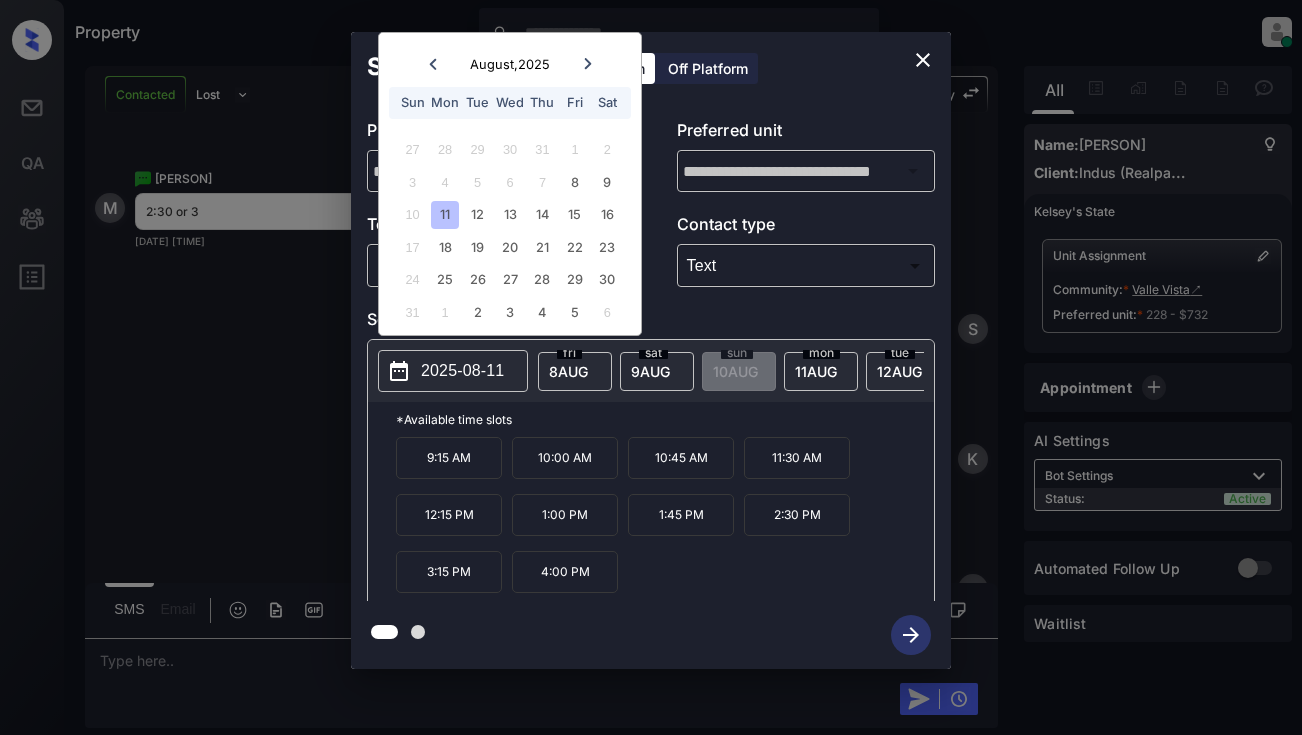 click on "2:30 PM" at bounding box center (797, 515) 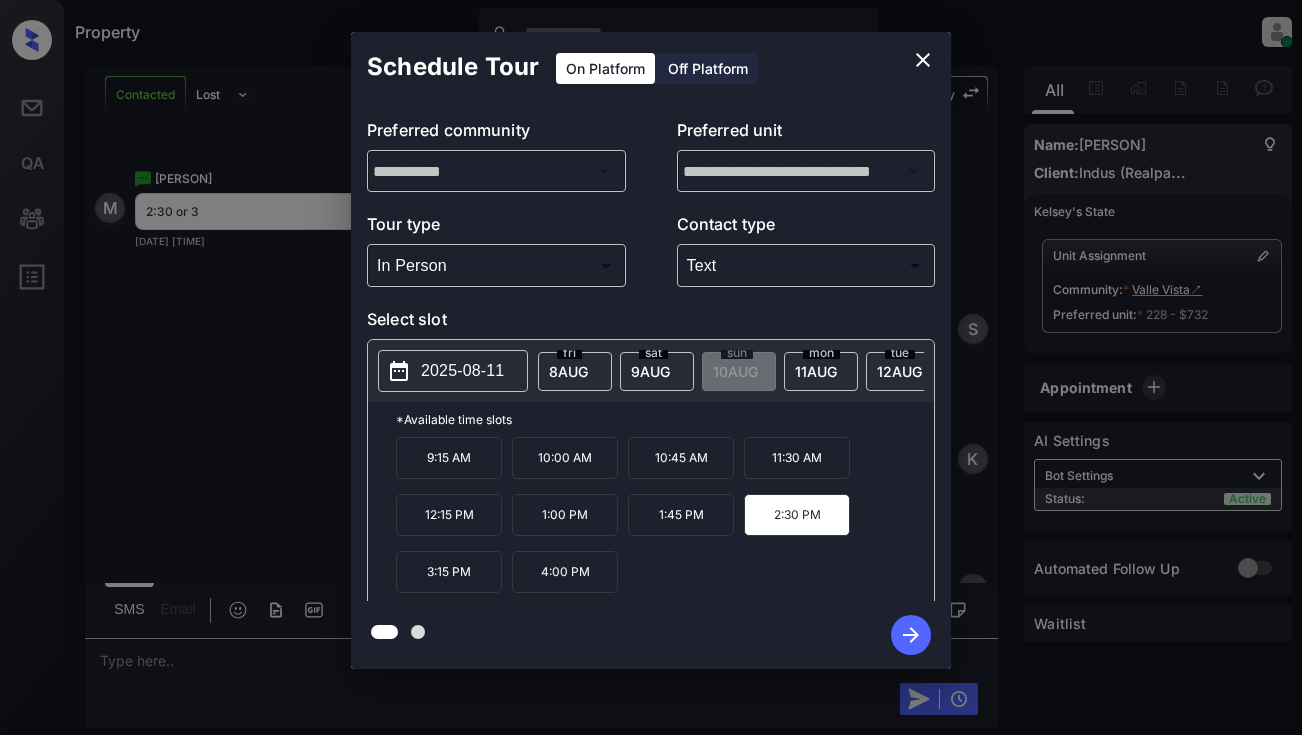 click 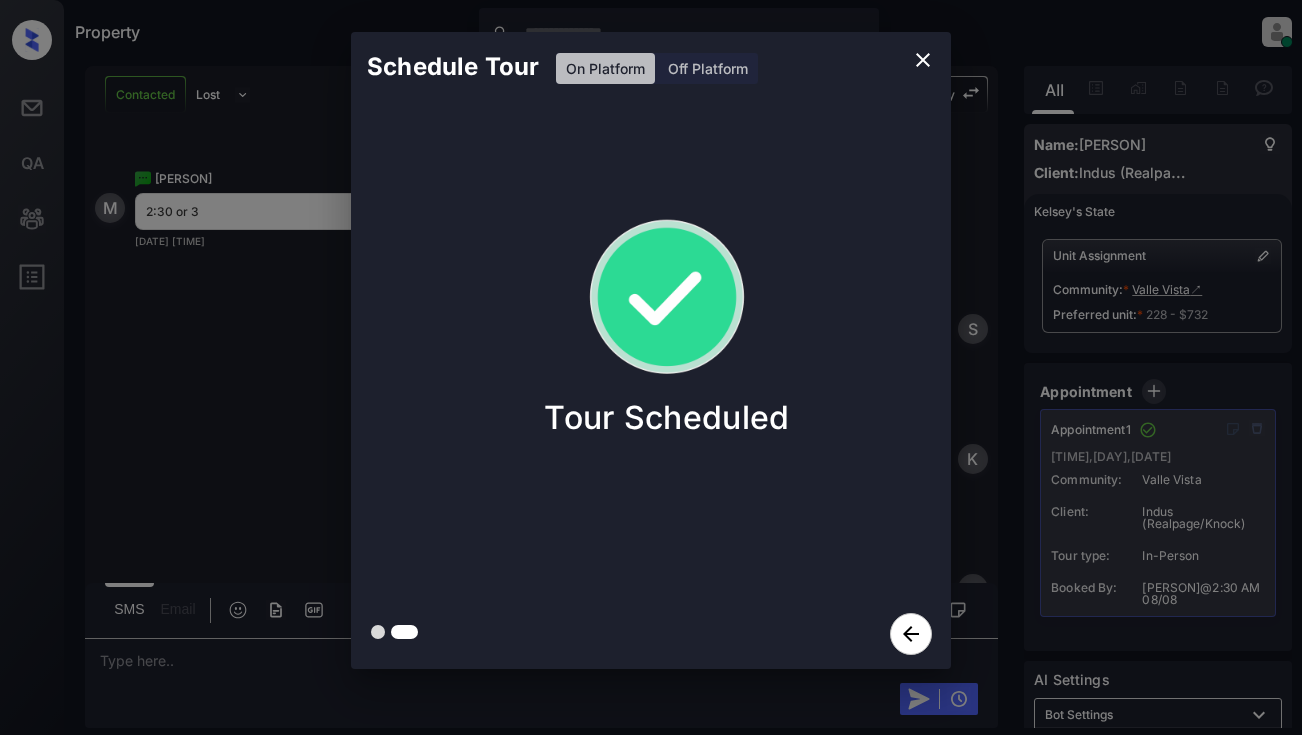 click on "Schedule Tour On Platform Off Platform Tour Scheduled" at bounding box center [651, 350] 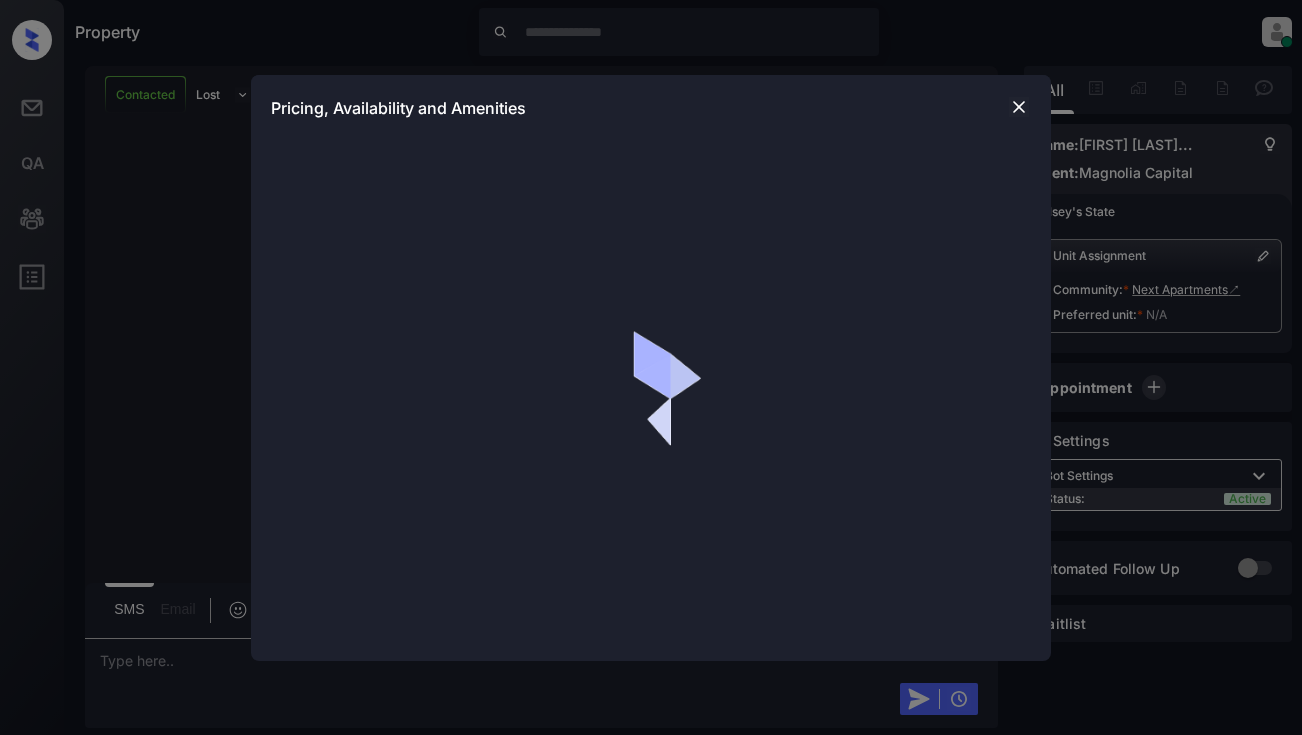 scroll, scrollTop: 0, scrollLeft: 0, axis: both 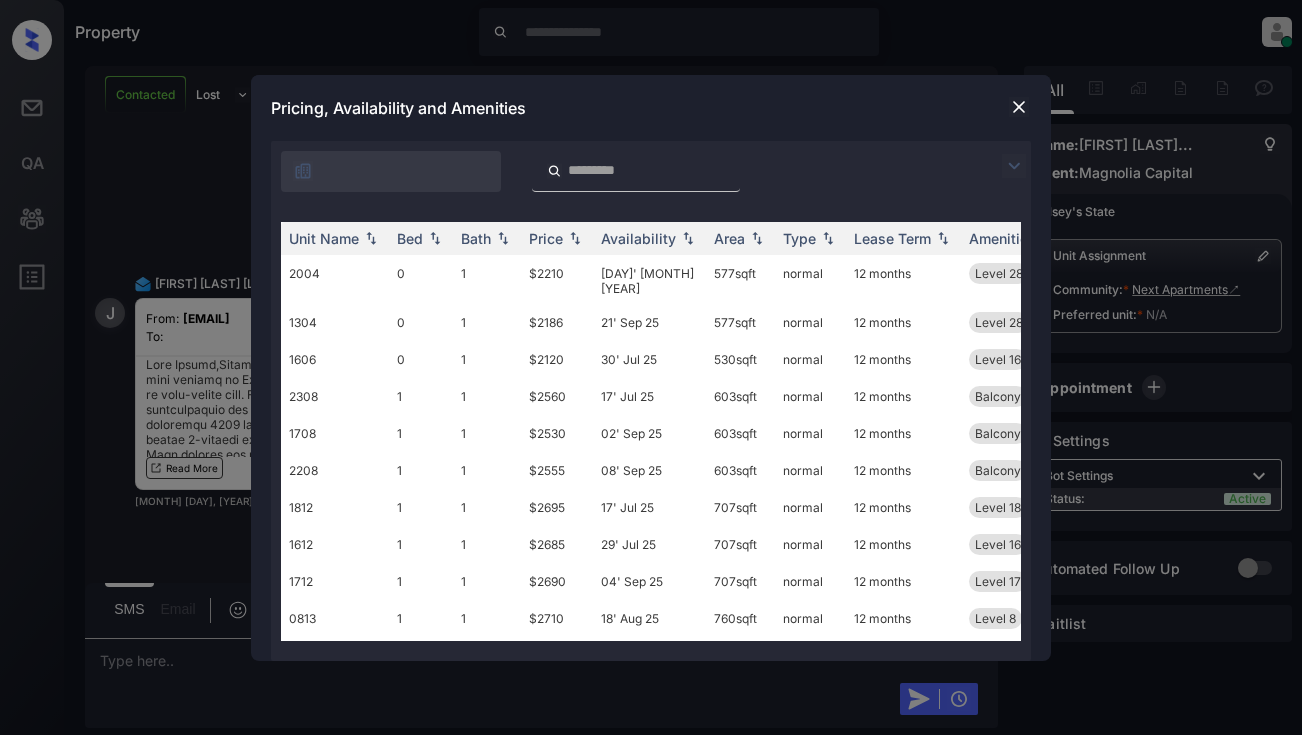 click at bounding box center [1014, 166] 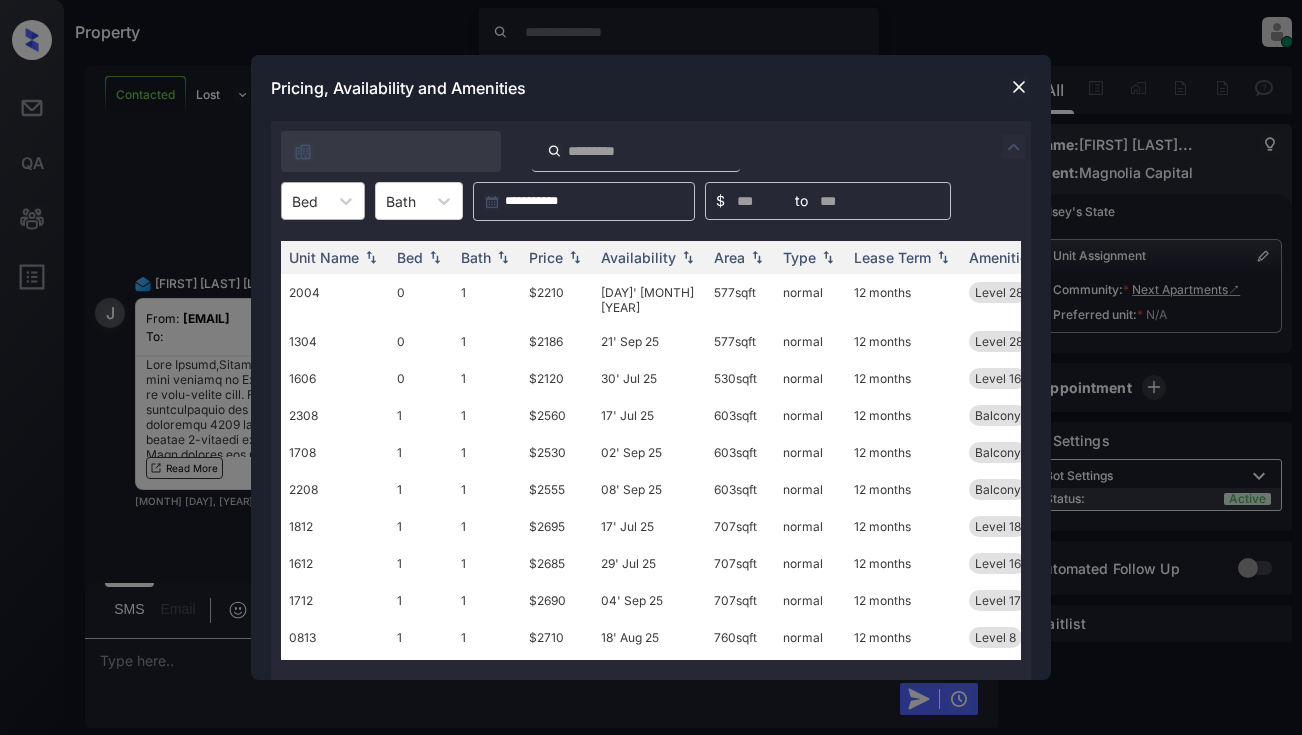click on "Bed" at bounding box center [305, 201] 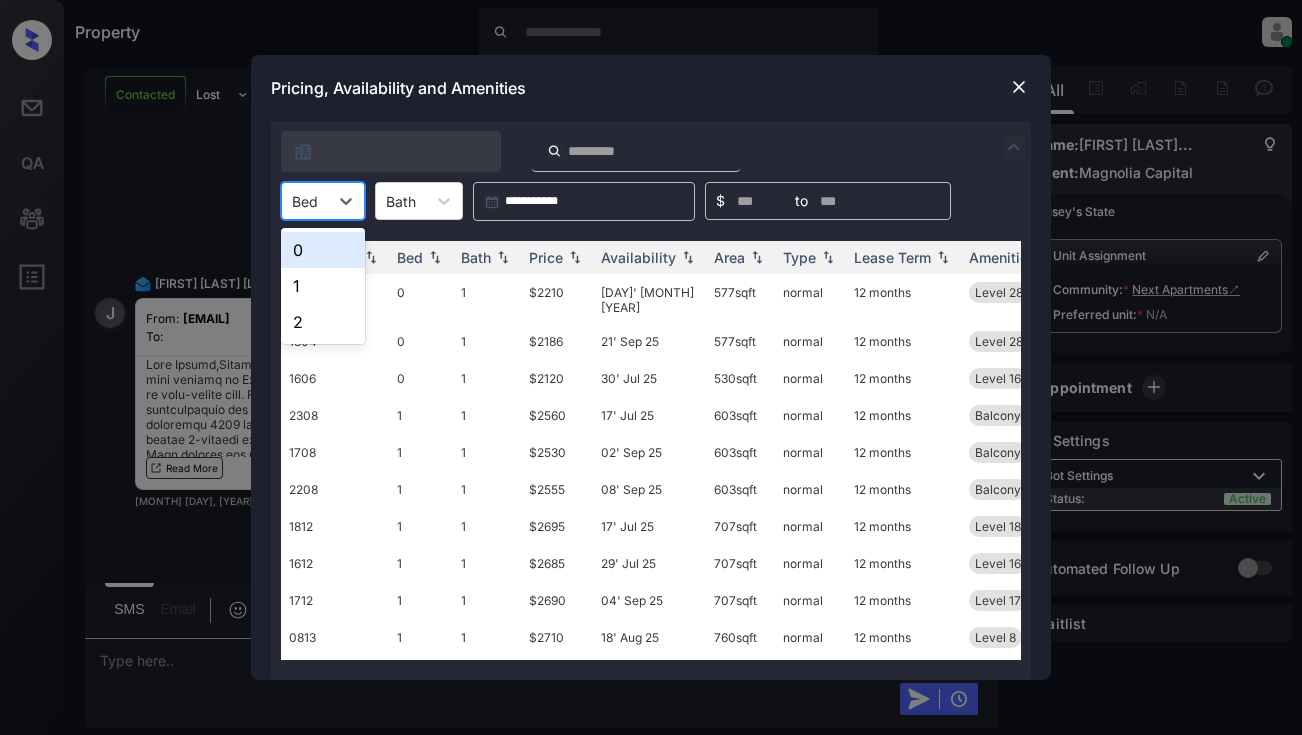 click on "0" at bounding box center (323, 250) 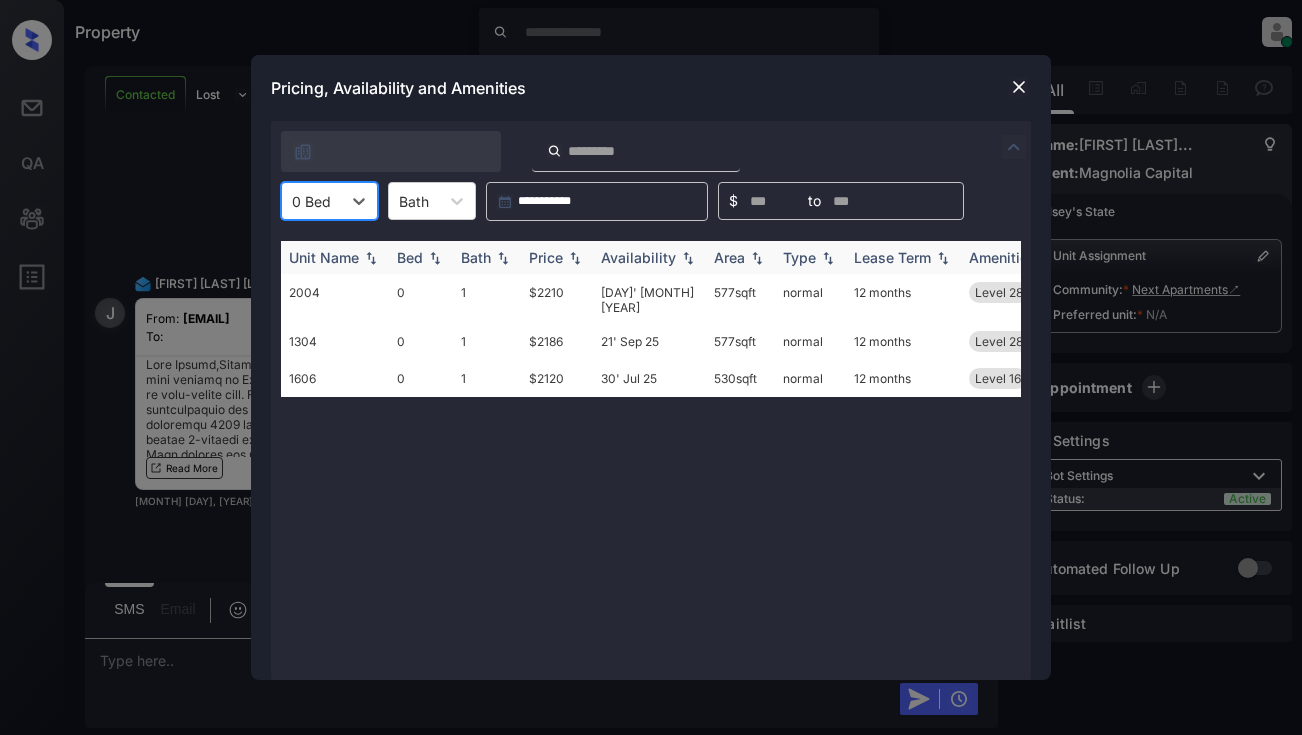 click on "Price" at bounding box center (546, 257) 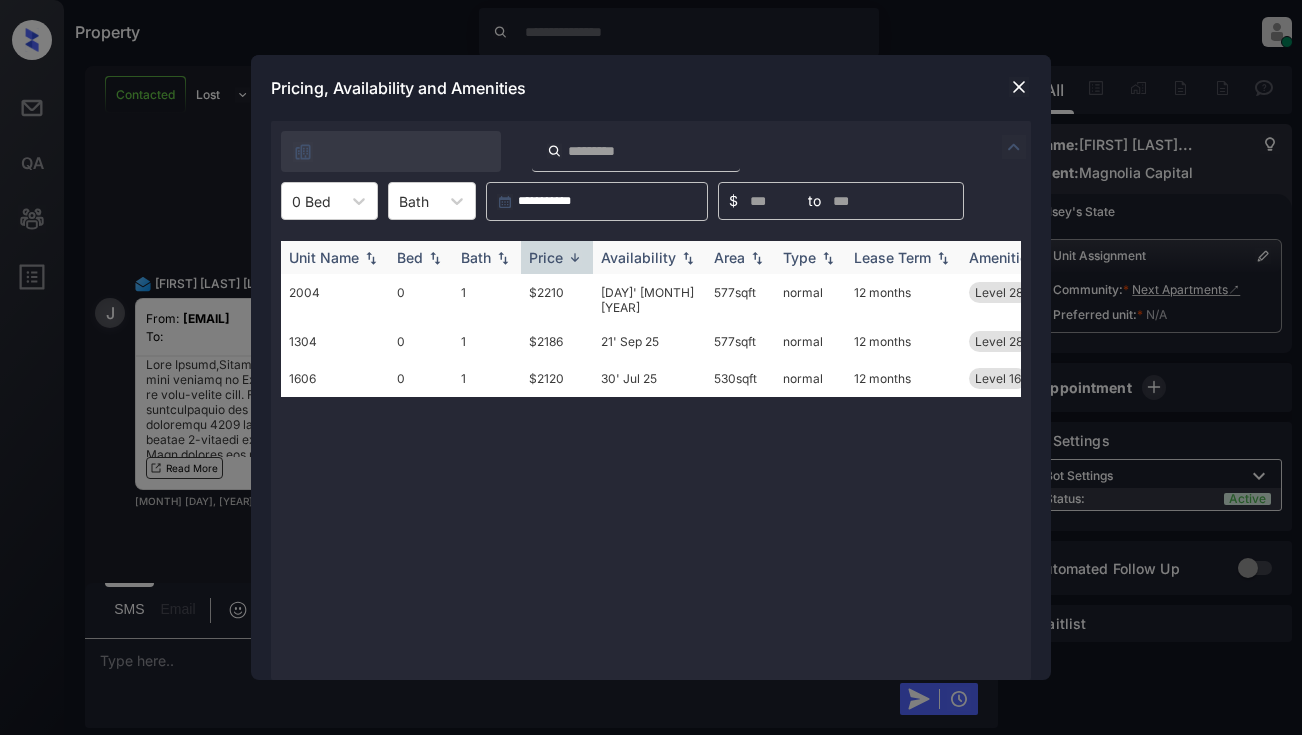 click on "Price" at bounding box center [546, 257] 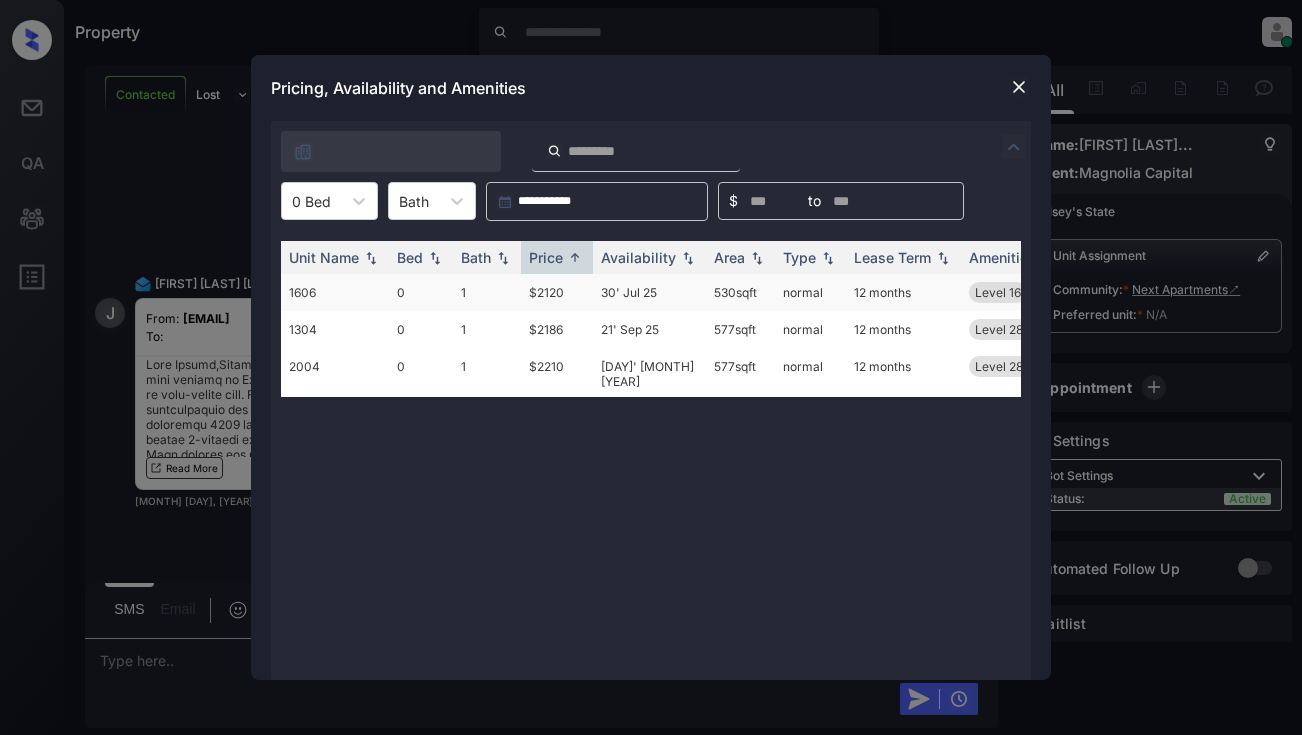 click on "$2120" at bounding box center (557, 292) 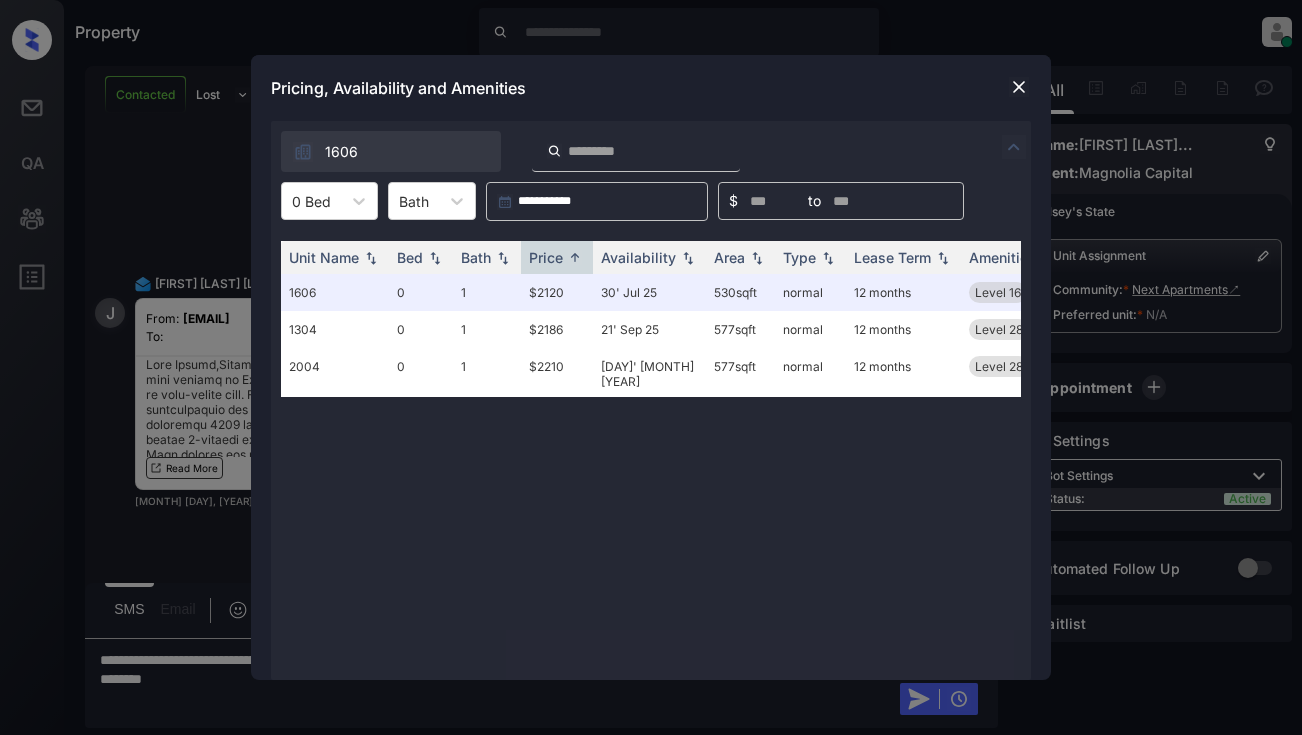 click at bounding box center [1019, 87] 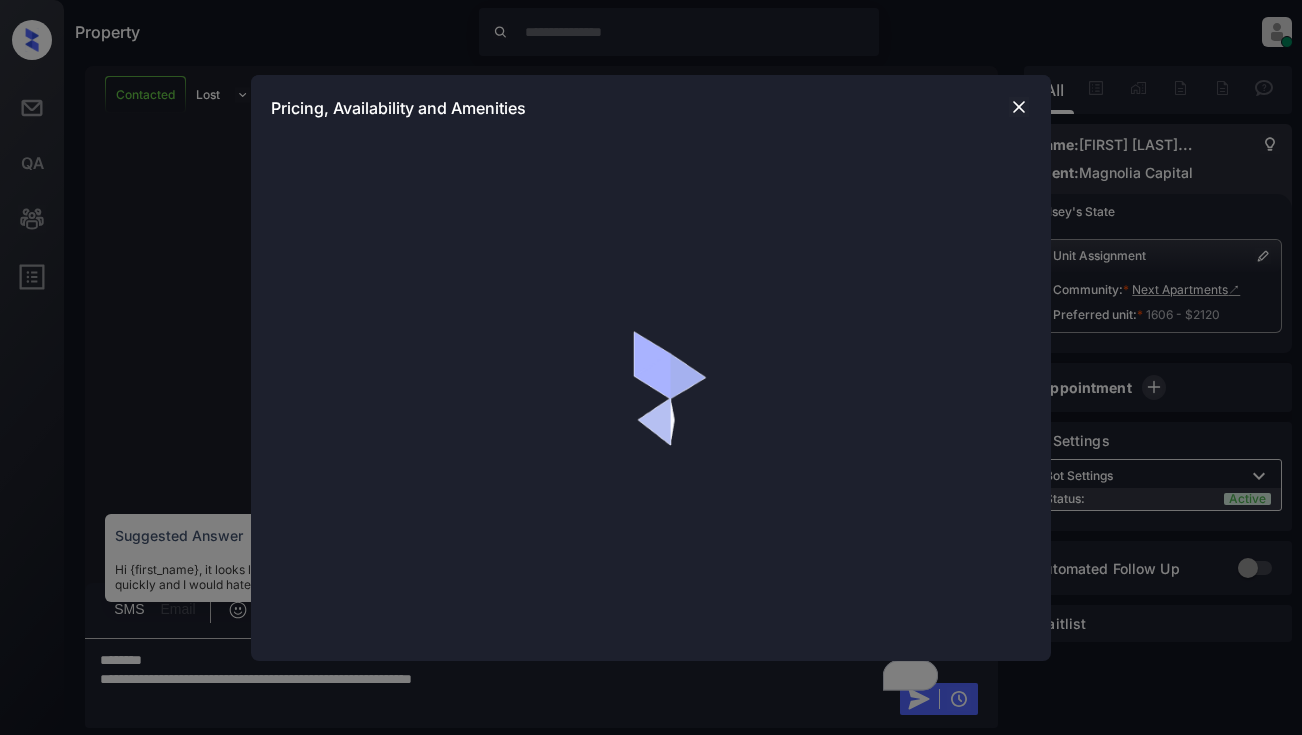 scroll, scrollTop: 0, scrollLeft: 0, axis: both 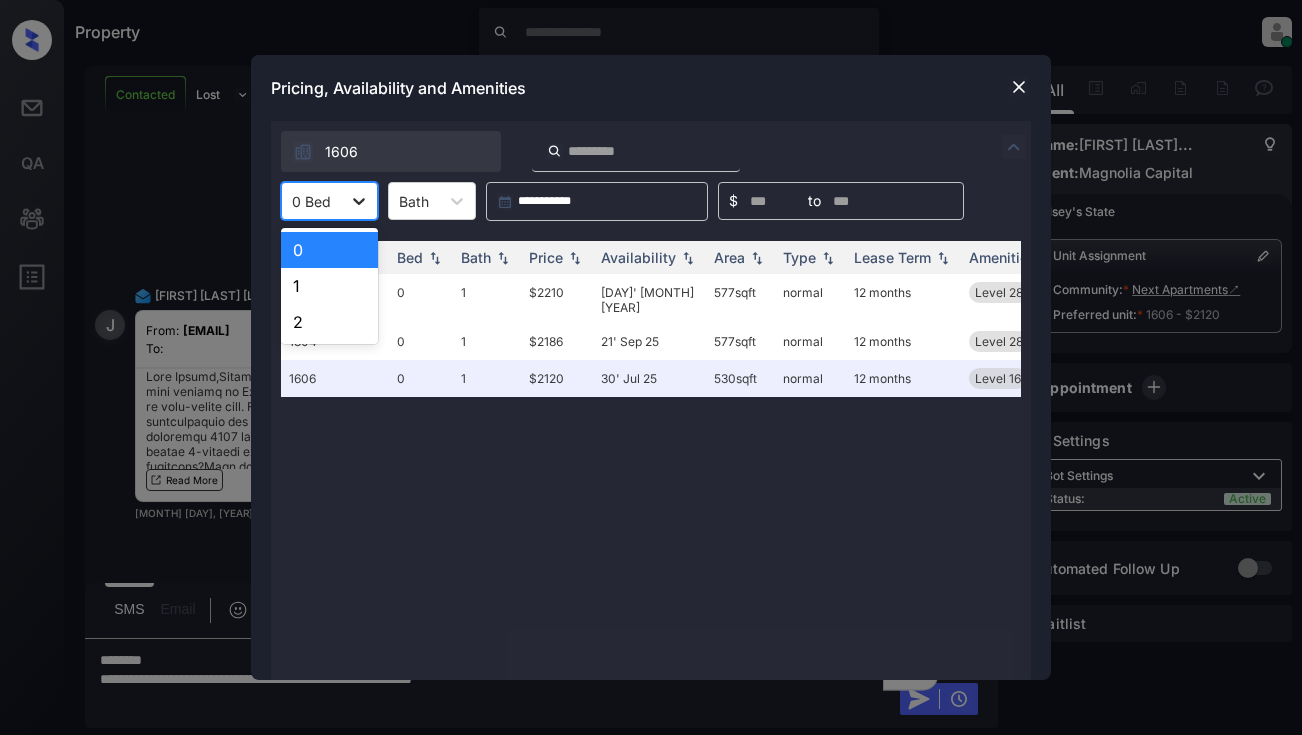 click at bounding box center (359, 201) 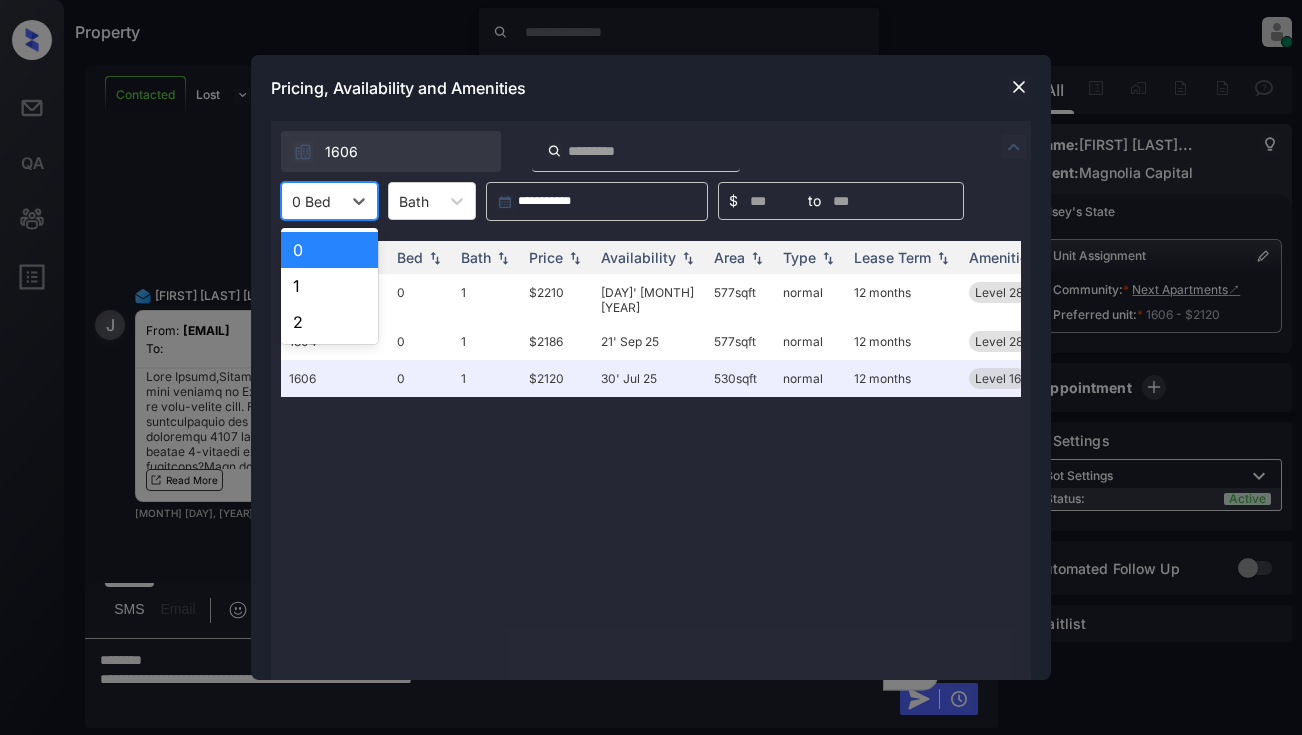 click on "1" at bounding box center [329, 286] 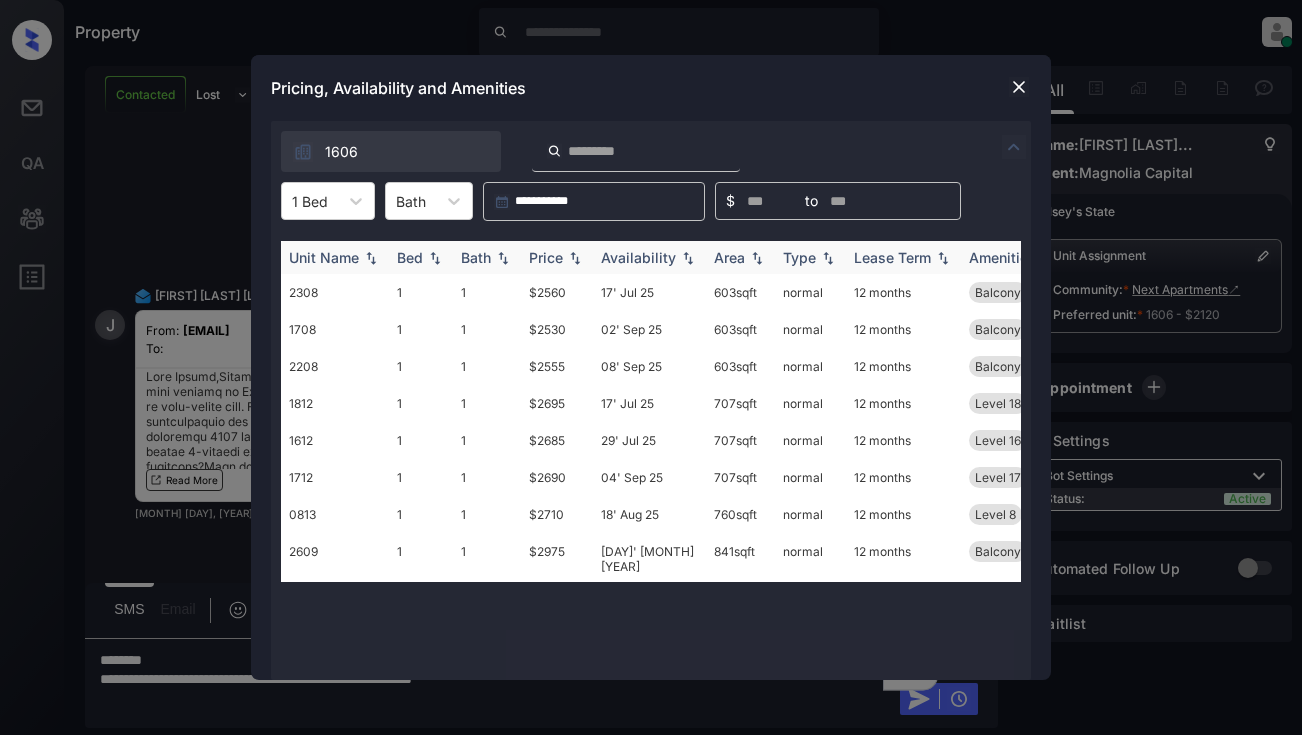 click on "Price" at bounding box center [546, 257] 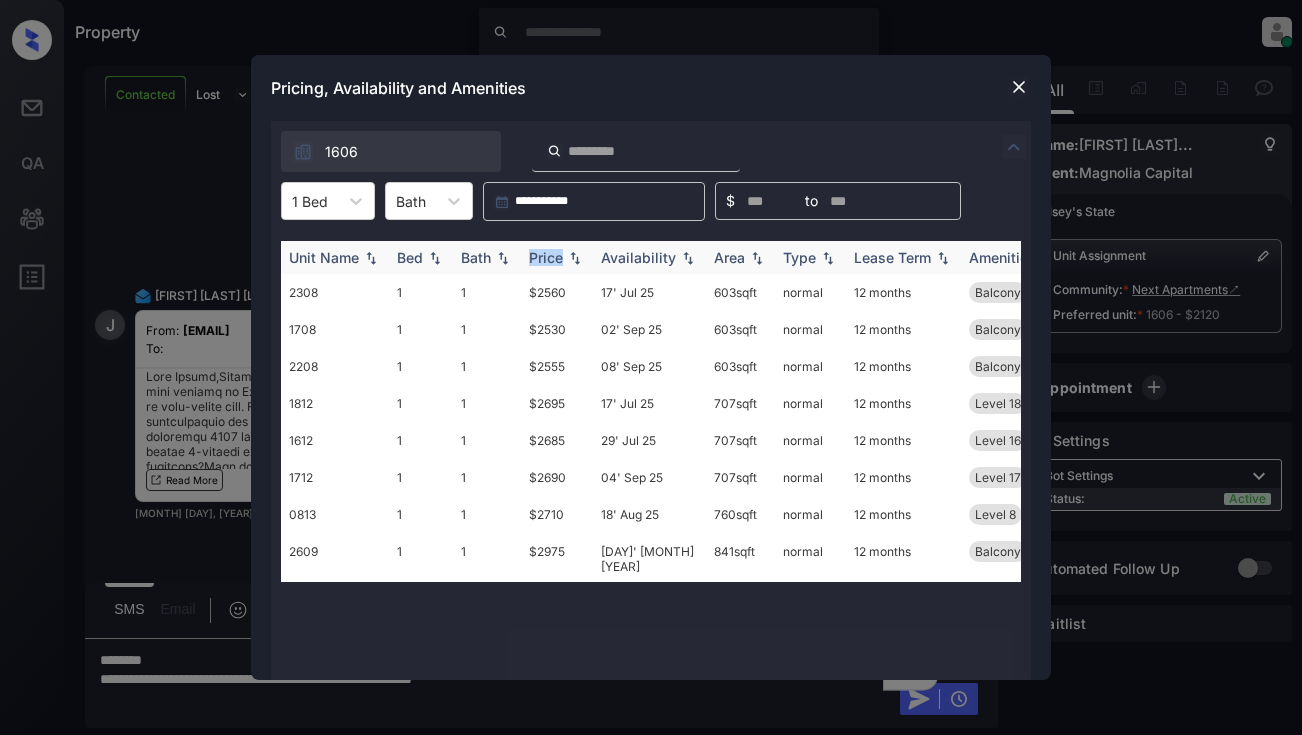 click on "Price" at bounding box center [546, 257] 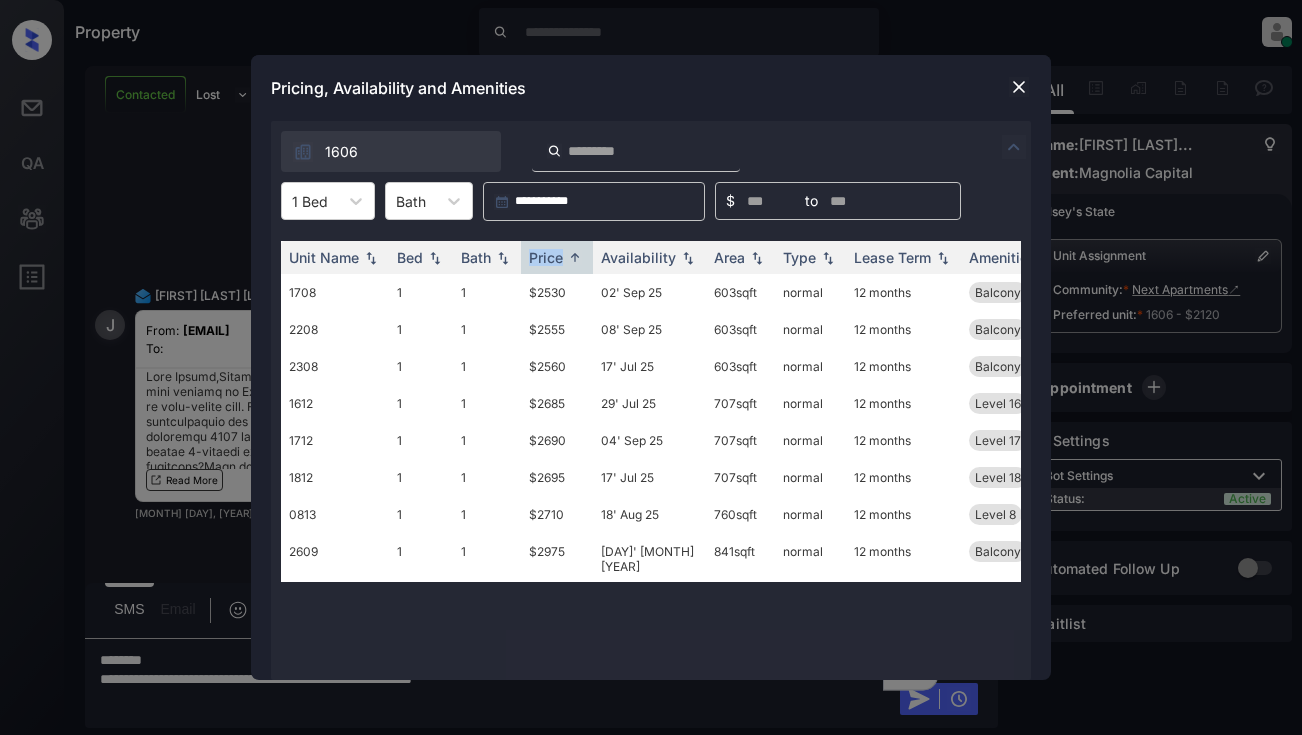 click at bounding box center (1019, 87) 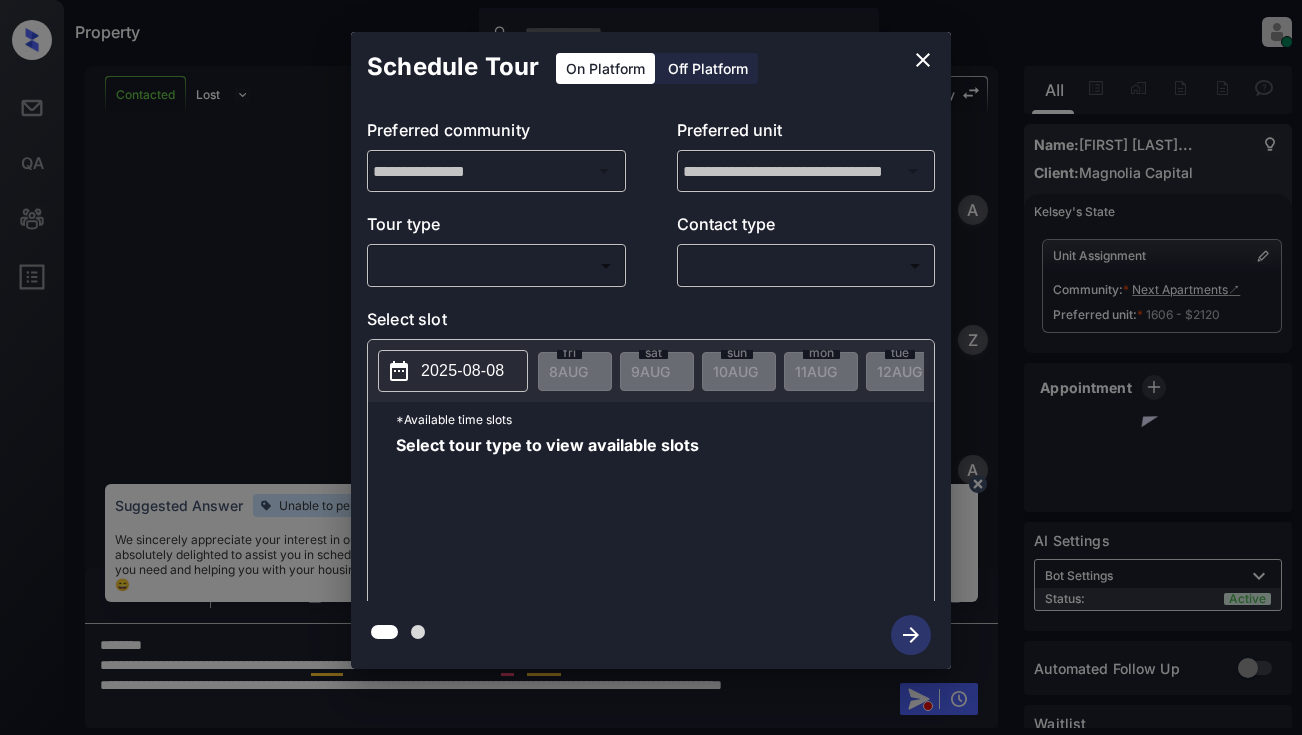 scroll, scrollTop: 0, scrollLeft: 0, axis: both 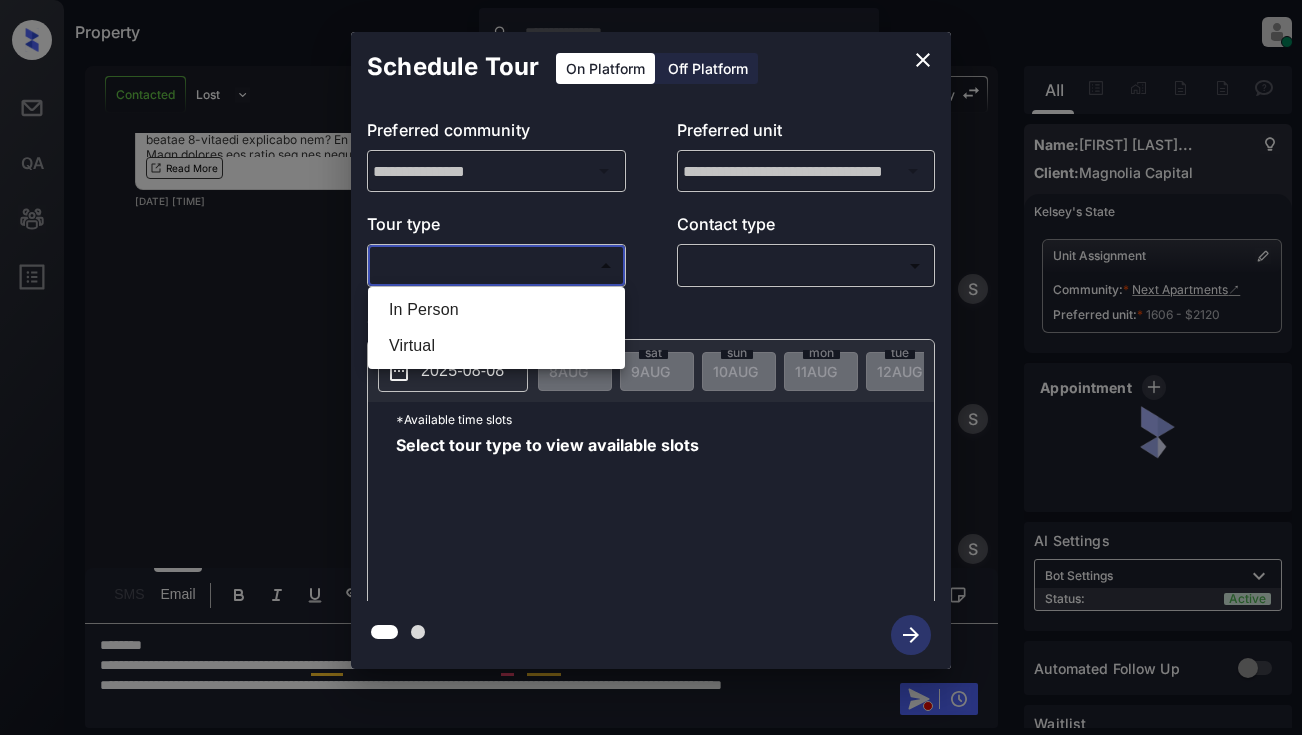 click on "Property [LAST] Online Set yourself   offline Set yourself   on break Profile Switch to  light  mode Sign out Contacted Lost Lead Sentiment: Angry Upon sliding the acknowledgement:  Lead will move to lost stage. * ​ SMS and call option will be set to opt out. AFM will be turned off for the lead. [FIRST] New Message Agent Lead created via webhook in Inbound stage. [DATE] [TIME] A New Message Zuma Lead transferred to leasing agent: [FIRST] [DATE] [TIME]  Sync'd w  knock Z New Message Agent AFM Request sent to [FIRST]. [DATE] [TIME] A New Message Agent Notes Note: Structured Note:
Move In Date: [DATE]
[DATE] [TIME] A New Message [FIRST] Lead Details Updated
Move In Date:  1-9-2025
[DATE] [TIME] K New Message [FIRST] From:   [EMAIL] To:   [EMAIL] Hi [FIRST],       Best,   [FIRST]   Next Apartments . Read More [DATE] [TIME]   | SmarterAFMV2Email  Sync'd w  knock K New Message [FIRST] Lead archived by [FIRST]!" at bounding box center (651, 367) 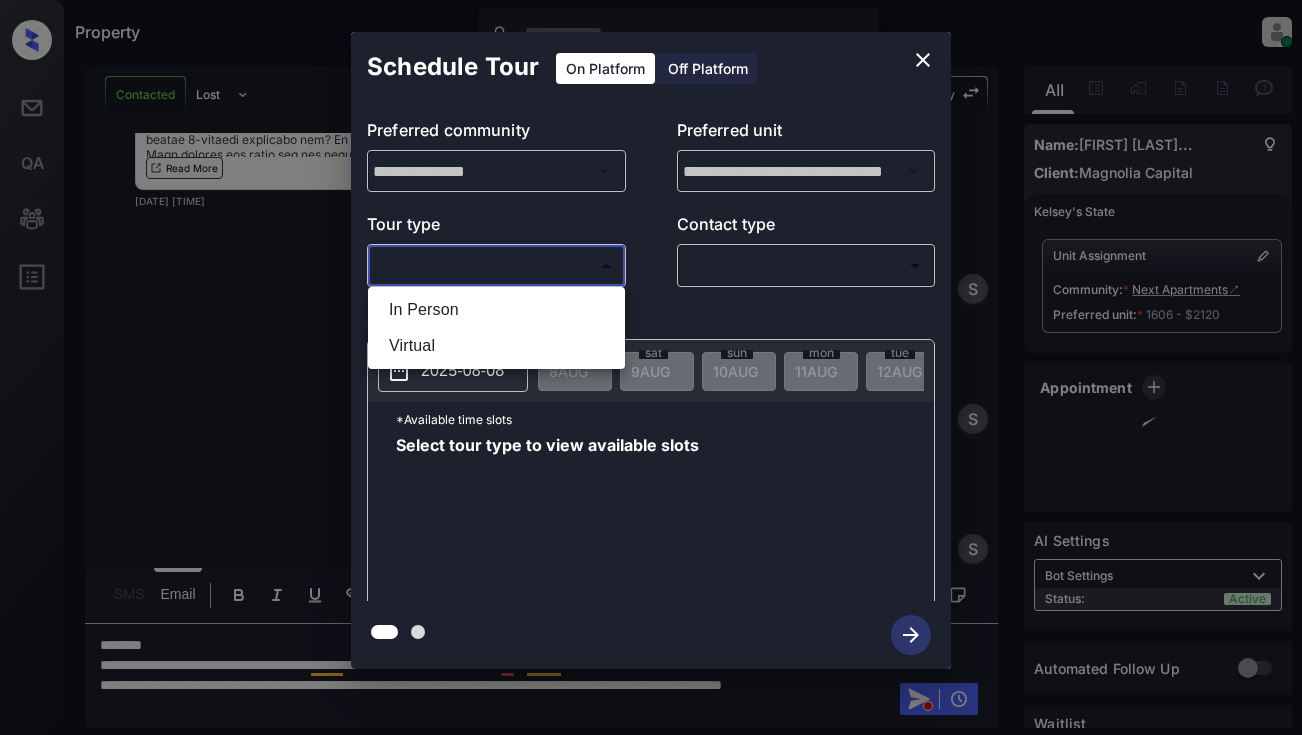 click at bounding box center [651, 367] 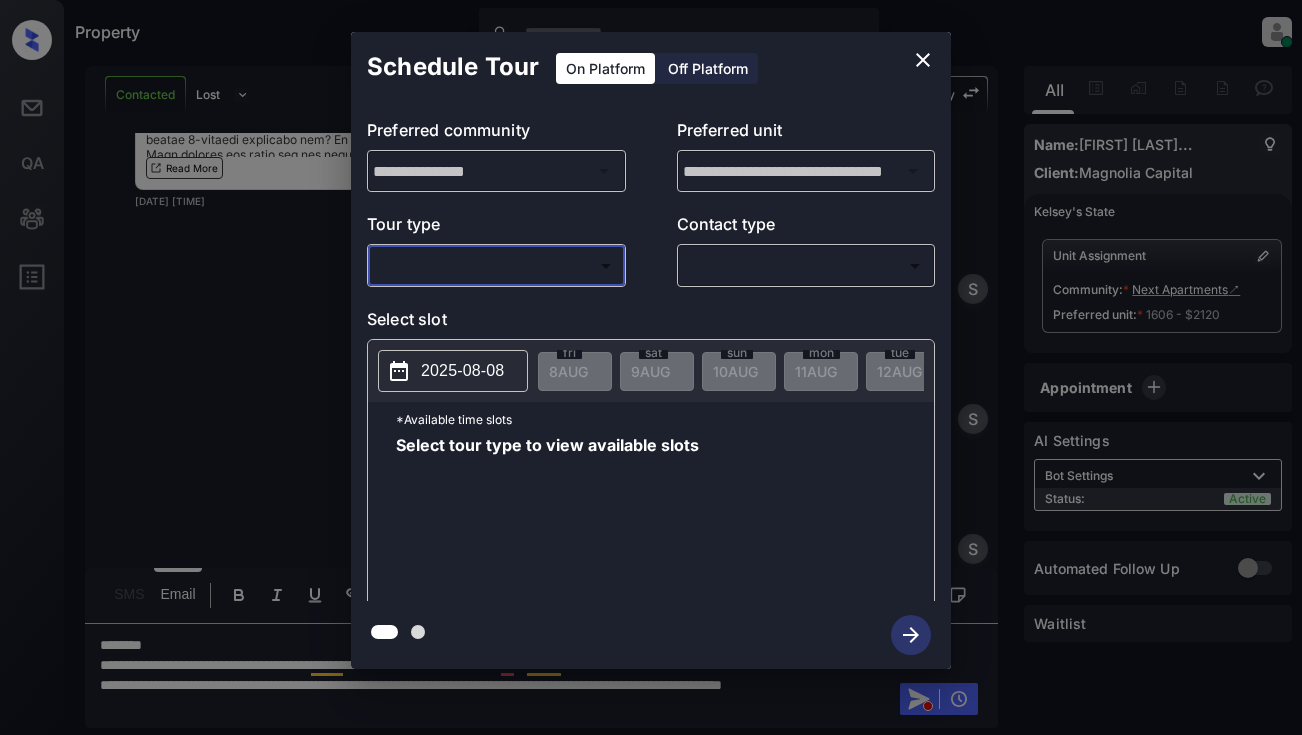 click 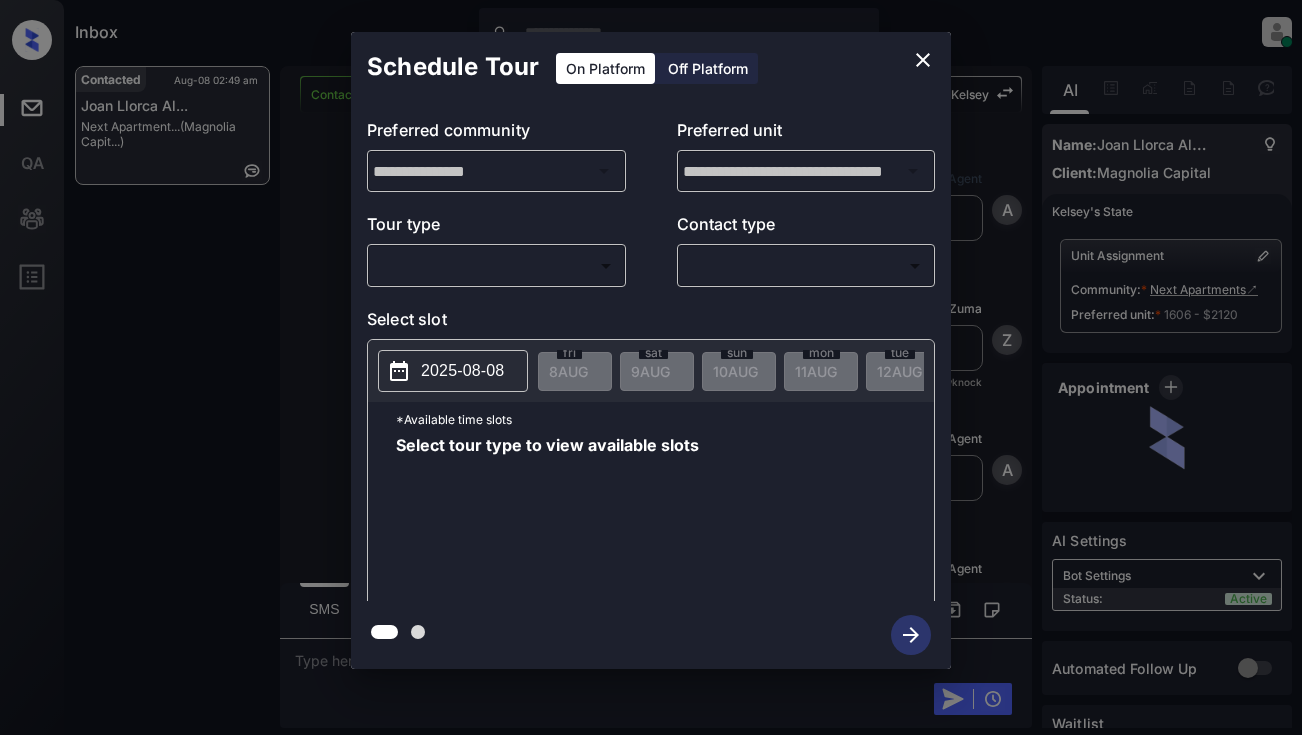 scroll, scrollTop: 0, scrollLeft: 0, axis: both 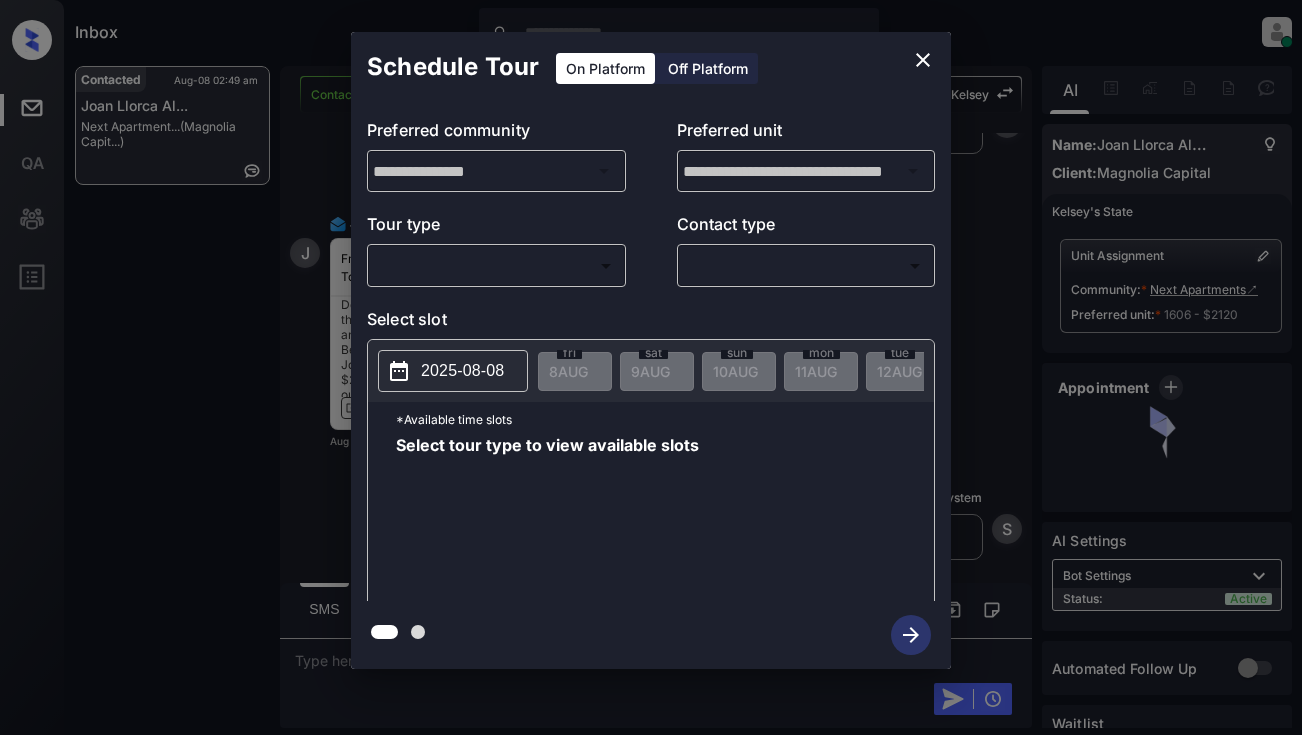 click on "Inbox Dominic Ceralde Online Set yourself   offline Set yourself   on break Profile Switch to  light  mode Sign out Contacted Aug-08 02:49 am   Joan Llorca Al... Next Apartment...  (Magnolia Capit...) Contacted Lost Lead Sentiment: Angry Upon sliding the acknowledgement:  Lead will move to lost stage. * ​ SMS and call option will be set to opt out. AFM will be turned off for the lead. Kelsey New Message Agent Lead created via webhook in Inbound stage. Aug 08, 2025 02:23 am A New Message Zuma Lead transferred to leasing agent: kelsey Aug 08, 2025 02:23 am  Sync'd w  knock Z New Message Agent AFM Request sent to Kelsey. Aug 08, 2025 02:23 am A New Message Agent Notes Note: Structured Note:
Move In Date: 2025-09-01
Aug 08, 2025 02:23 am A New Message Kelsey Lead Details Updated
Move In Date:  1-9-2025
Aug 08, 2025 02:23 am K New Message Kelsey From:   magnolia@[REDACTED] To:   joanllorca@[REDACTED] Hi Joan,       Best,   Kelsey   Next Apartments . Read More Aug 08, 2025 02:23 am   knock K" at bounding box center [651, 367] 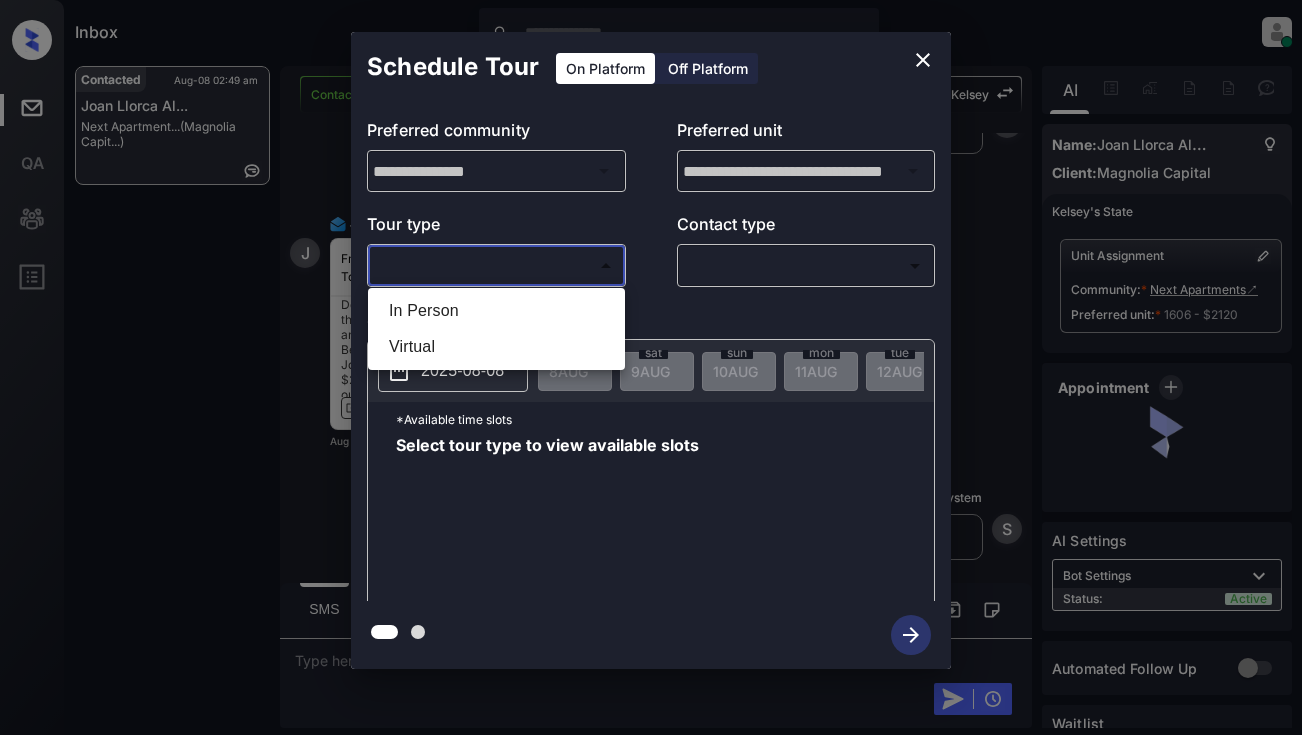 click on "In Person" at bounding box center (496, 311) 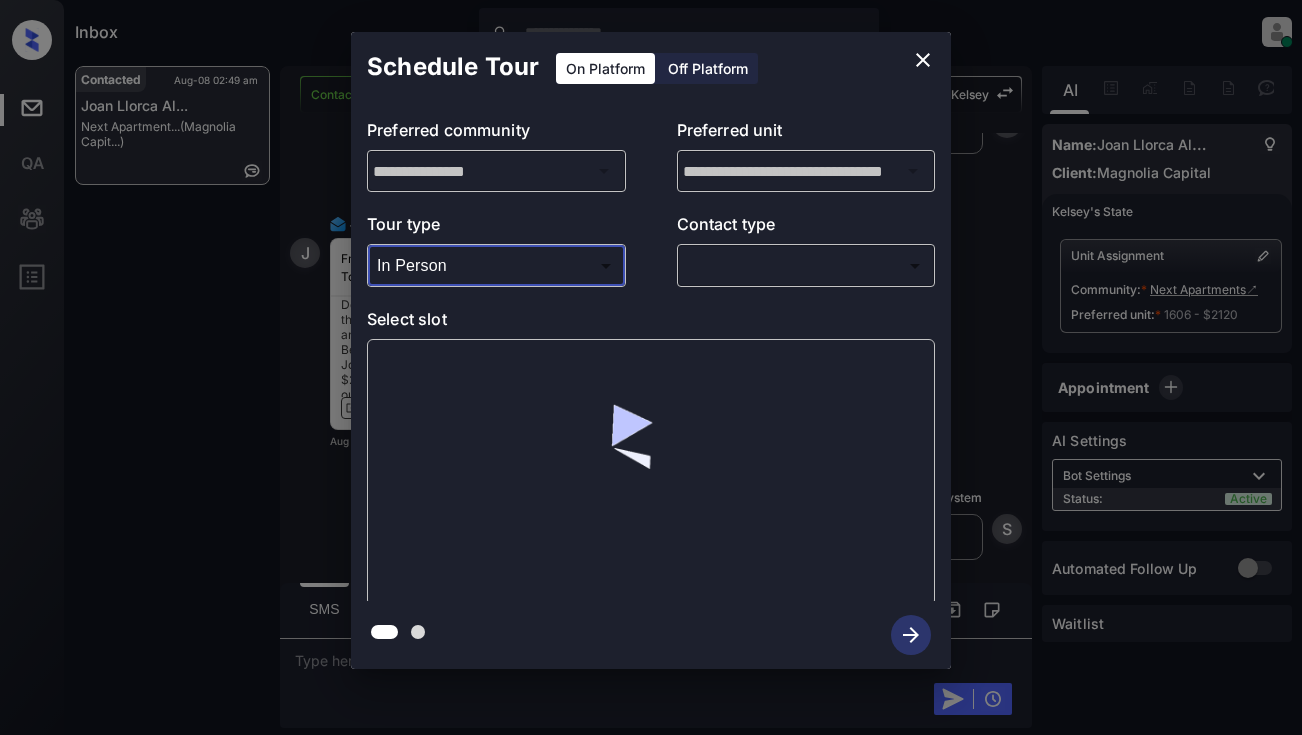 click on "Inbox Dominic Ceralde Online Set yourself   offline Set yourself   on break Profile Switch to  light  mode Sign out Contacted Aug-08 02:49 am   Joan Llorca Al... Next Apartment...  (Magnolia Capit...) Contacted Lost Lead Sentiment: Angry Upon sliding the acknowledgement:  Lead will move to lost stage. * ​ SMS and call option will be set to opt out. AFM will be turned off for the lead. Kelsey New Message Agent Lead created via webhook in Inbound stage. Aug 08, 2025 02:23 am A New Message Zuma Lead transferred to leasing agent: kelsey Aug 08, 2025 02:23 am  Sync'd w  knock Z New Message Agent AFM Request sent to Kelsey. Aug 08, 2025 02:23 am A New Message Agent Notes Note: Structured Note:
Move In Date: 2025-09-01
Aug 08, 2025 02:23 am A New Message Kelsey Lead Details Updated
Move In Date:  1-9-2025
Aug 08, 2025 02:23 am K New Message Kelsey From:   magnolia@communications.getzuma.com To:   joanllorca@go.ugr.es Hi Joan,       Best,   Kelsey   Next Apartments . Read More Aug 08, 2025 02:23 am   knock K" at bounding box center [651, 367] 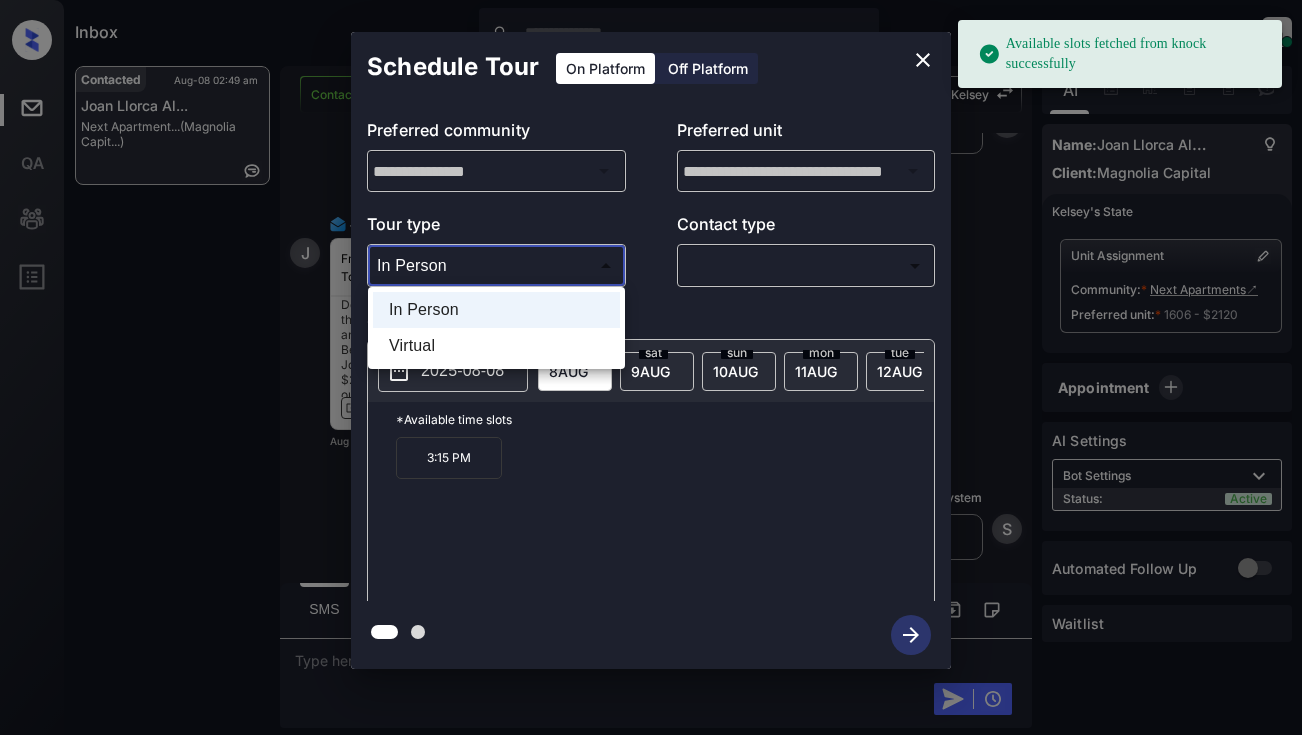 click on "Virtual" at bounding box center [496, 346] 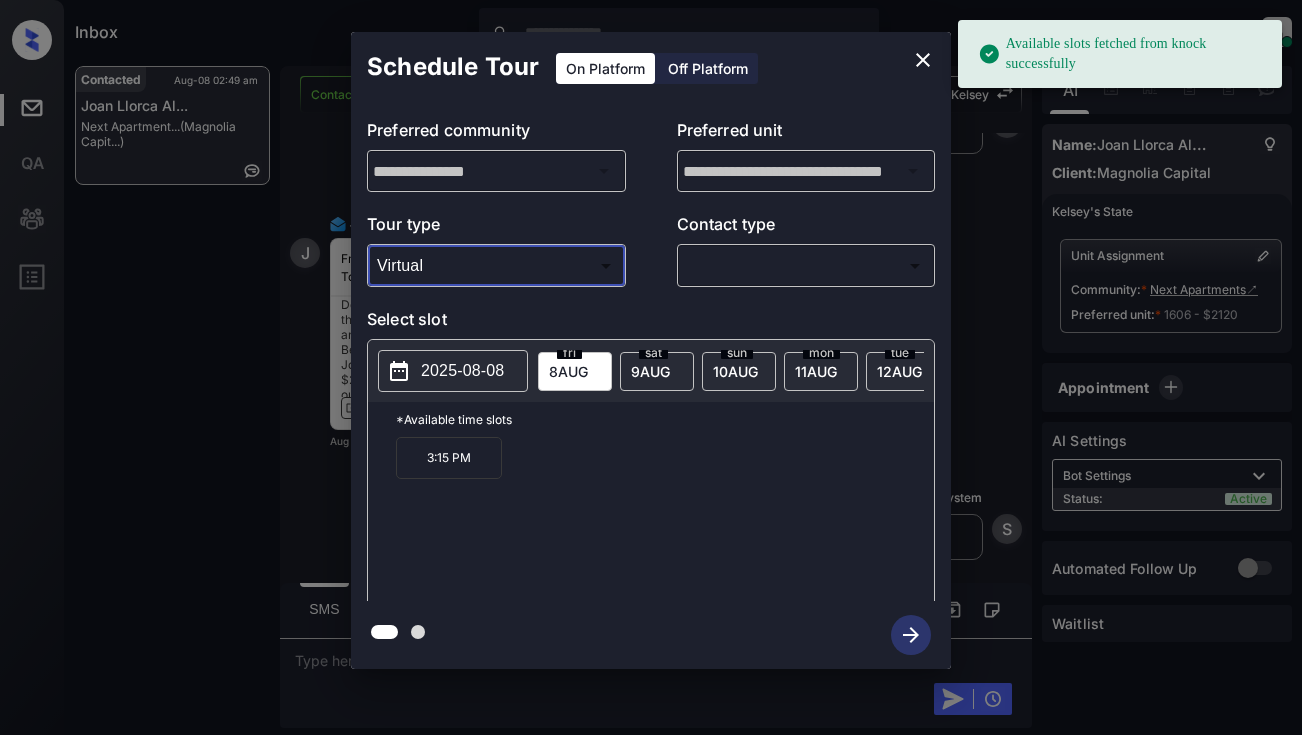 click on "2025-08-08" at bounding box center [462, 371] 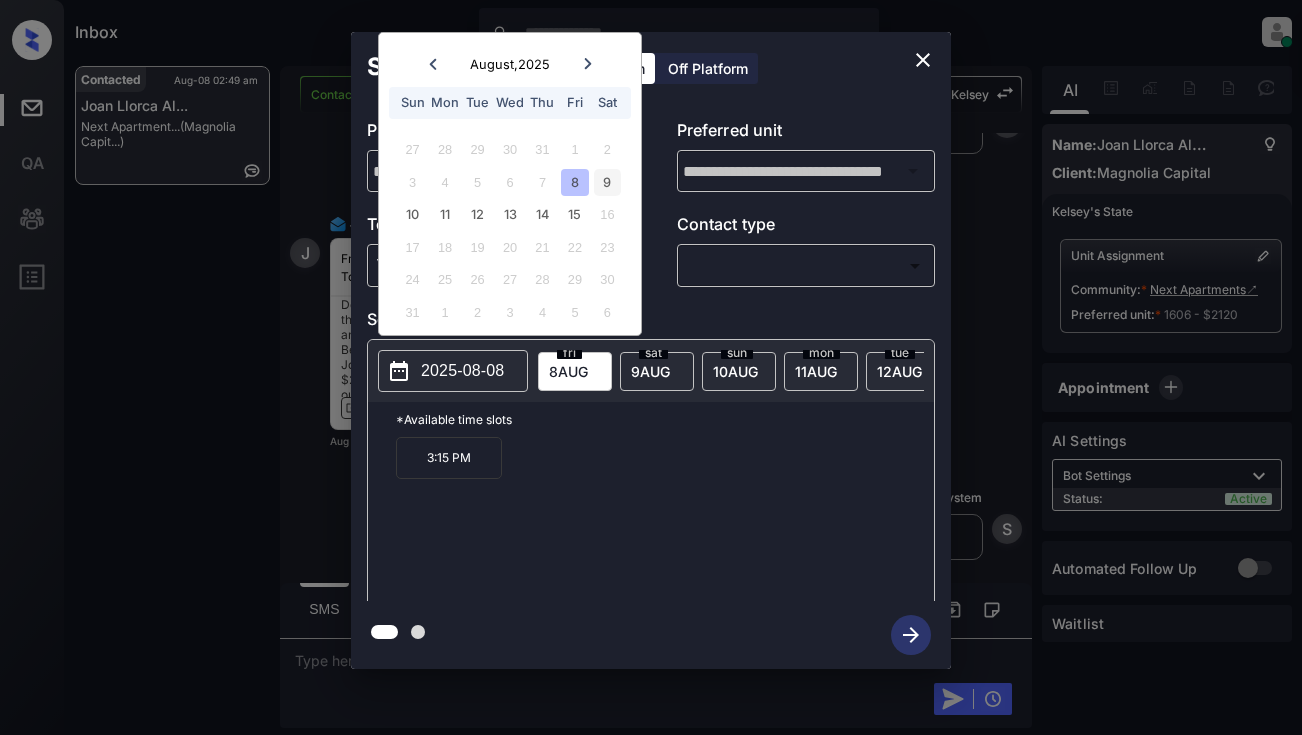click on "9" at bounding box center [607, 182] 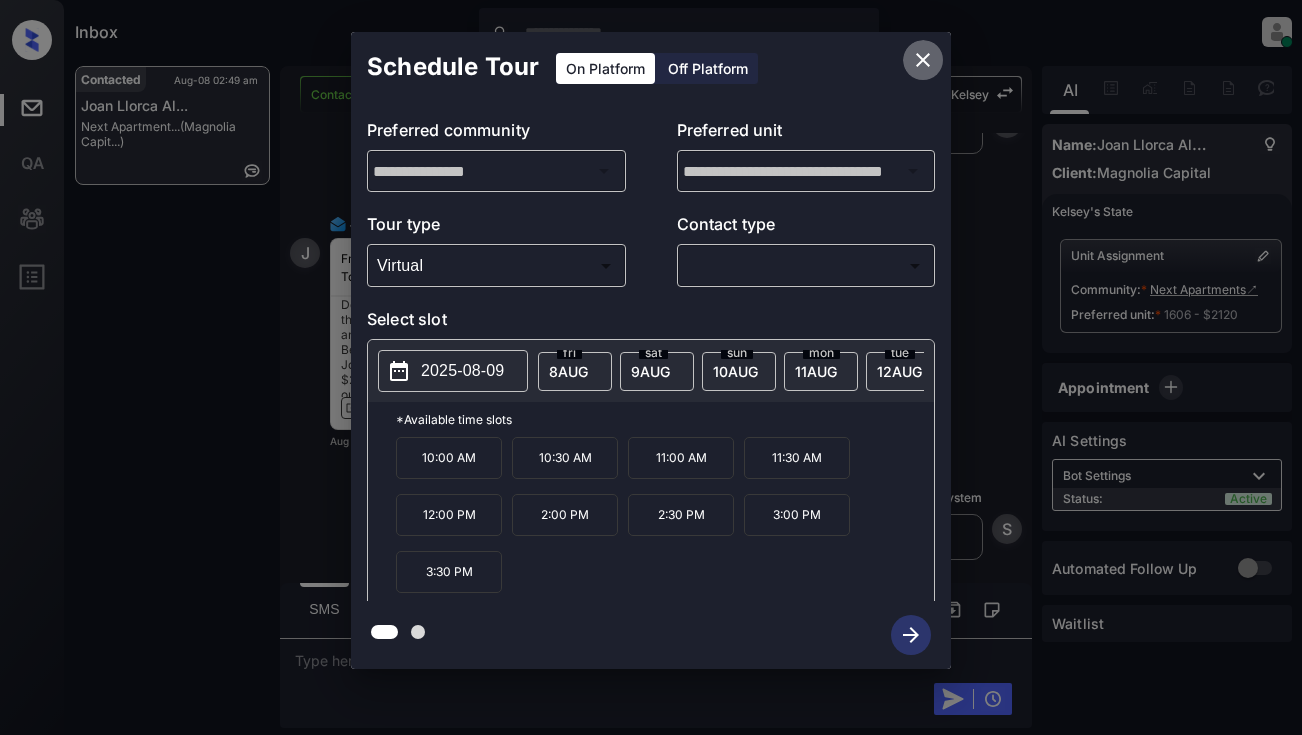 click 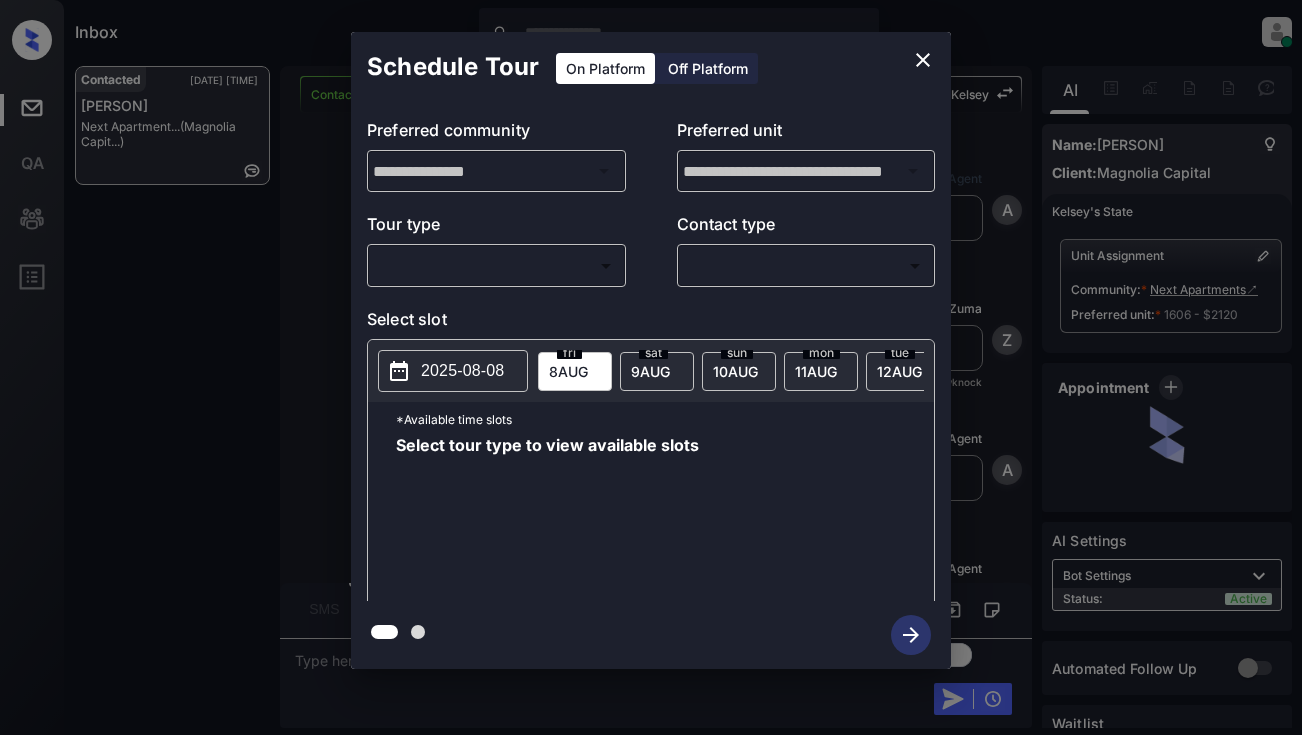 scroll, scrollTop: 0, scrollLeft: 0, axis: both 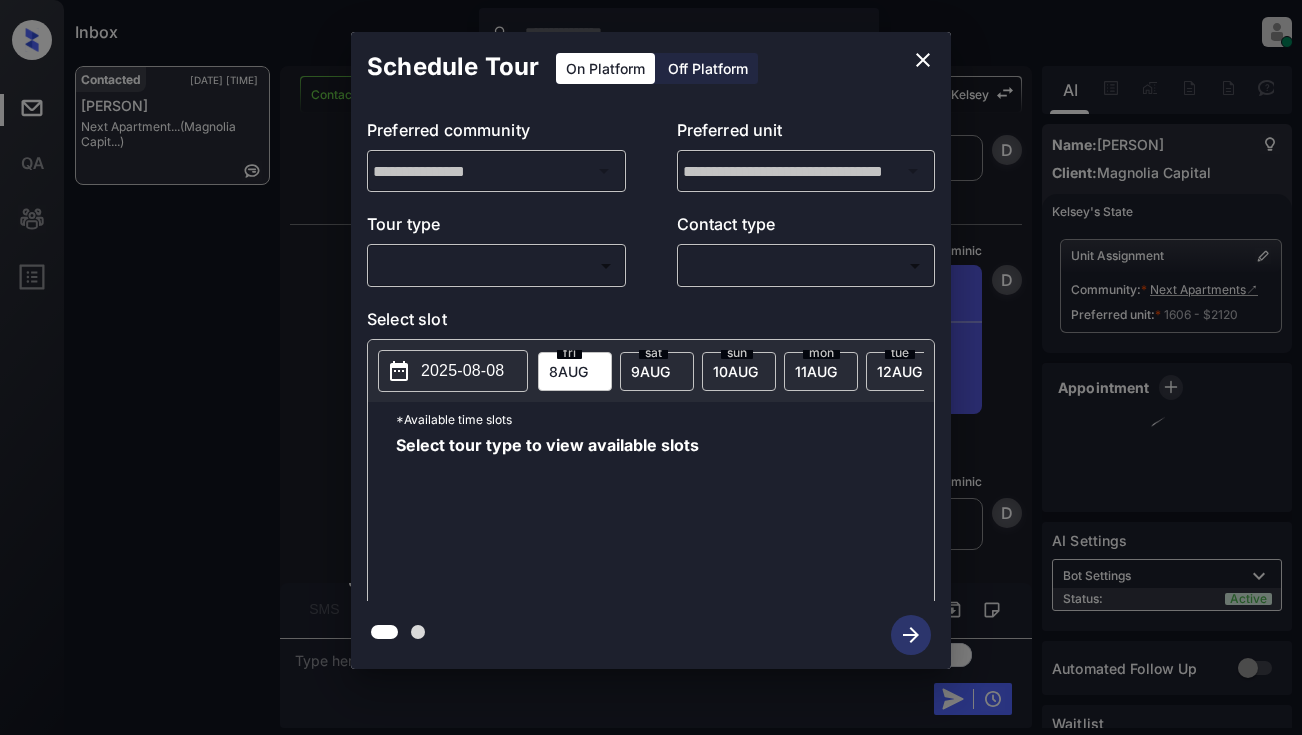 click on "**********" at bounding box center [651, 351] 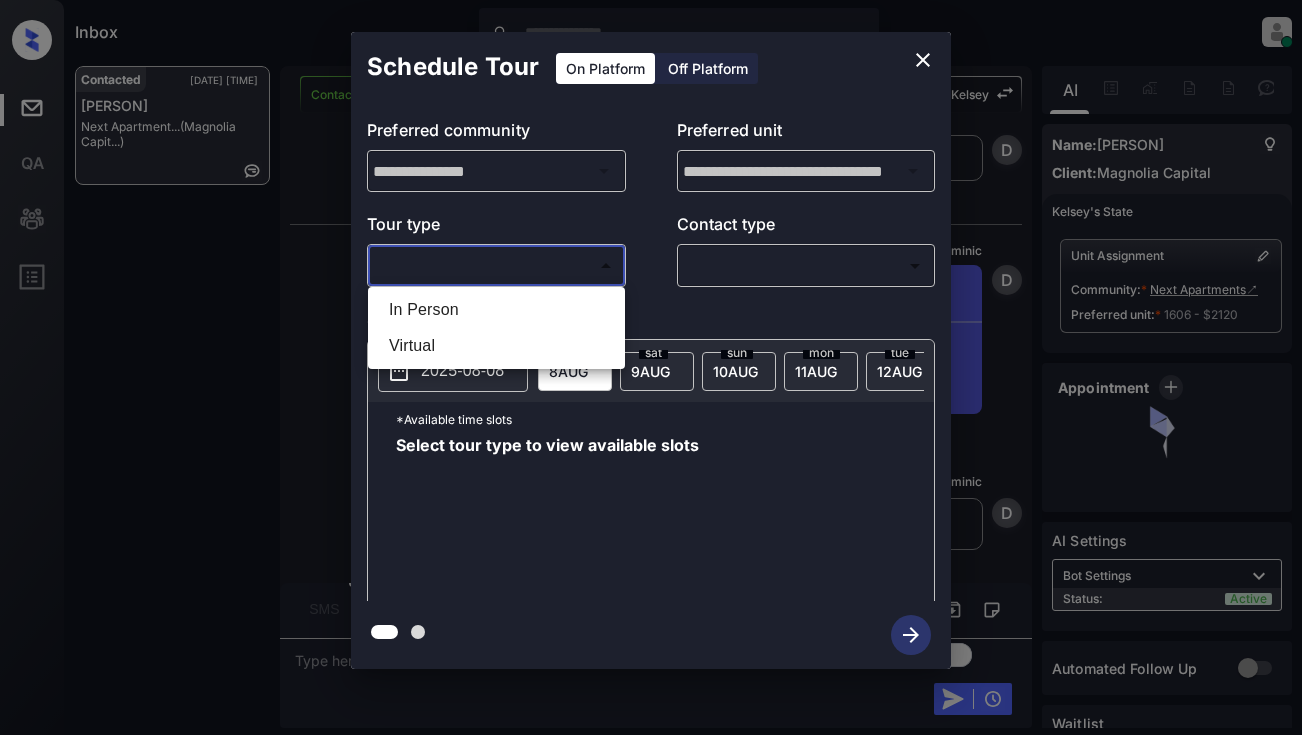 click on "Inbox Dominic Ceralde Online Set yourself   offline Set yourself   on break Profile Switch to  light  mode Sign out Contacted Aug-08 02:58 am   Joan Llorca Al... Next Apartment...  (Magnolia Capit...) Contacted Lost Lead Sentiment: Angry Upon sliding the acknowledgement:  Lead will move to lost stage. * ​ SMS and call option will be set to opt out. AFM will be turned off for the lead. Kelsey New Message Agent Lead created via webhook in Inbound stage. Aug 08, 2025 02:23 am A New Message Zuma Lead transferred to leasing agent: kelsey Aug 08, 2025 02:23 am  Sync'd w  knock Z New Message Agent AFM Request sent to Kelsey. Aug 08, 2025 02:23 am A New Message Agent Notes Note: Structured Note:
Move In Date: 2025-09-01
Aug 08, 2025 02:23 am A New Message Kelsey Lead Details Updated
Move In Date:  1-9-2025
Aug 08, 2025 02:23 am K New Message Kelsey From:   magnolia@communications.getzuma.com To:   joanllorca@go.ugr.es Hi Joan,       Best,   Kelsey   Next Apartments . Read More Aug 08, 2025 02:23 am   knock K" at bounding box center (651, 367) 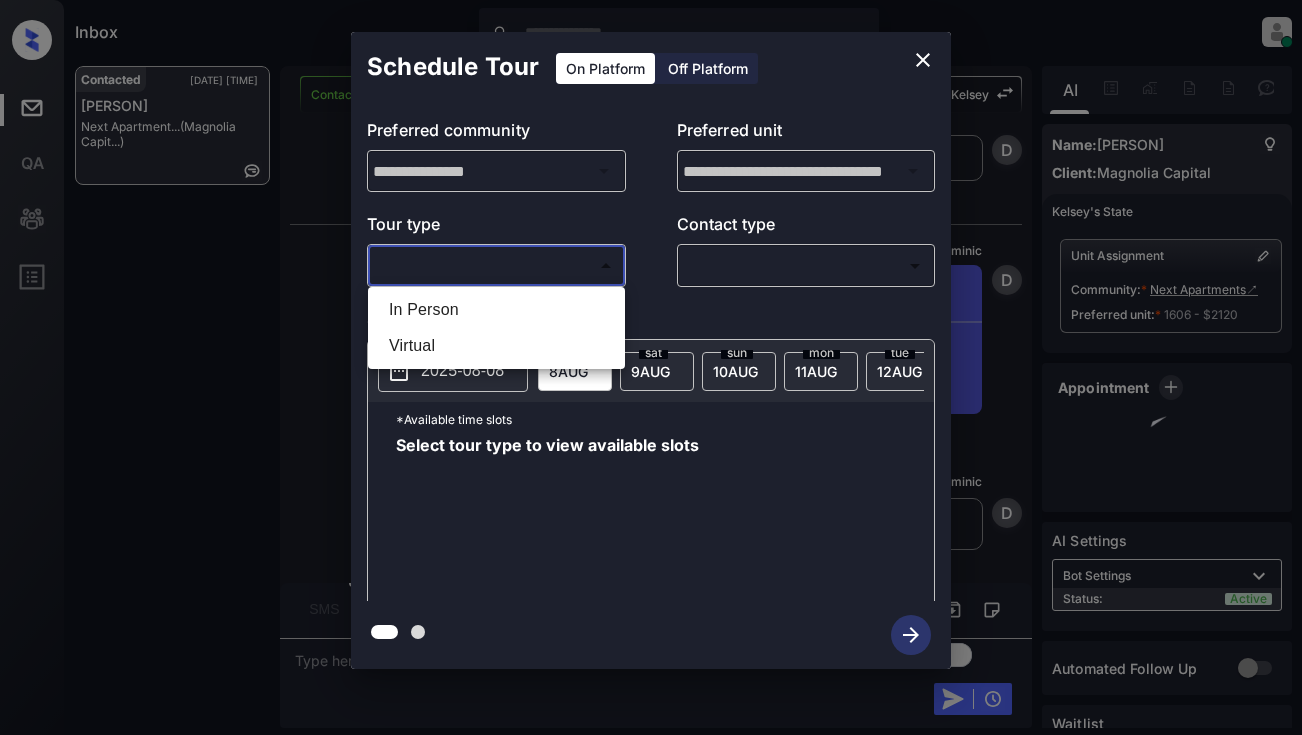 click on "Virtual" at bounding box center [496, 346] 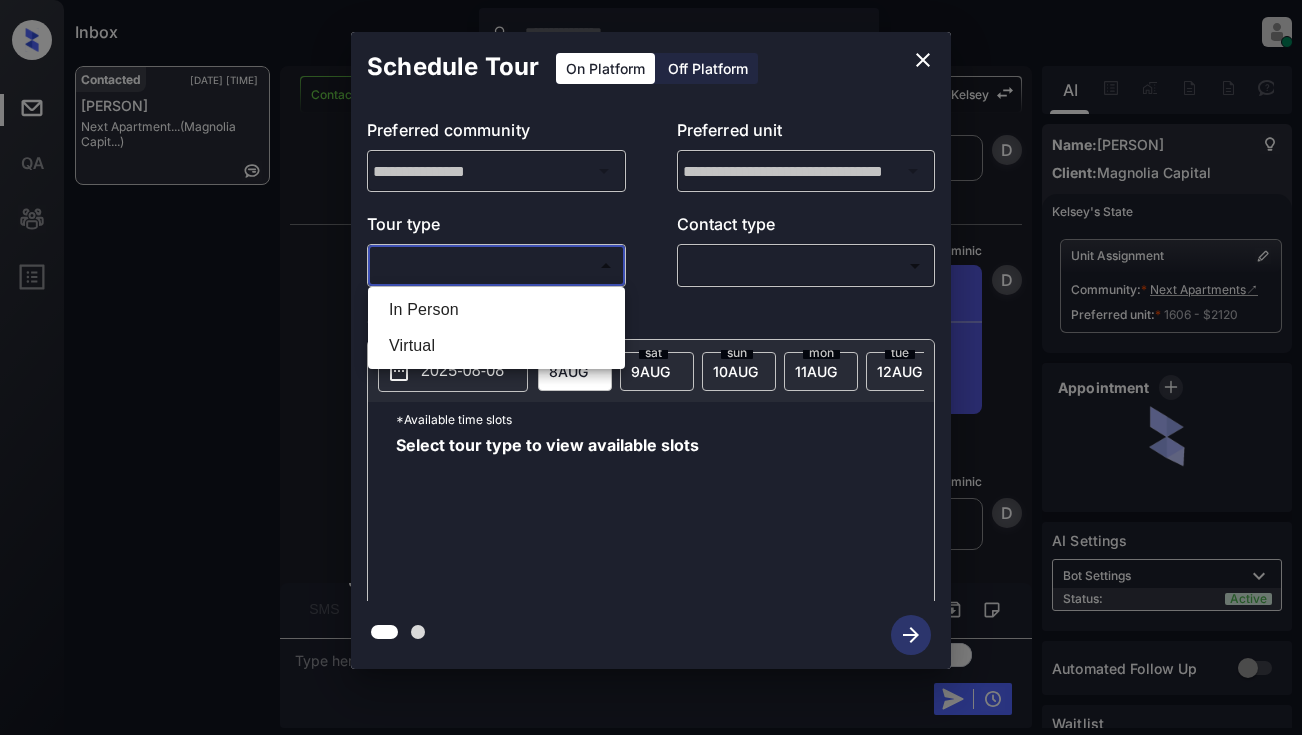 type on "*******" 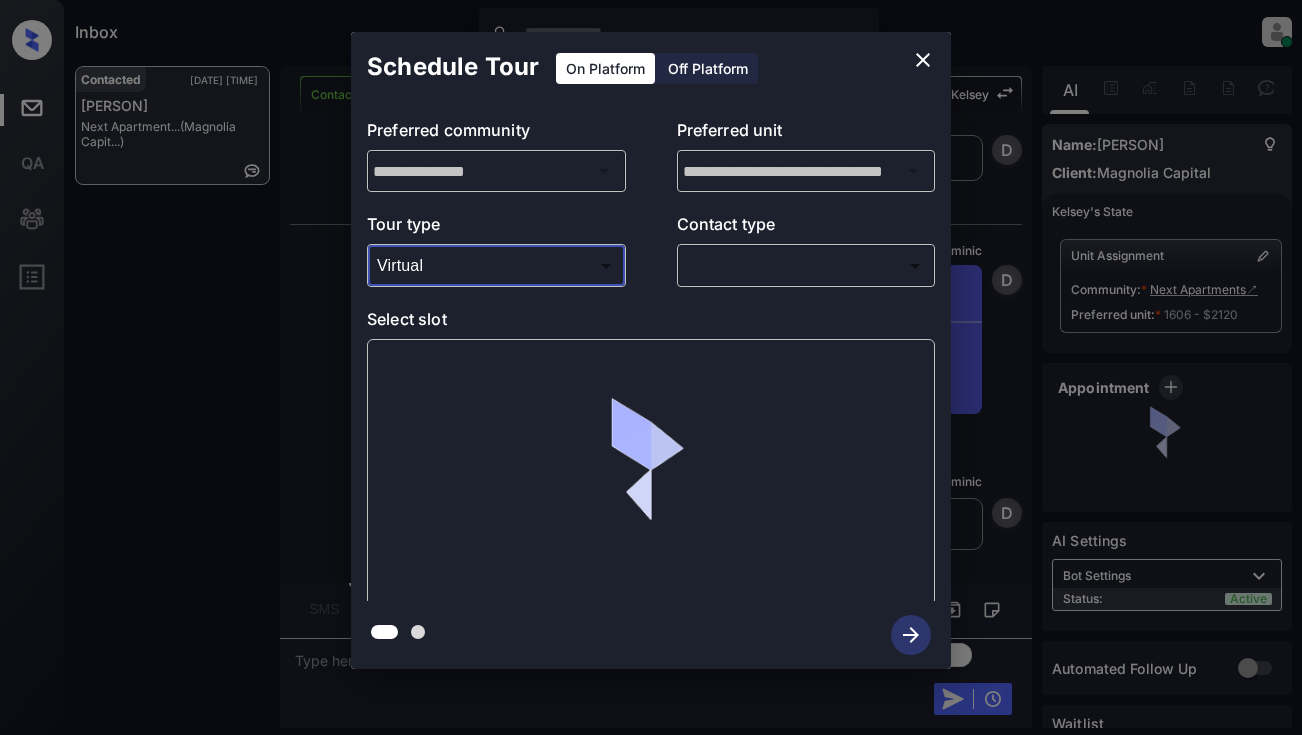click on "Inbox Dominic Ceralde Online Set yourself   offline Set yourself   on break Profile Switch to  light  mode Sign out Contacted Aug-08 02:58 am   Joan Llorca Al... Next Apartment...  (Magnolia Capit...) Contacted Lost Lead Sentiment: Angry Upon sliding the acknowledgement:  Lead will move to lost stage. * ​ SMS and call option will be set to opt out. AFM will be turned off for the lead. Kelsey New Message Agent Lead created via webhook in Inbound stage. Aug 08, 2025 02:23 am A New Message Zuma Lead transferred to leasing agent: kelsey Aug 08, 2025 02:23 am  Sync'd w  knock Z New Message Agent AFM Request sent to Kelsey. Aug 08, 2025 02:23 am A New Message Agent Notes Note: Structured Note:
Move In Date: 2025-09-01
Aug 08, 2025 02:23 am A New Message Kelsey Lead Details Updated
Move In Date:  1-9-2025
Aug 08, 2025 02:23 am K New Message Kelsey From:   magnolia@communications.getzuma.com To:   joanllorca@go.ugr.es Hi Joan,       Best,   Kelsey   Next Apartments . Read More Aug 08, 2025 02:23 am   knock K" at bounding box center (651, 367) 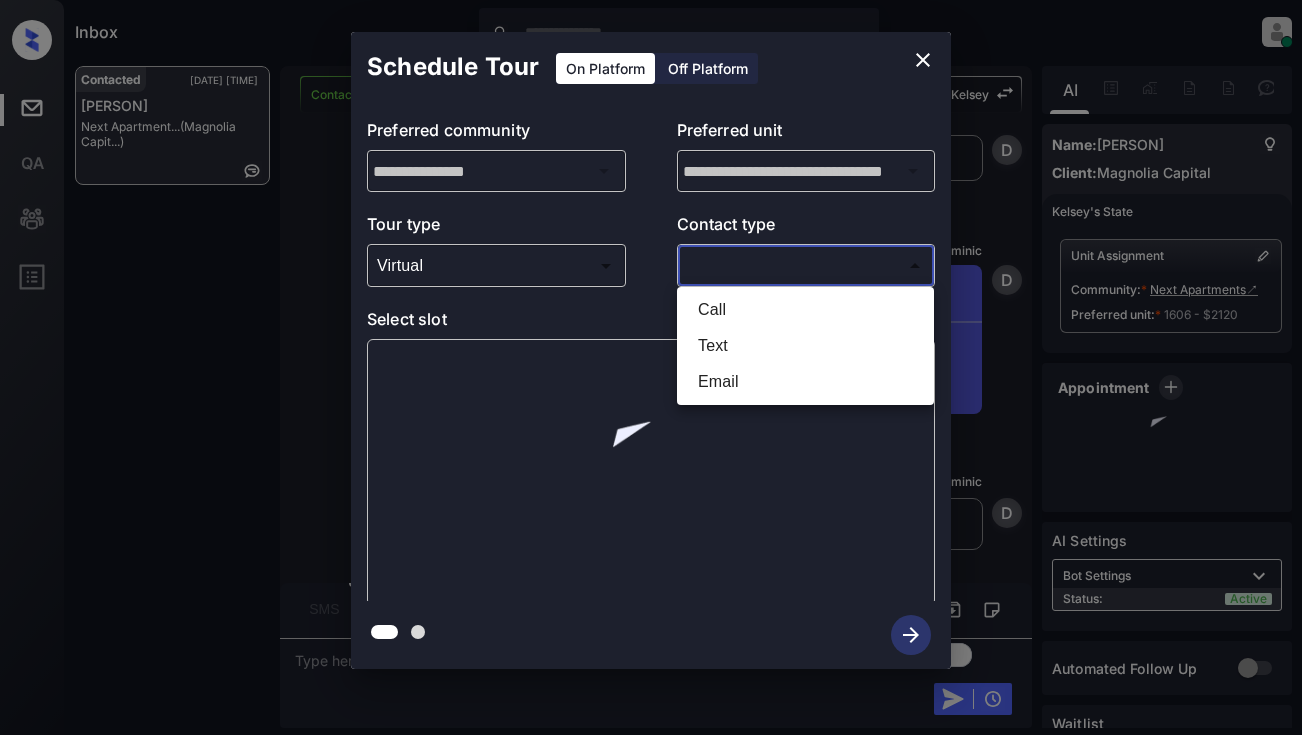 click on "Email" at bounding box center [805, 382] 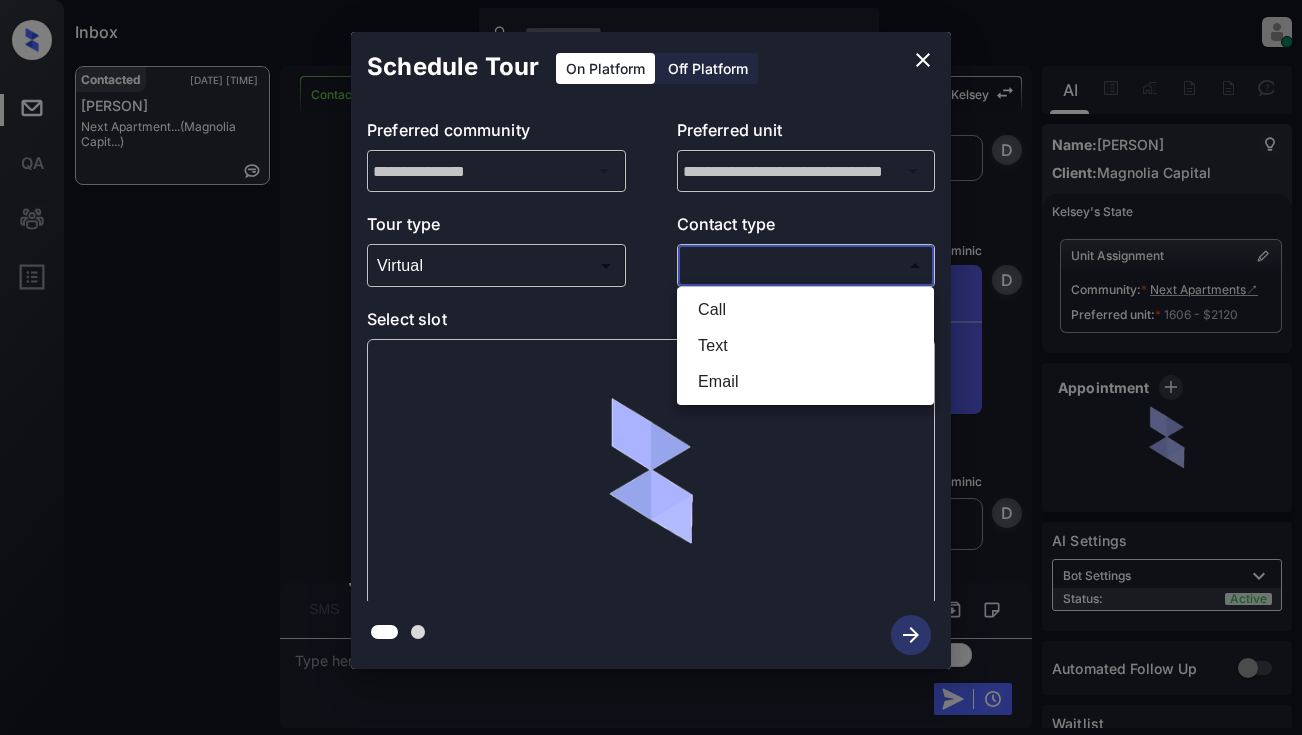 type on "*****" 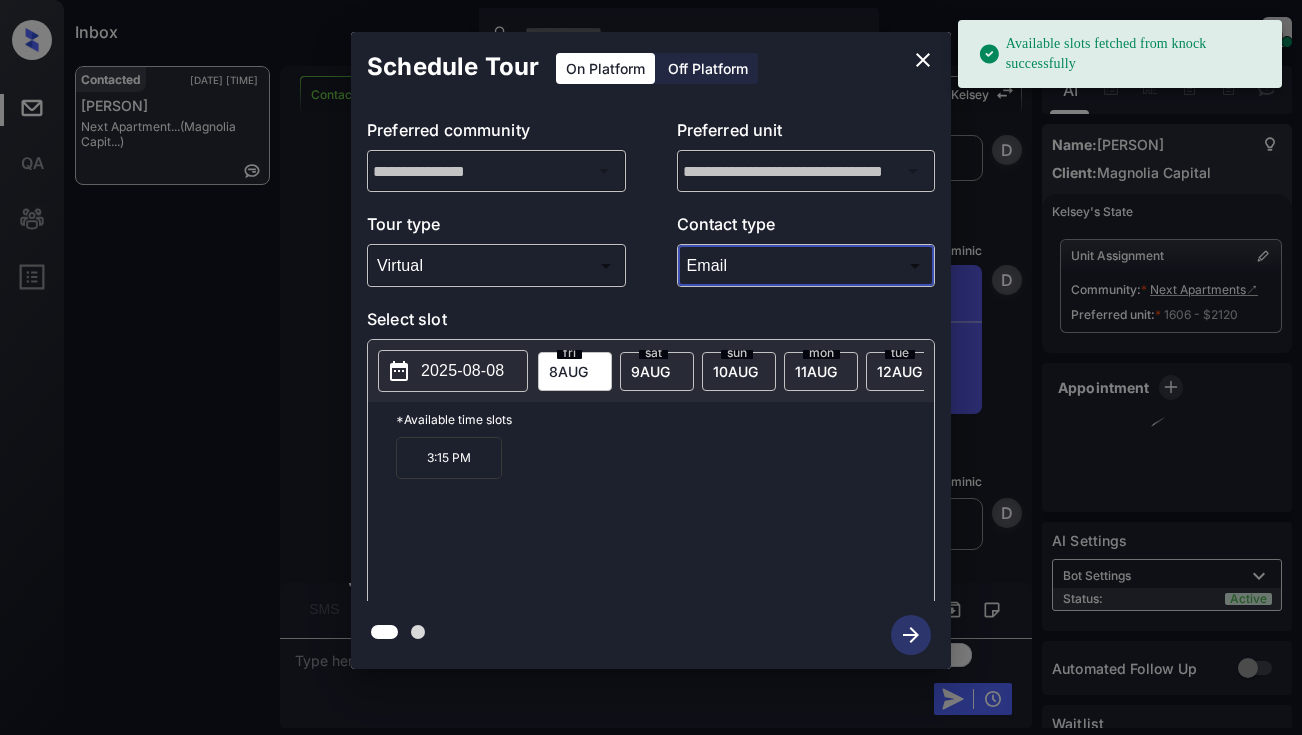 click on "9 AUG" at bounding box center [568, 371] 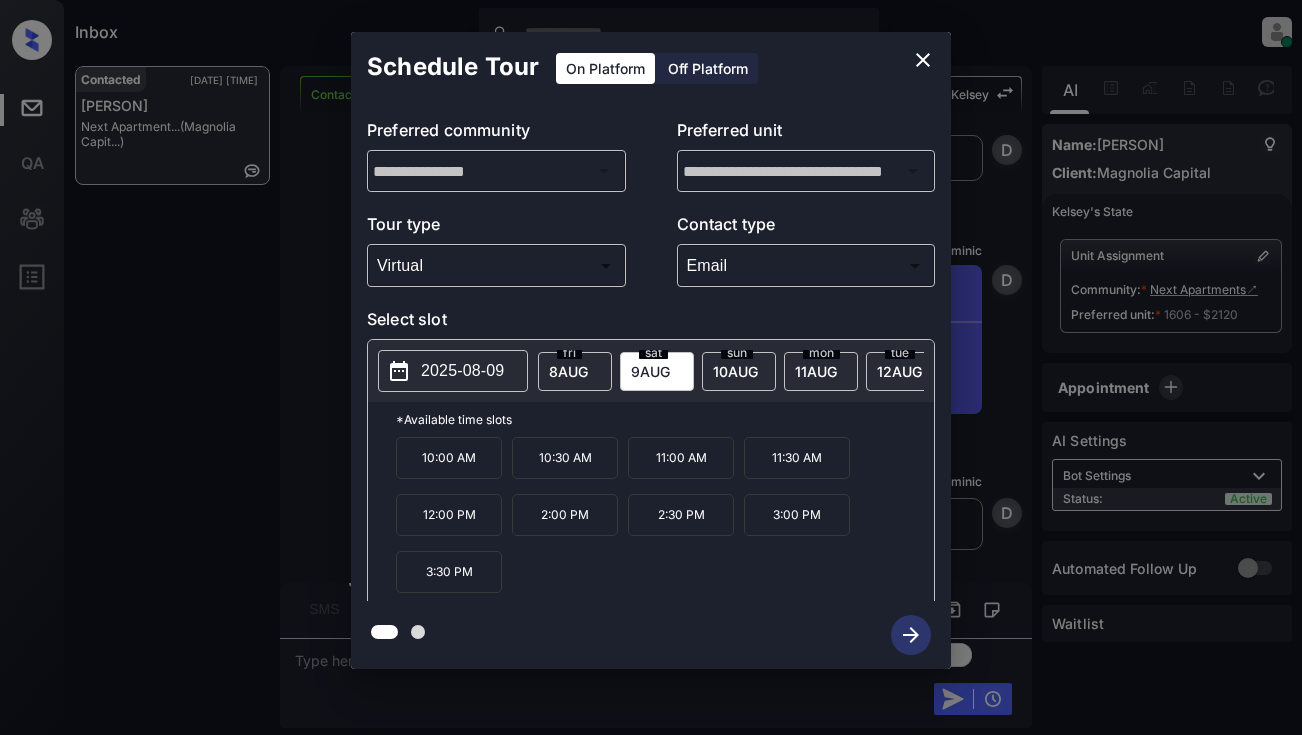 click on "11:00 AM" at bounding box center (681, 458) 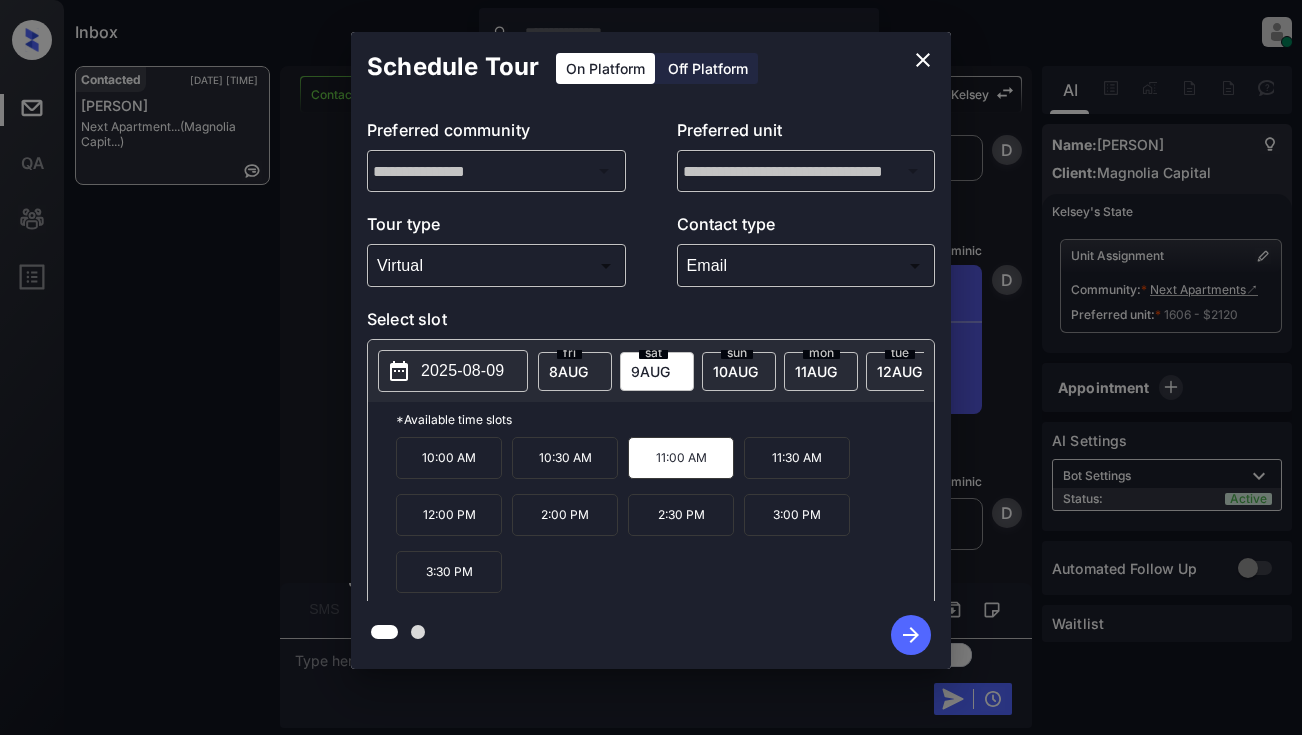 click 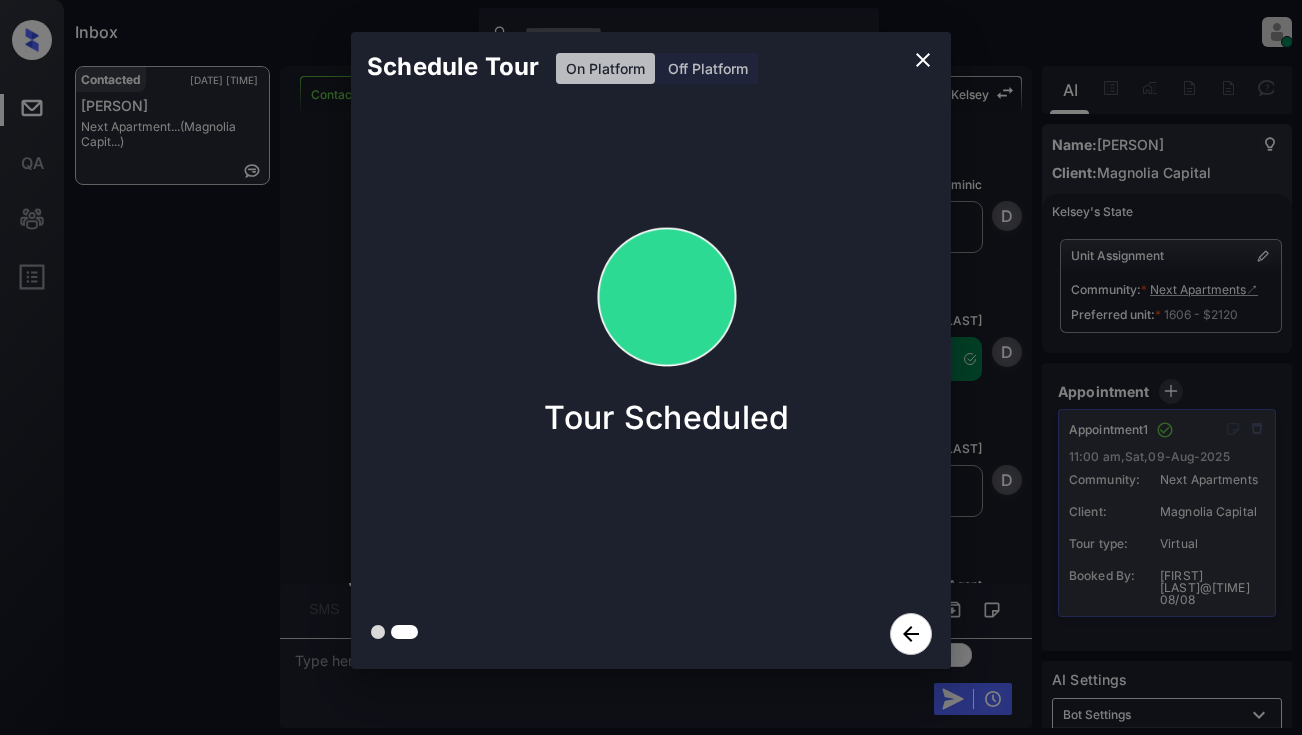 scroll, scrollTop: 4279, scrollLeft: 0, axis: vertical 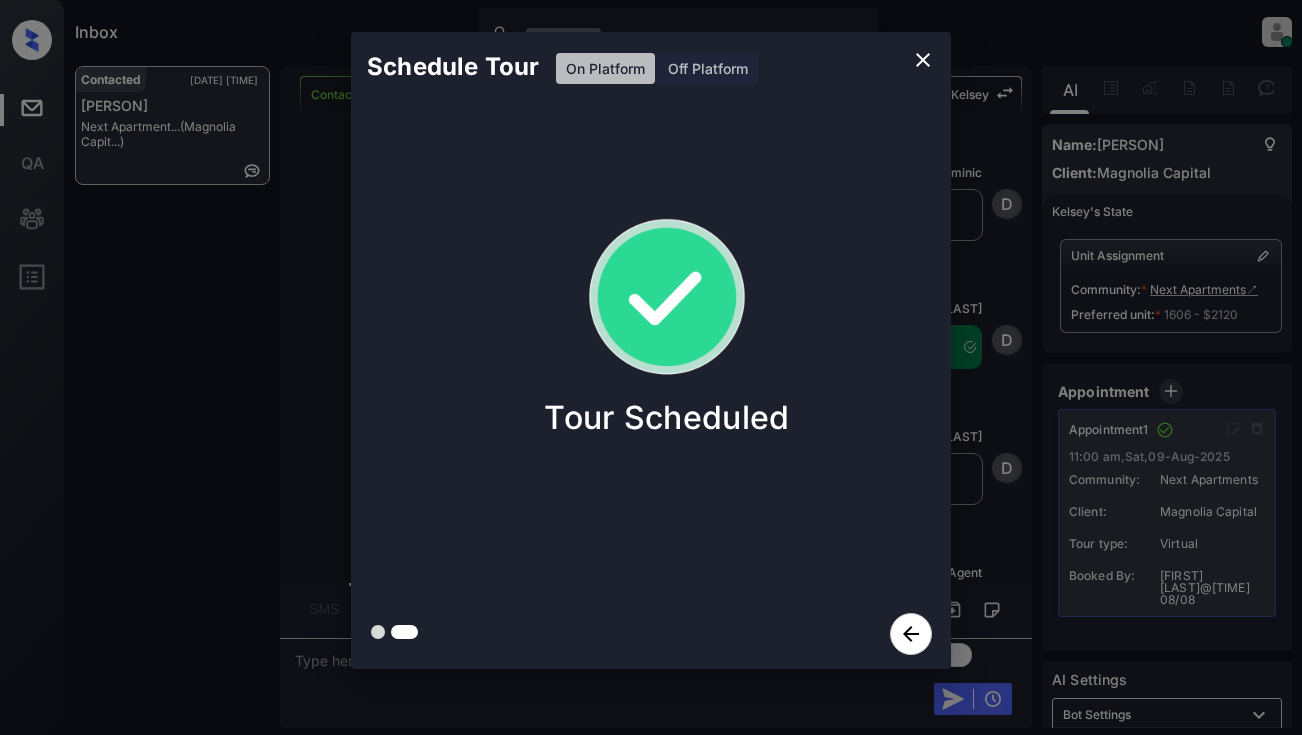 click on "Schedule Tour On Platform Off Platform Tour Scheduled" at bounding box center (651, 350) 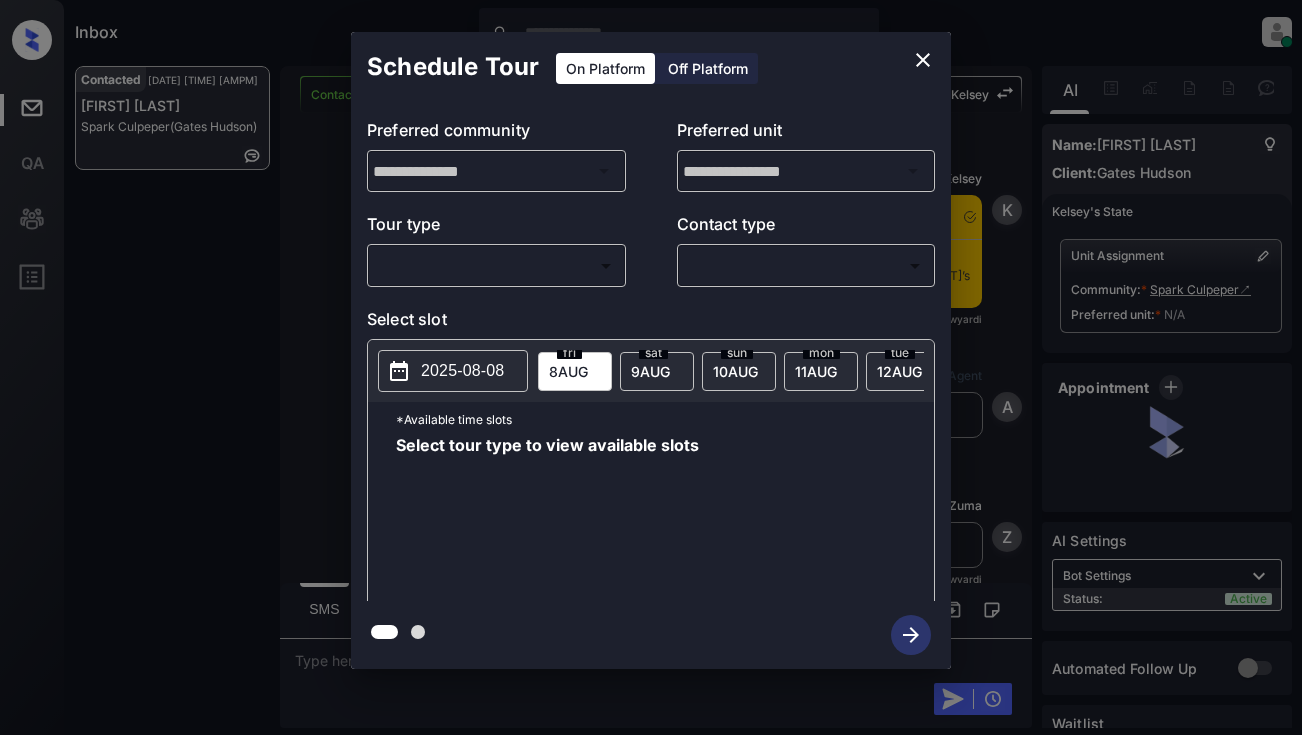 scroll, scrollTop: 0, scrollLeft: 0, axis: both 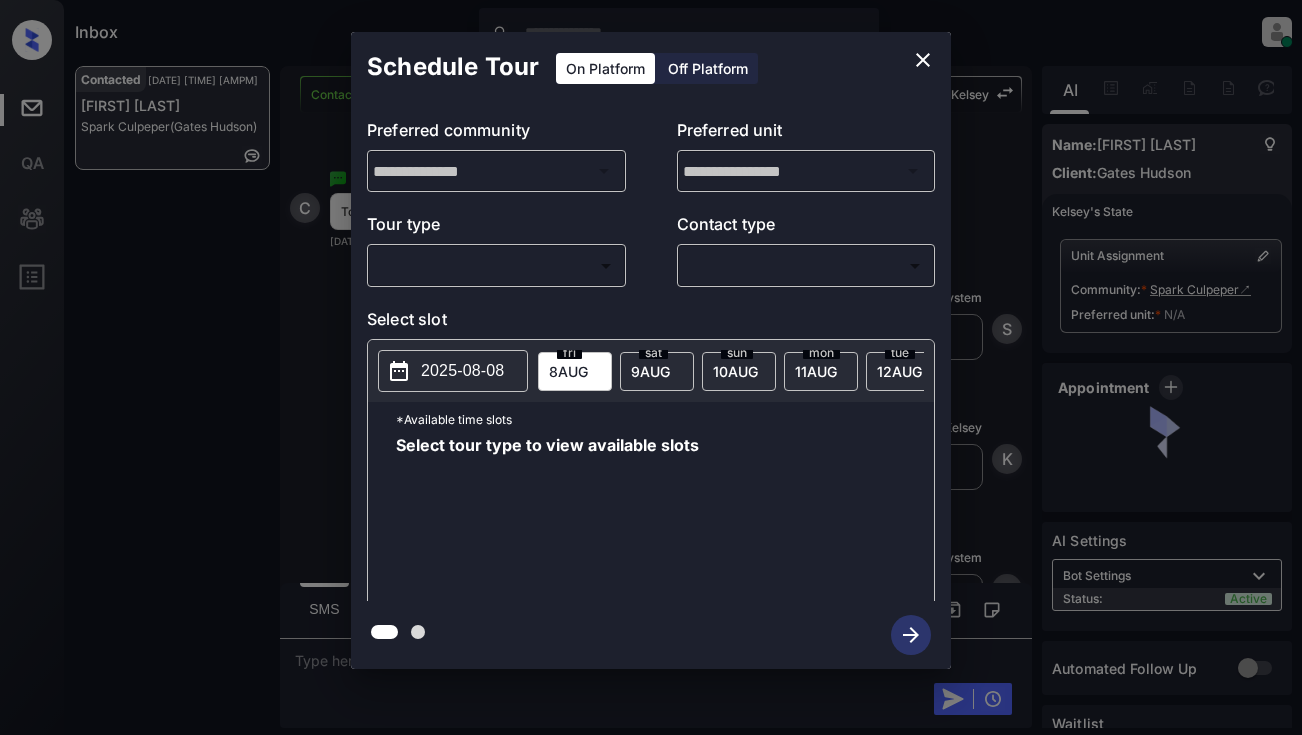 click on "Inbox [FIRST] [LAST] Online Set yourself   offline Set yourself   on break Profile Switch to  light  mode Sign out Contacted [DATE] [TIME] [AMPM]   [FIRST] [LAST]  (Gates Hudson) Contacted Lost Lead Sentiment: Angry Upon sliding the acknowledgement:  Lead will move to lost stage. * ​ SMS and call option will be set to opt out. AFM will be turned off for the lead. [FIRST] New Message [FIRST] Notes Note: [URL] - Paste this link into your browser to view [FIRST]’s conversation with the prospect [DATE] [TIME] [AMPM]  Sync'd w  yardi K New Message Agent Lead created via leadPoller in Inbound stage. [DATE] [TIME] [AMPM] A New Message Agent Lead transferred to leasing agent: [FIRST] [DATE] [TIME] [AMPM]  Sync'd w  yardi Z New Message Agent AFM Request sent to [FIRST]. [DATE] [TIME] [AMPM] A New Message Agent Notes Note: [DATE] [TIME] [AMPM] A New Message [FIRST] [DATE] [TIME] [AMPM]   | TemplateAFMSms  Sync'd w  yardi K New Message [FIRST] K New Message" at bounding box center (651, 367) 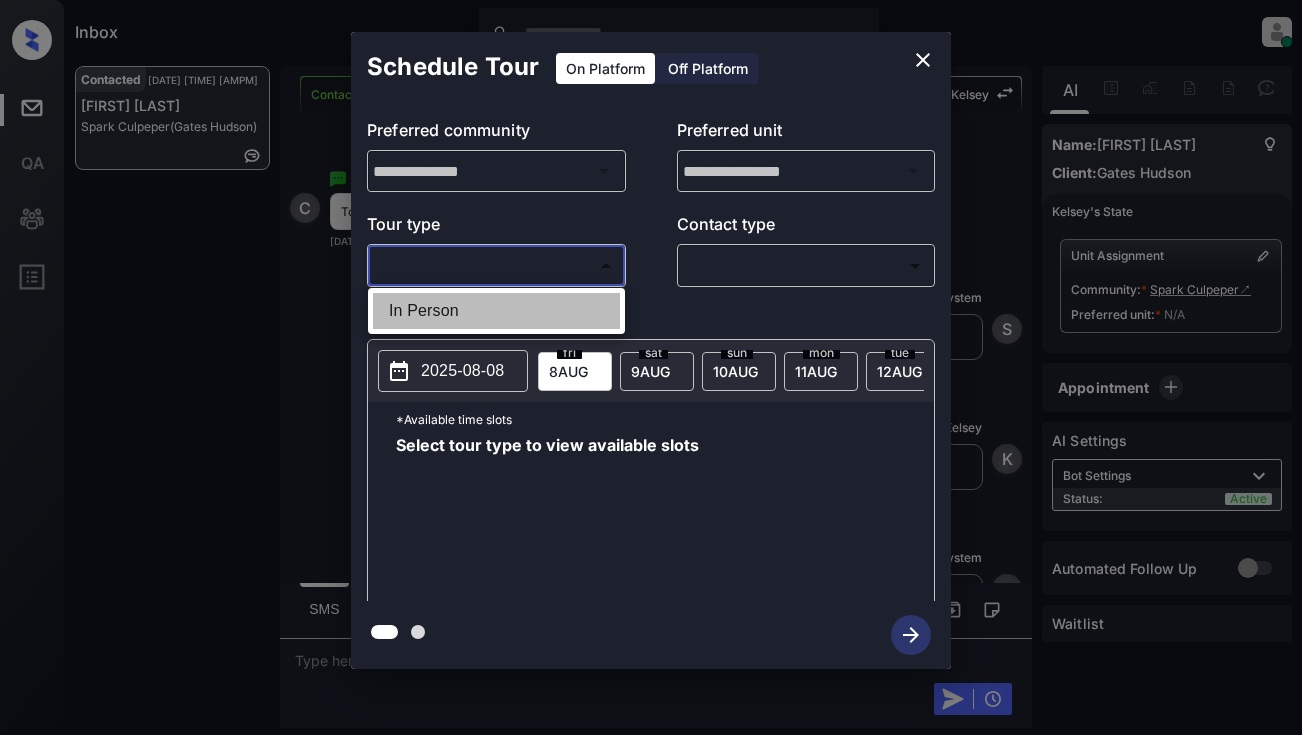 click on "In Person" at bounding box center (496, 311) 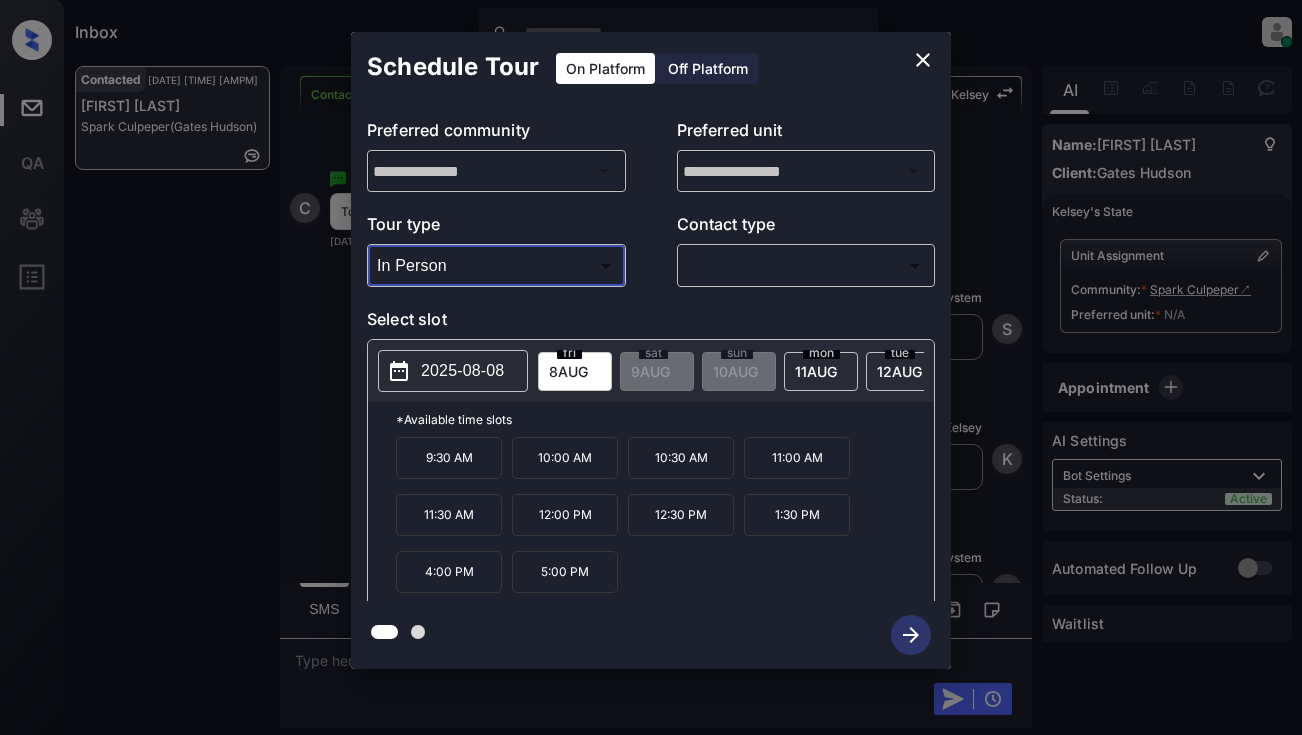 click 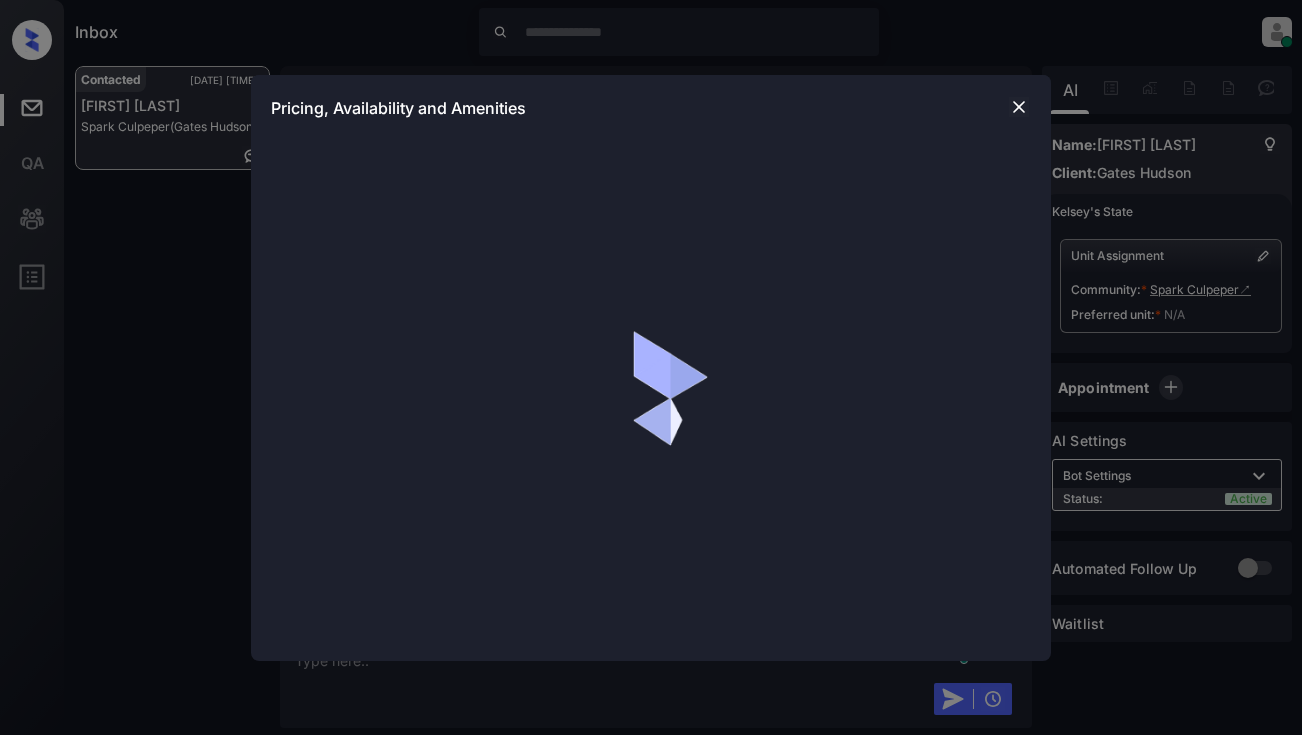 scroll, scrollTop: 0, scrollLeft: 0, axis: both 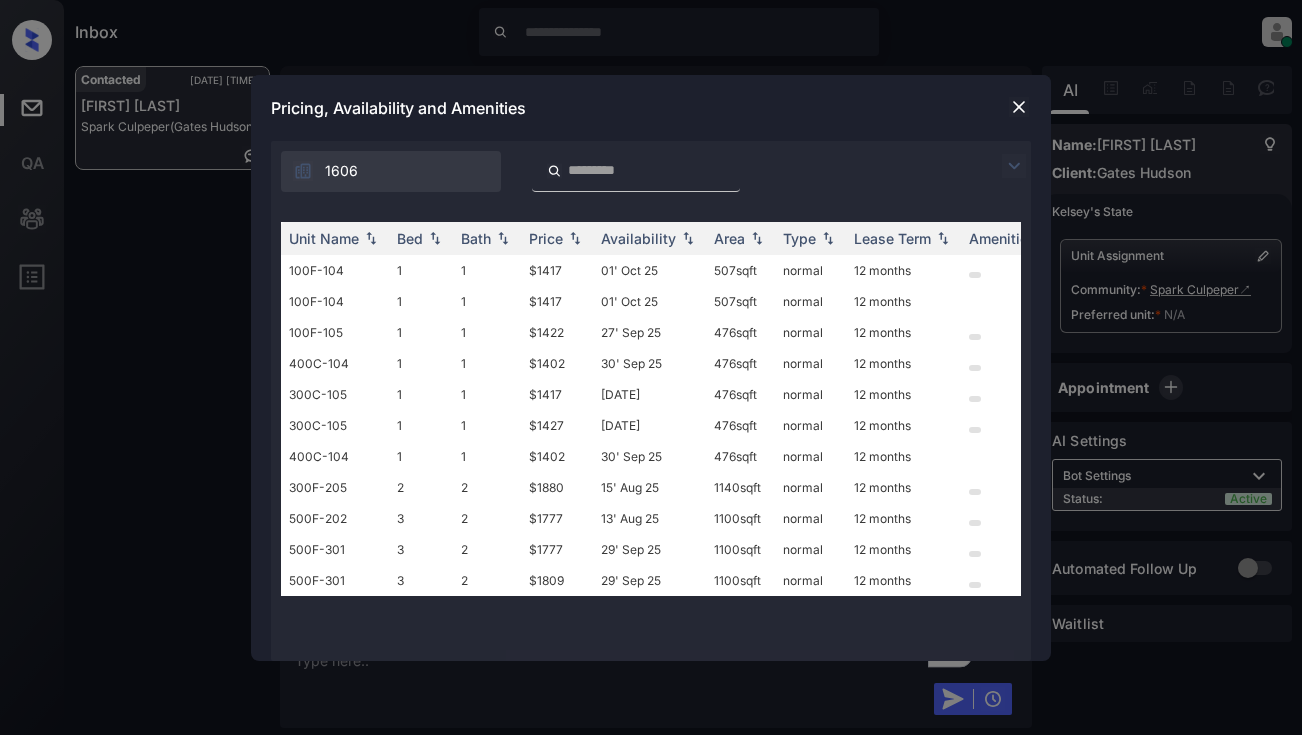 click at bounding box center (1014, 166) 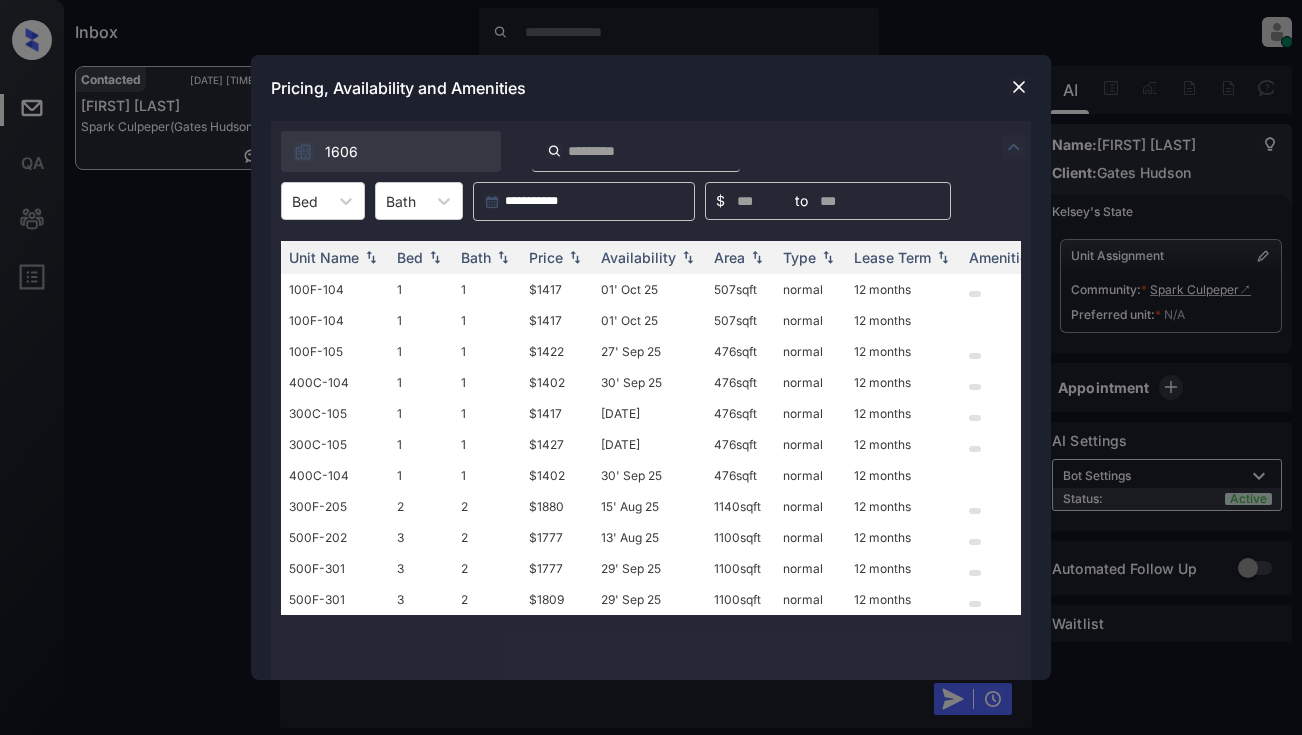 click on "15' [MONTH] 25" at bounding box center (651, 400) 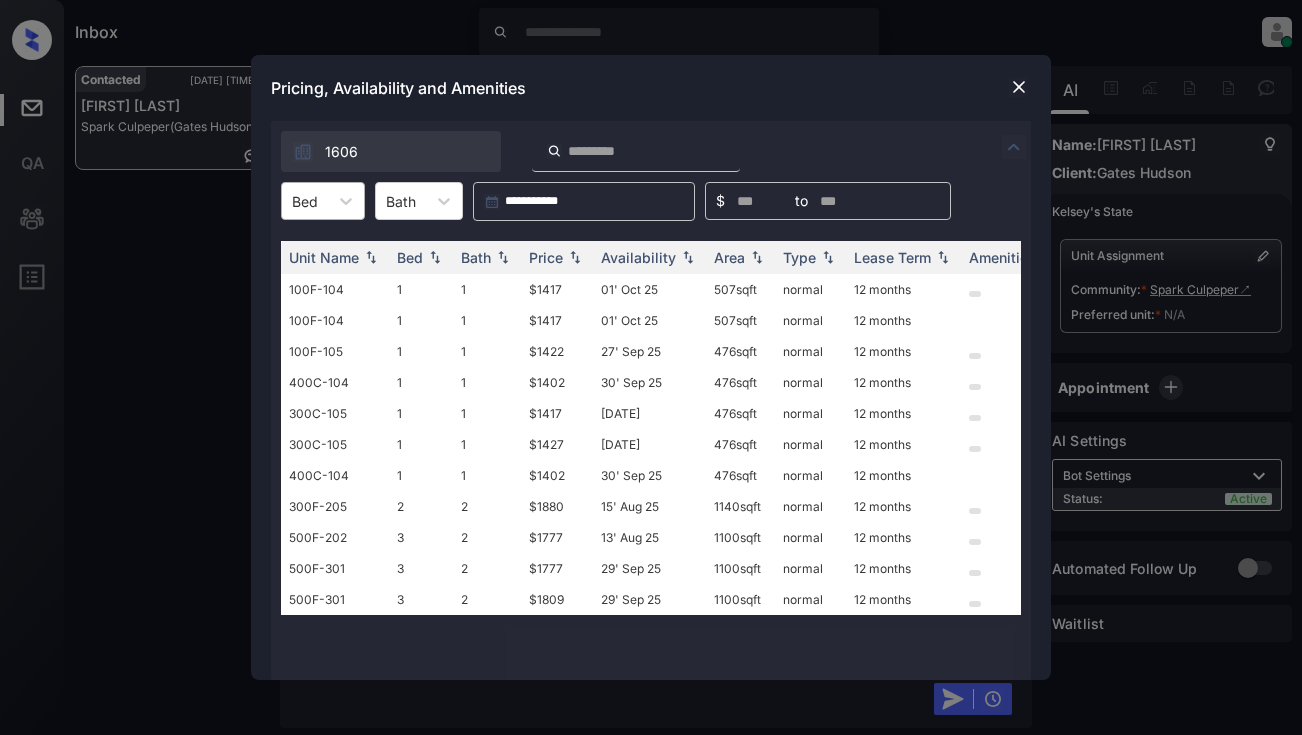 click at bounding box center (305, 201) 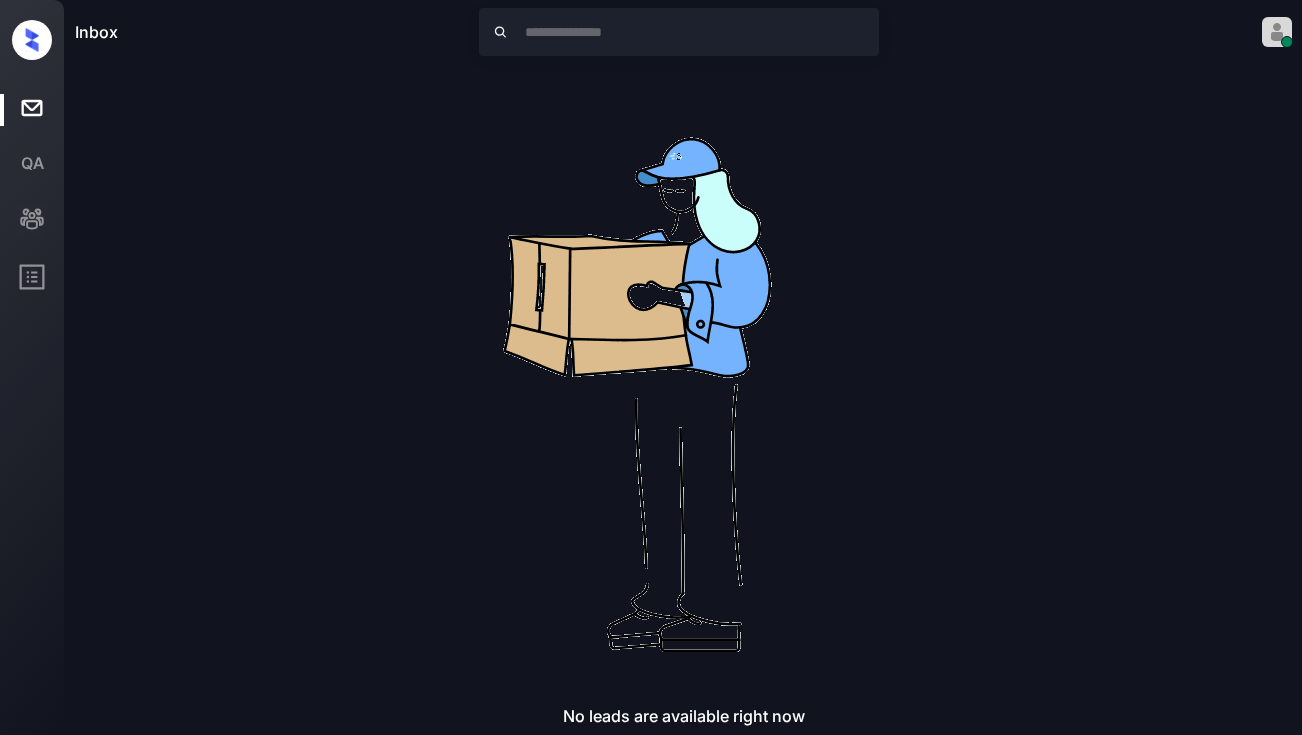click on "No leads are available right now" at bounding box center (683, 396) 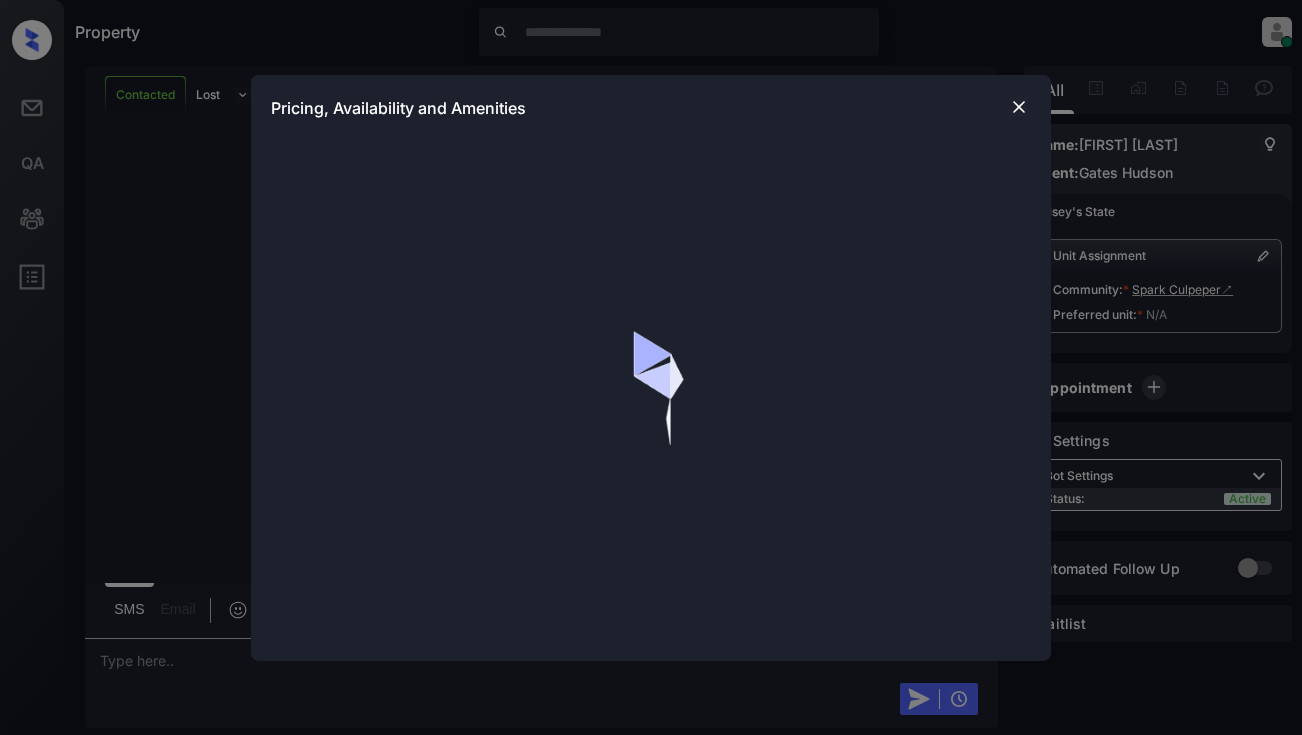 scroll, scrollTop: 0, scrollLeft: 0, axis: both 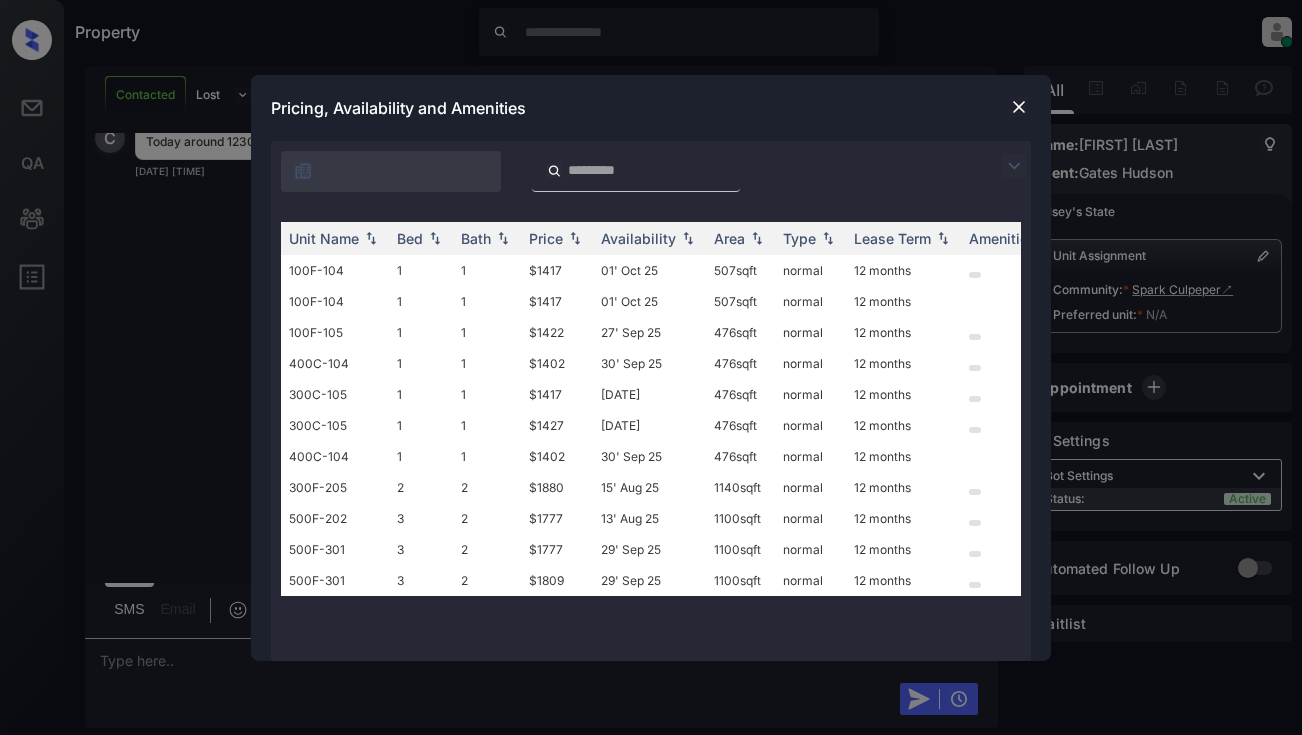 click at bounding box center (1014, 166) 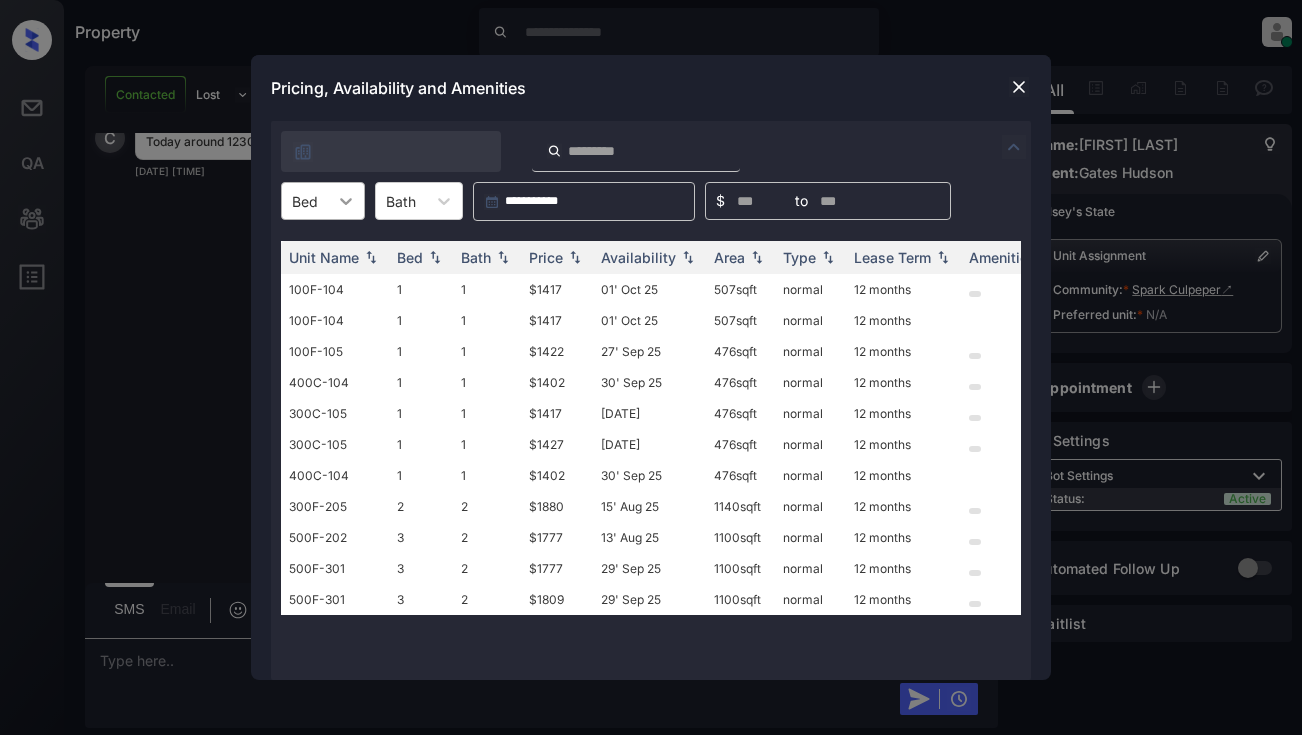 click 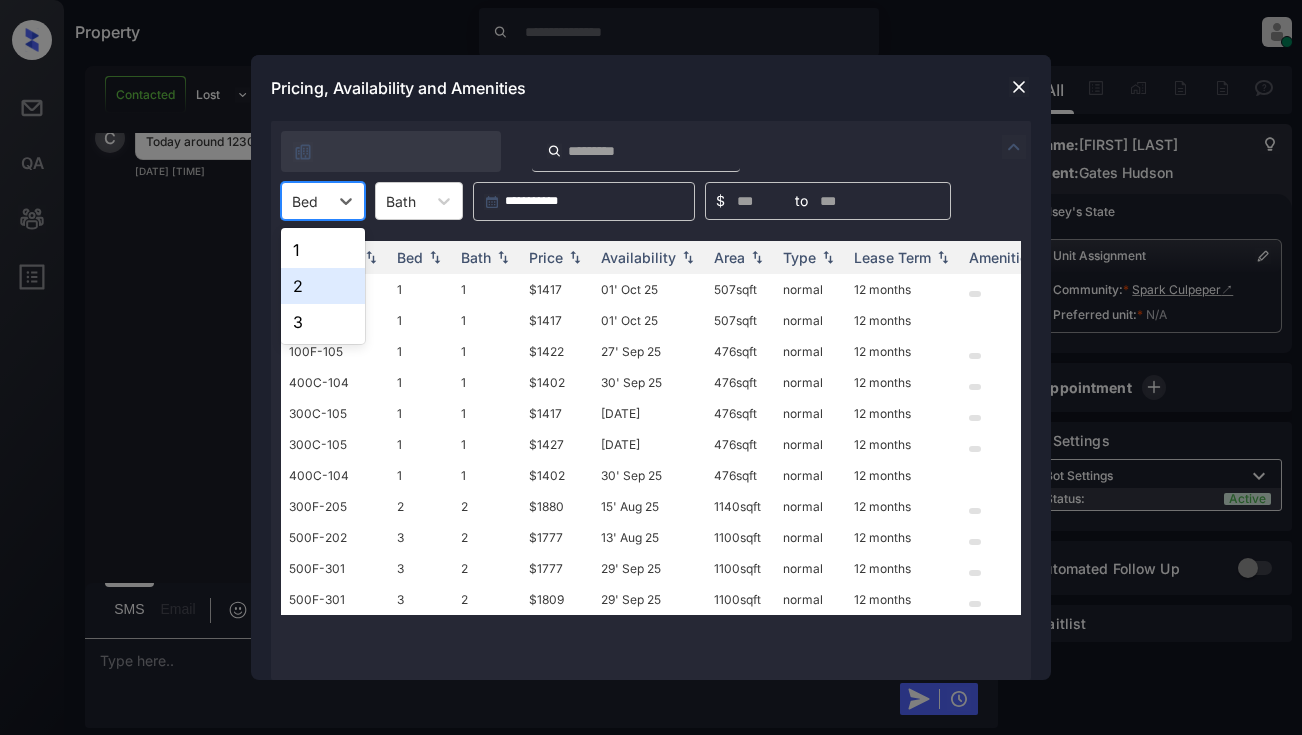 click on "1" at bounding box center (323, 250) 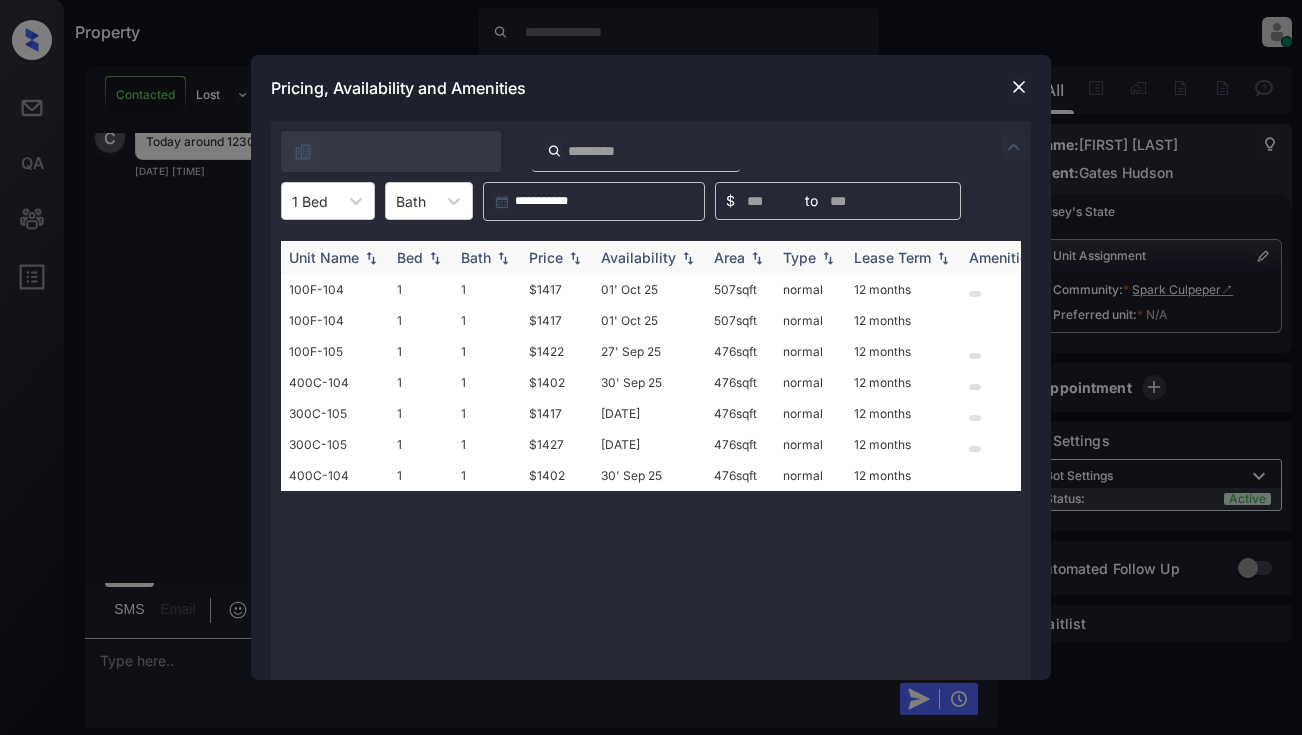 click on "Price" at bounding box center [546, 257] 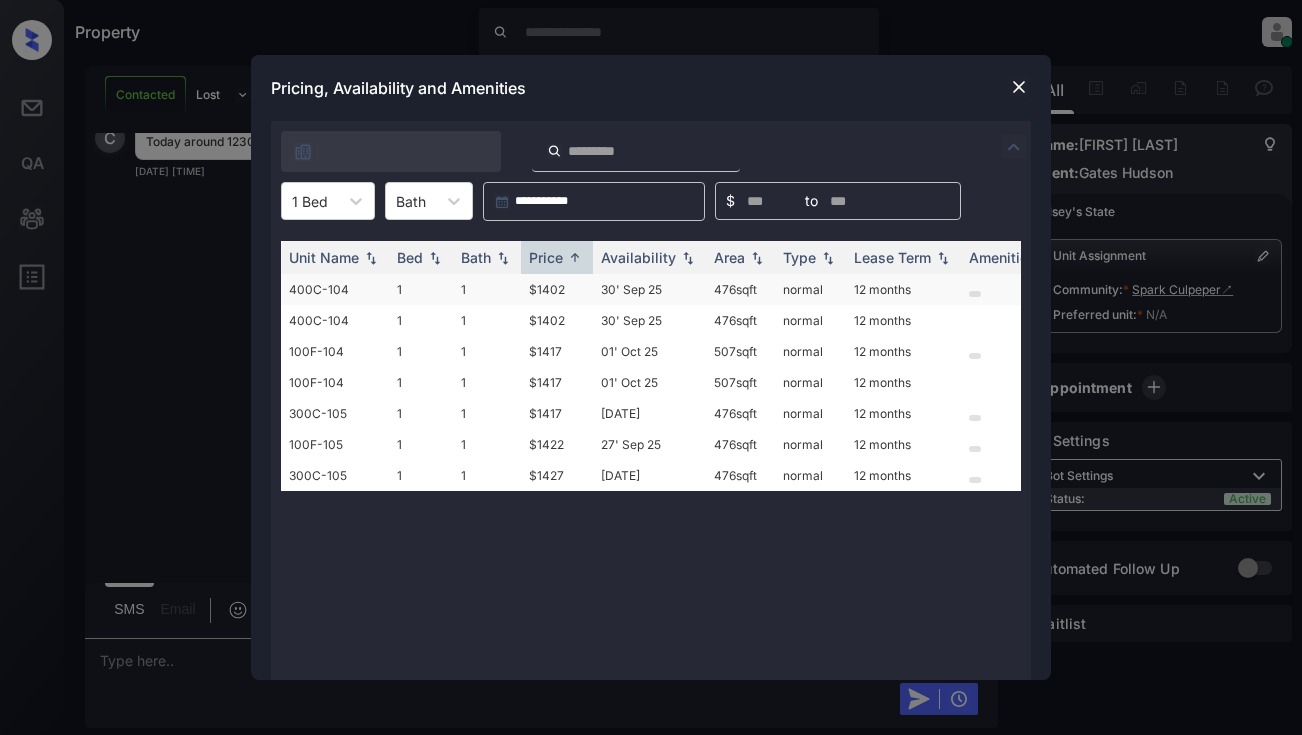 click on "$1402" at bounding box center [557, 289] 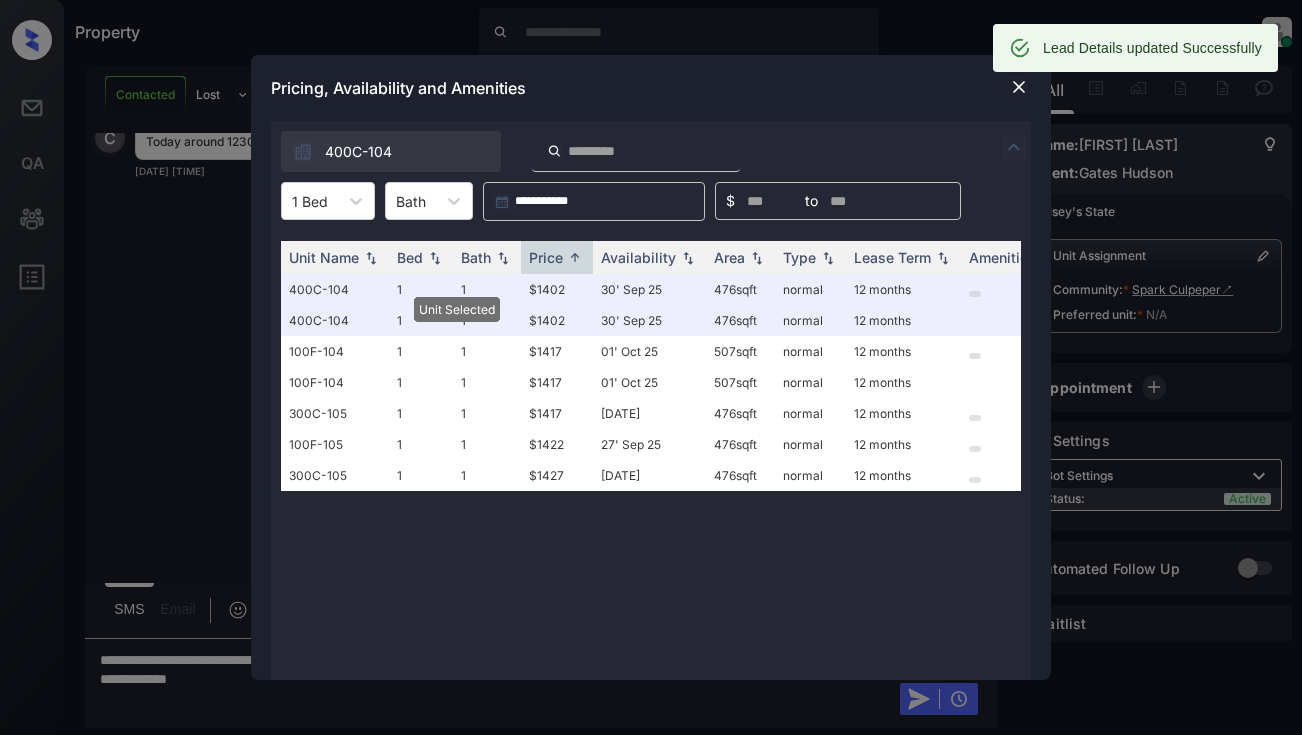 click at bounding box center (1019, 87) 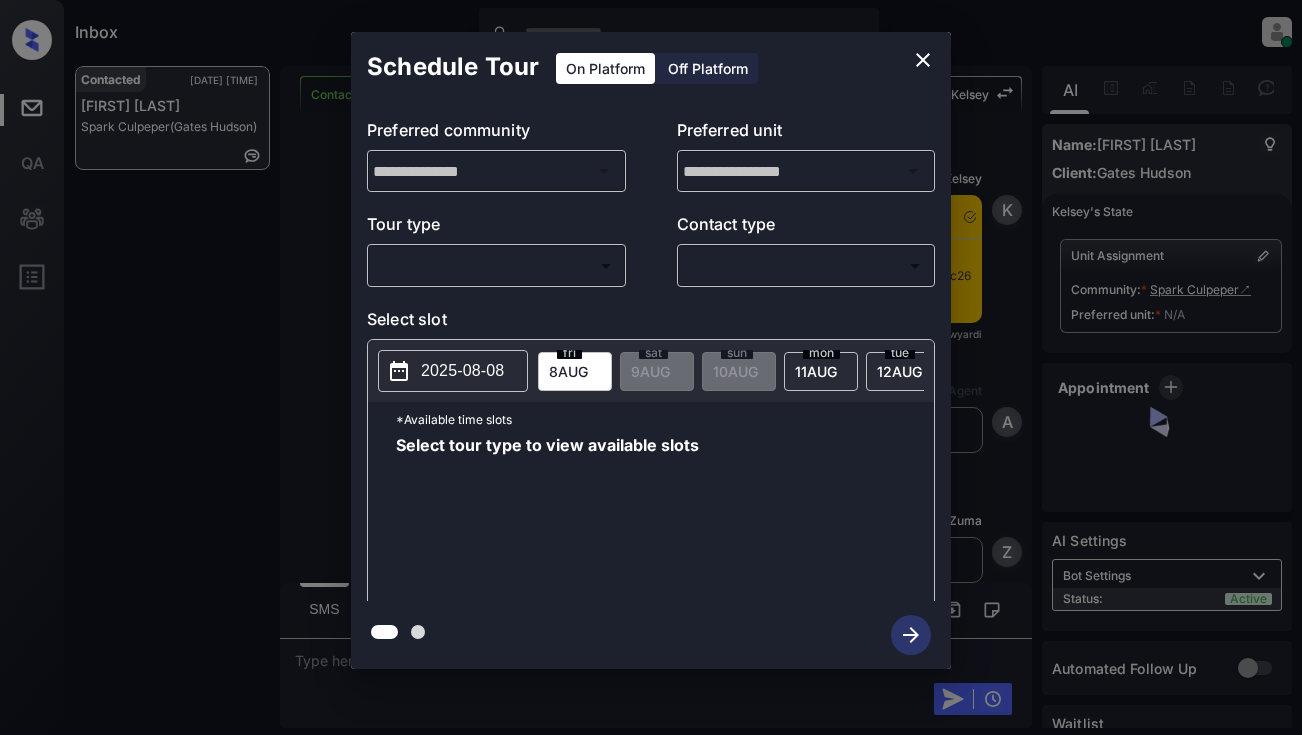 scroll, scrollTop: 0, scrollLeft: 0, axis: both 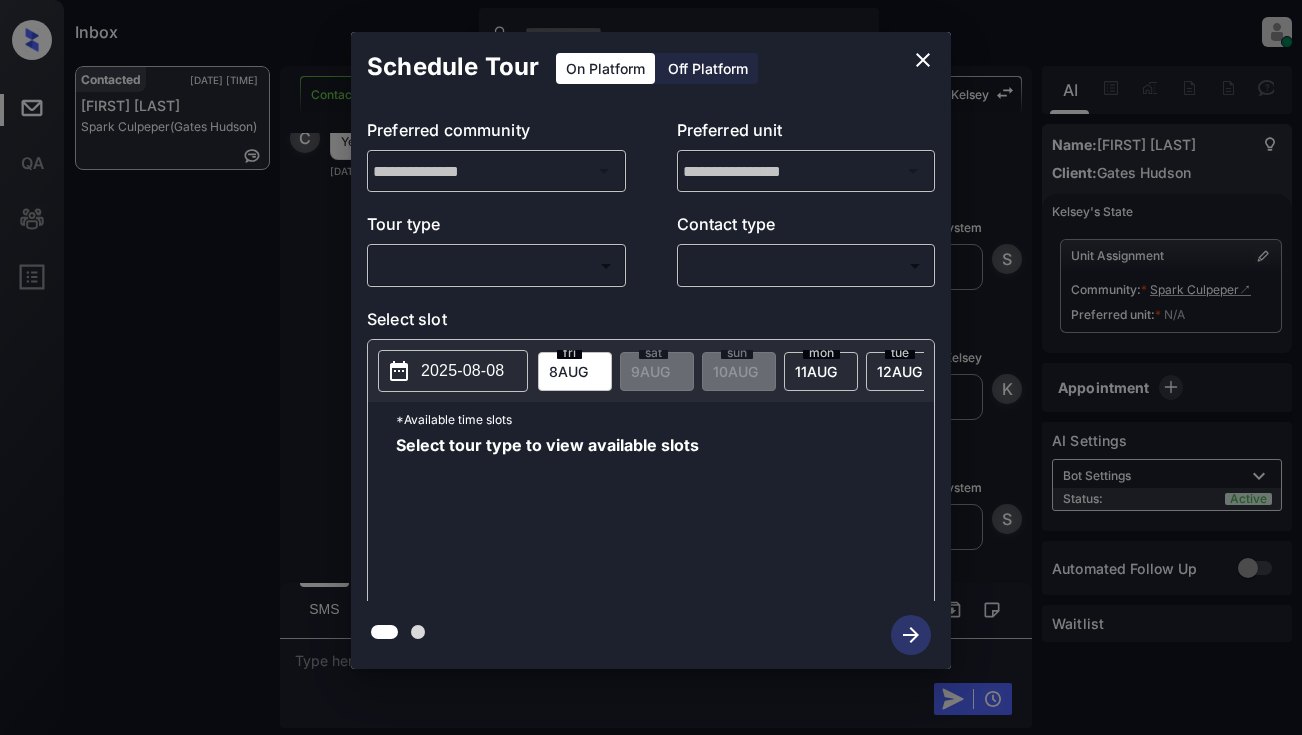 click on "**********" at bounding box center [651, 350] 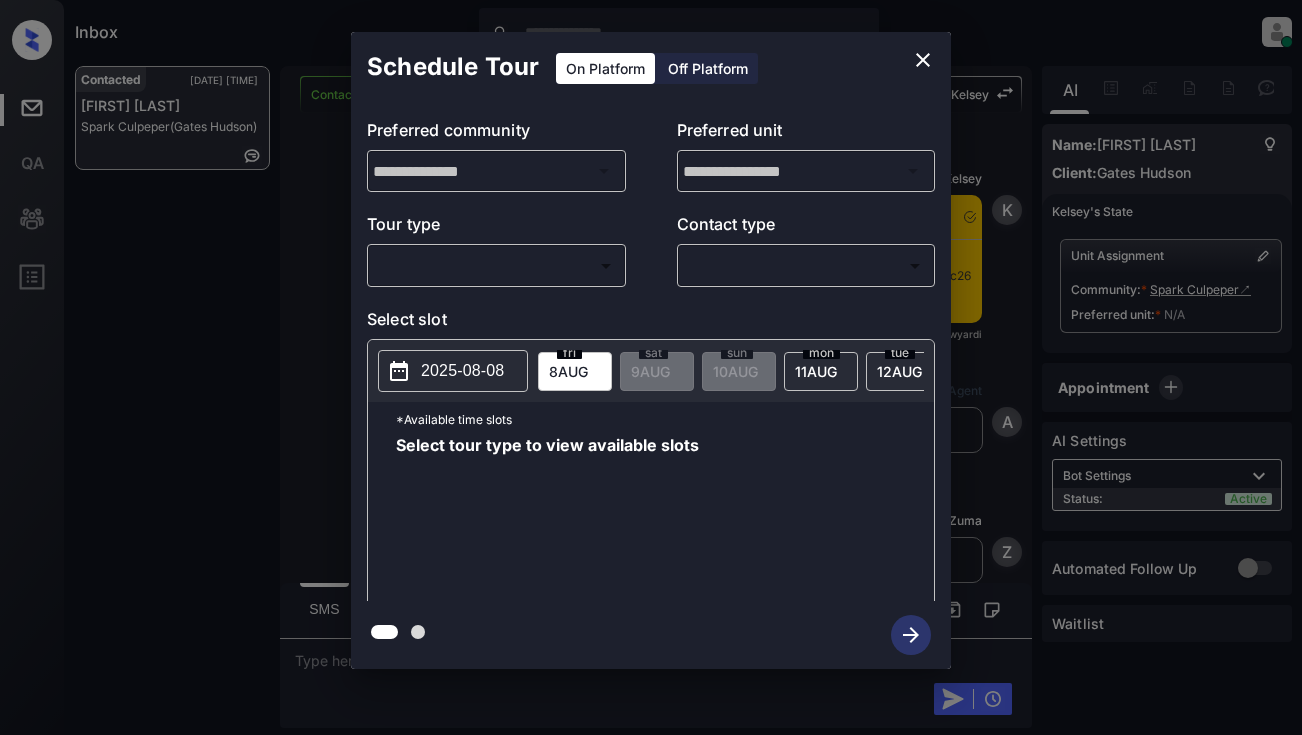 scroll, scrollTop: 0, scrollLeft: 0, axis: both 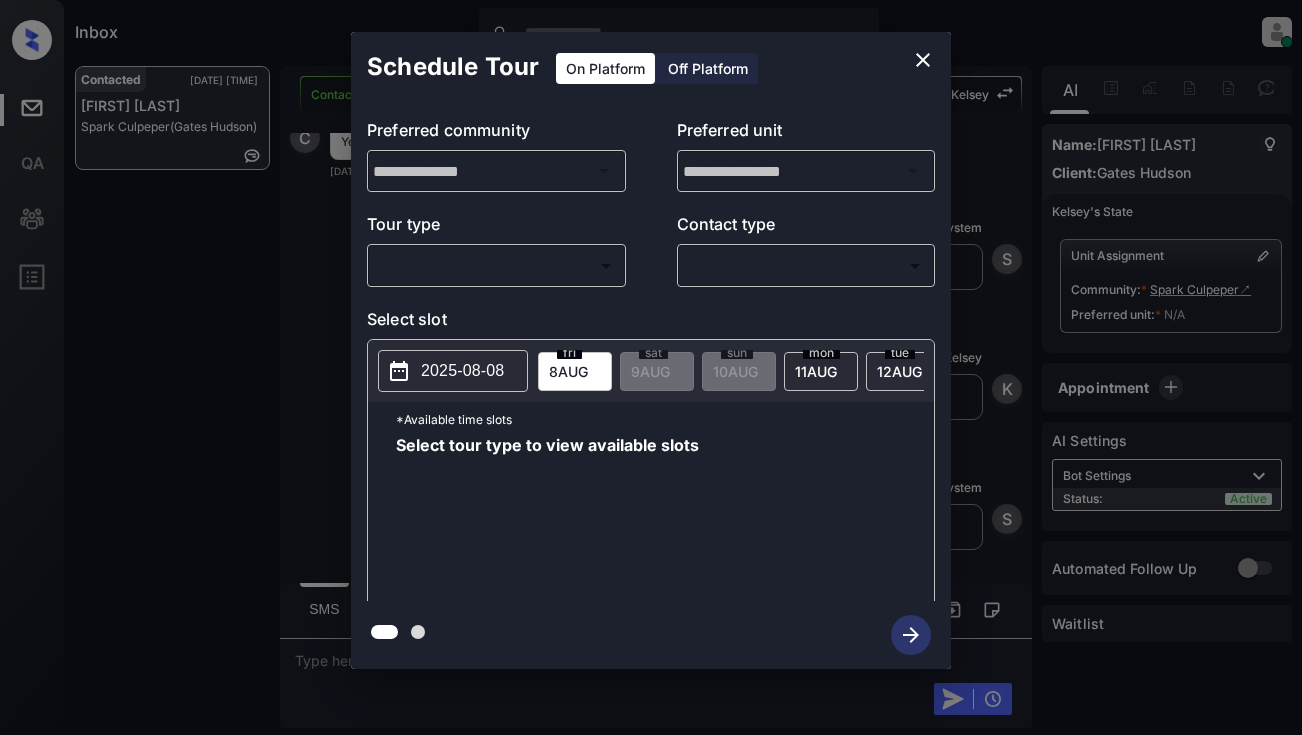 click at bounding box center [923, 60] 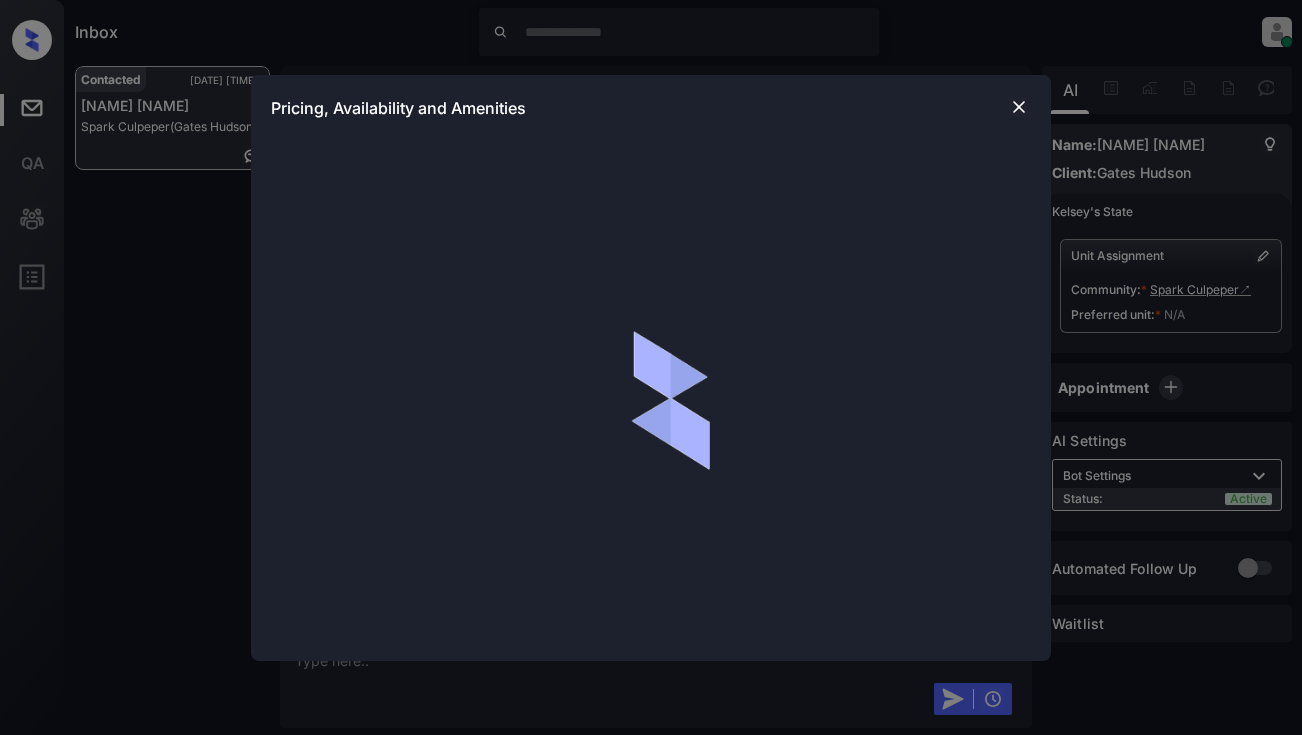 scroll, scrollTop: 0, scrollLeft: 0, axis: both 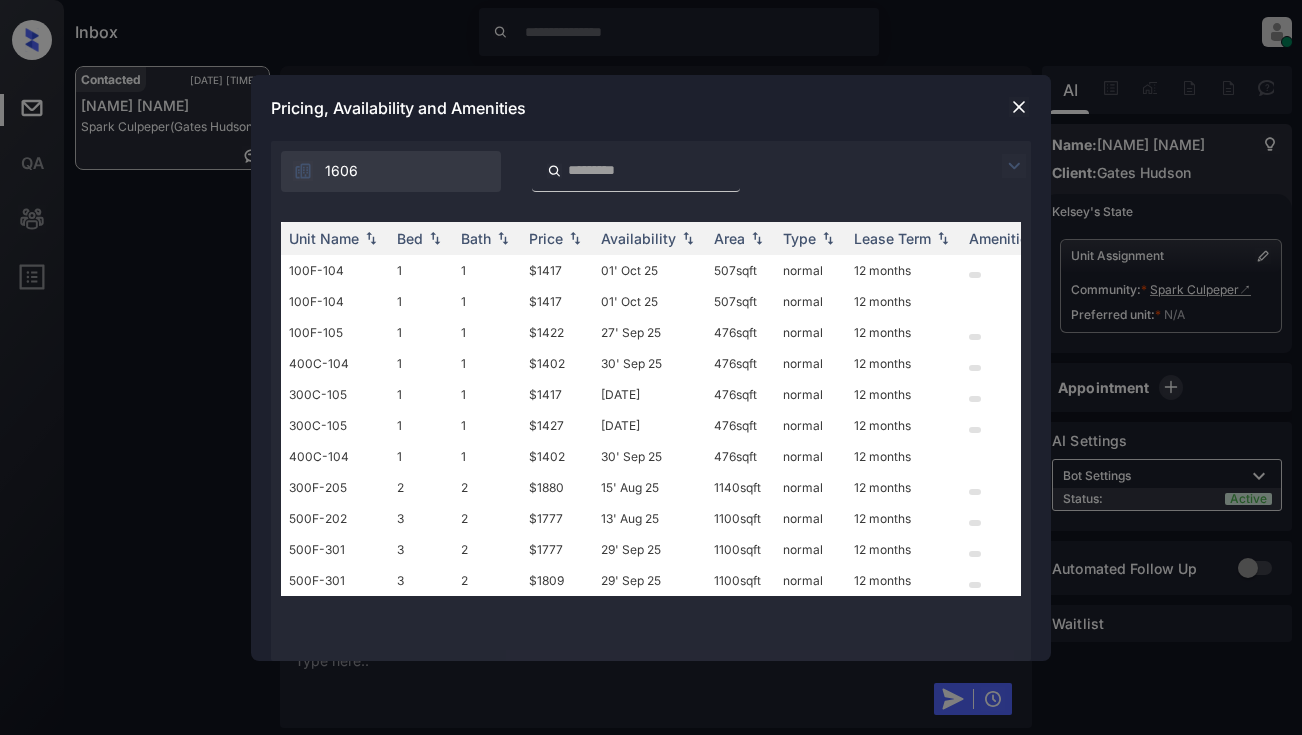 click at bounding box center [1014, 166] 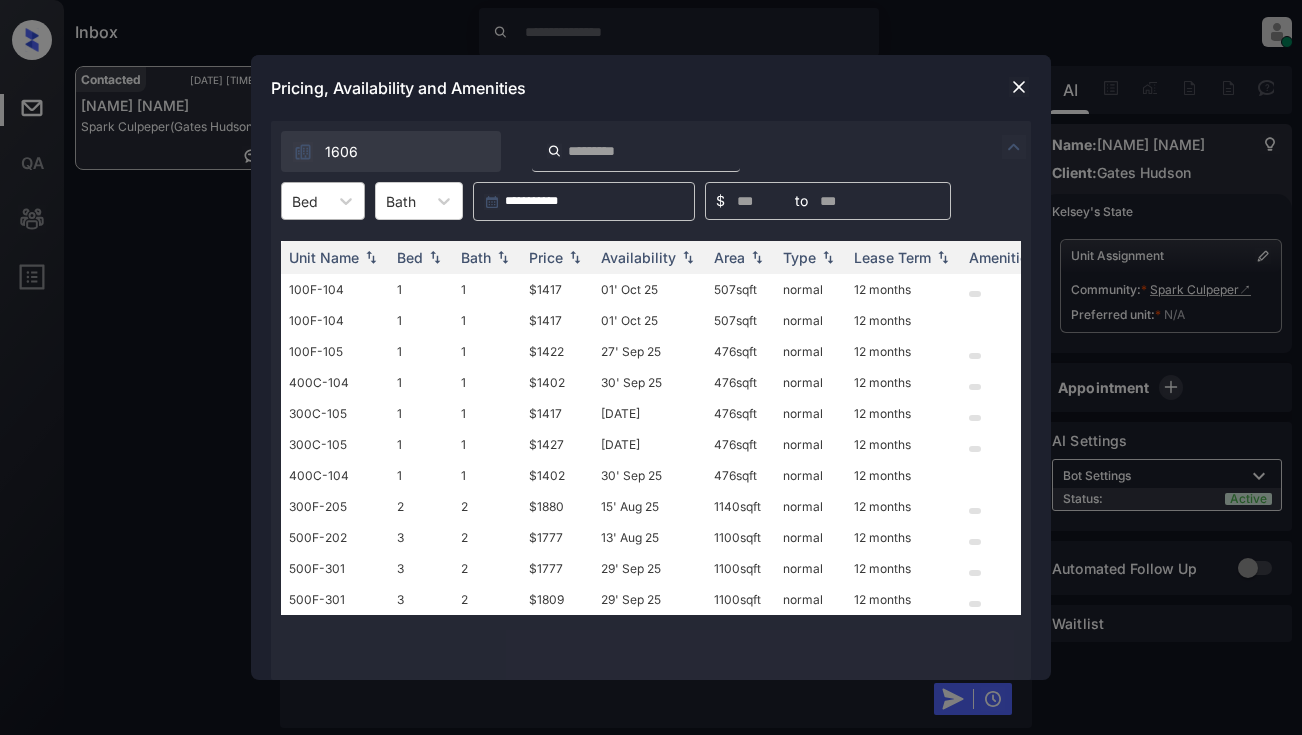 click on "Bed" at bounding box center [305, 201] 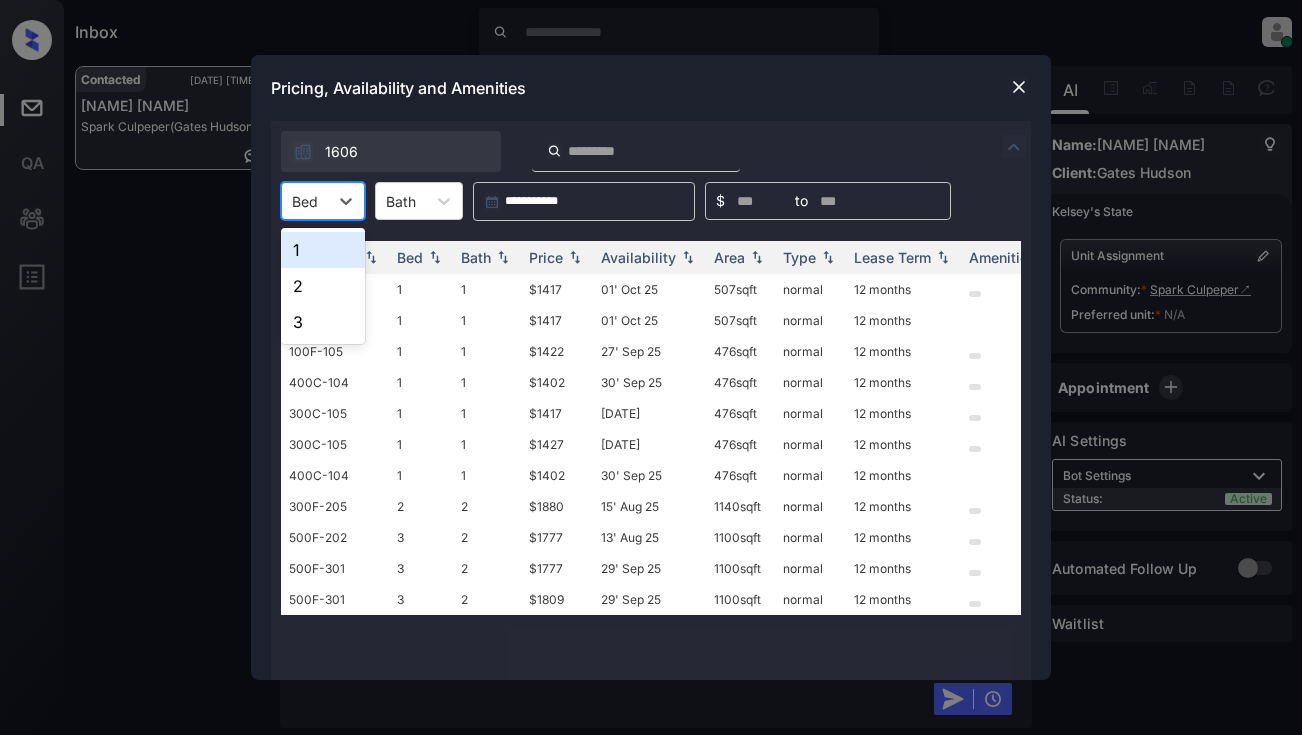 click on "1" at bounding box center [323, 250] 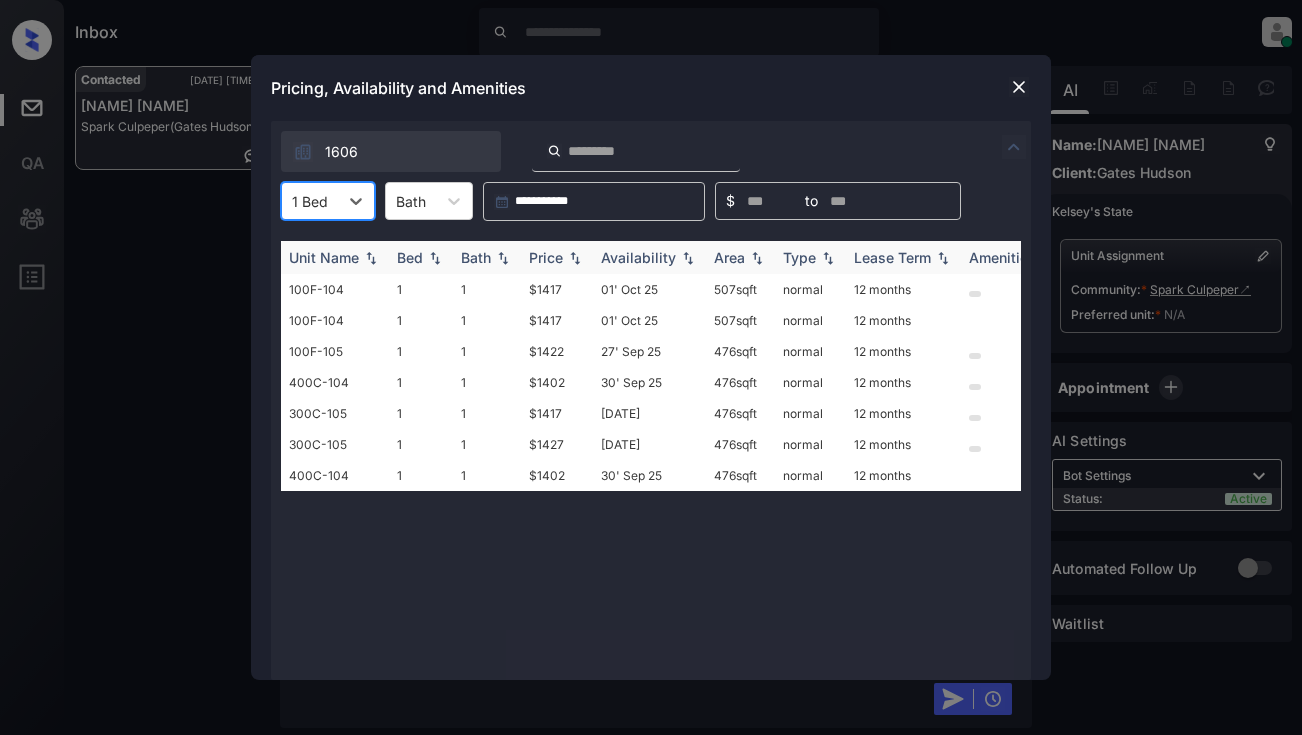 click at bounding box center (575, 258) 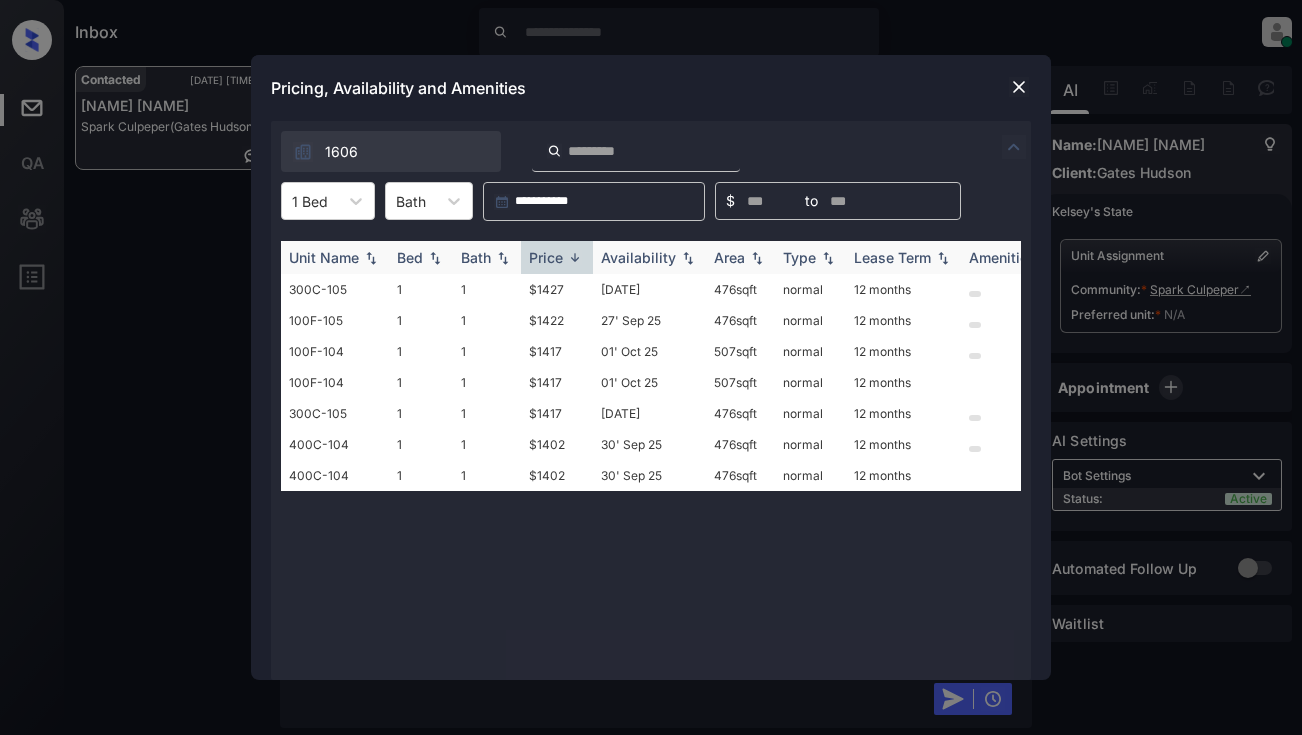 click at bounding box center (575, 257) 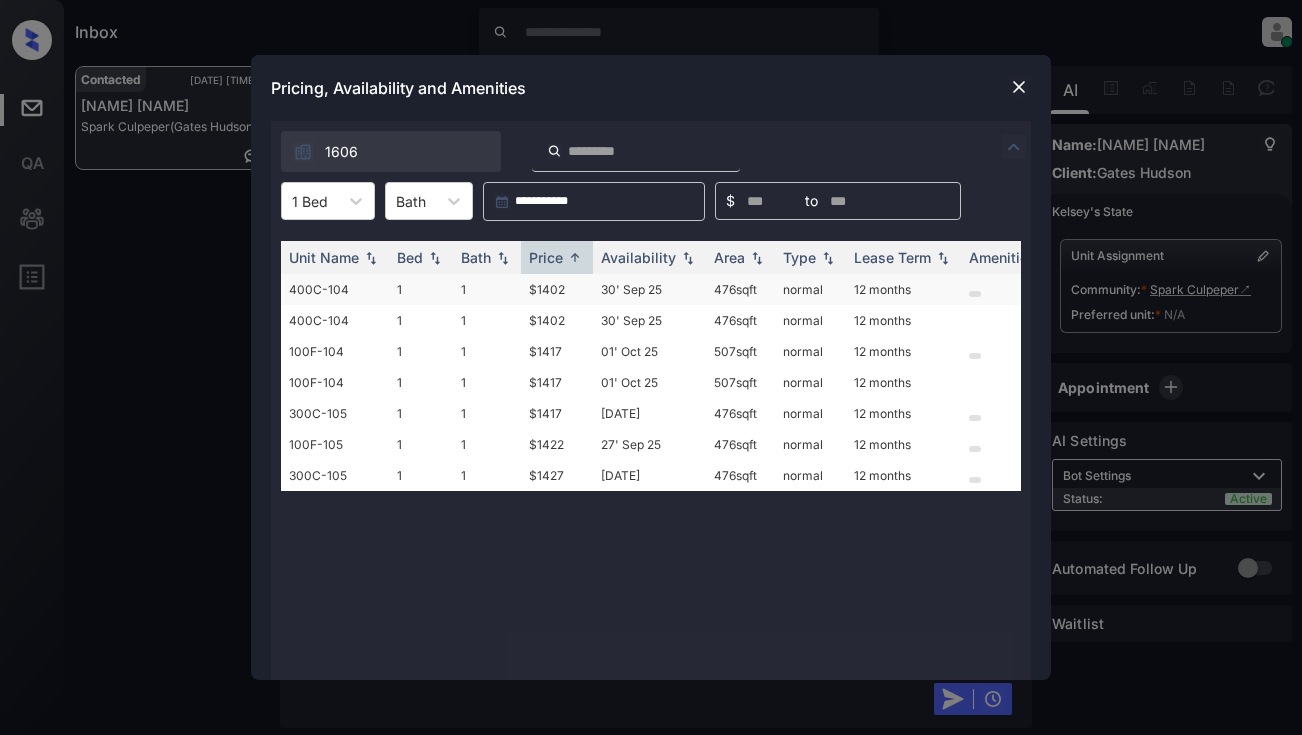 click on "$1402" at bounding box center (557, 289) 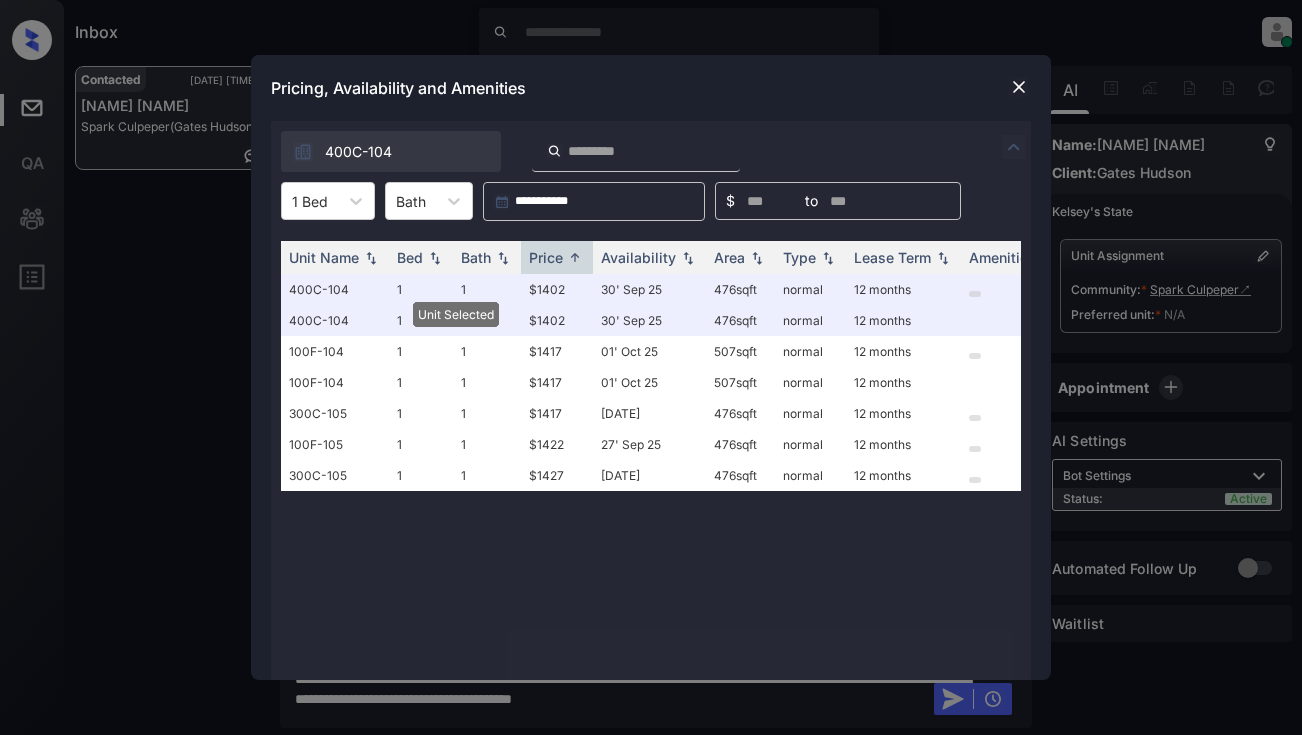 click at bounding box center (1019, 87) 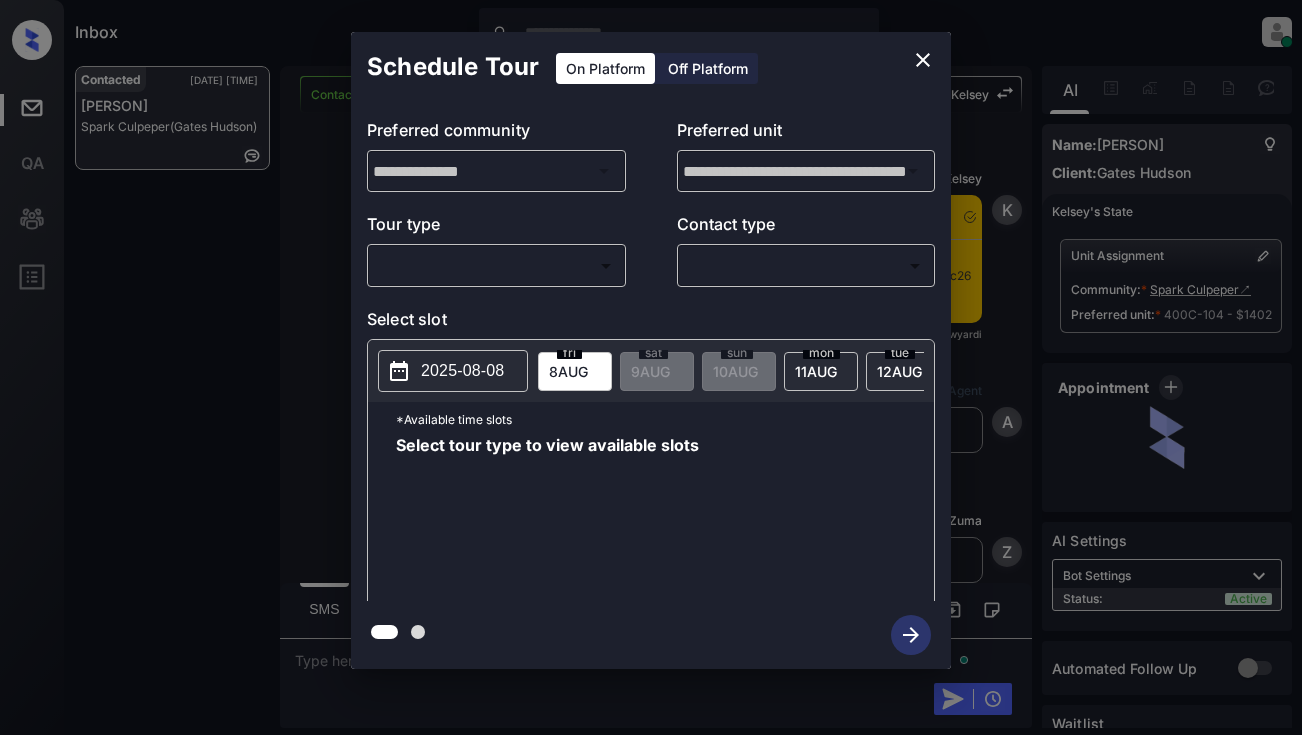 scroll, scrollTop: 0, scrollLeft: 0, axis: both 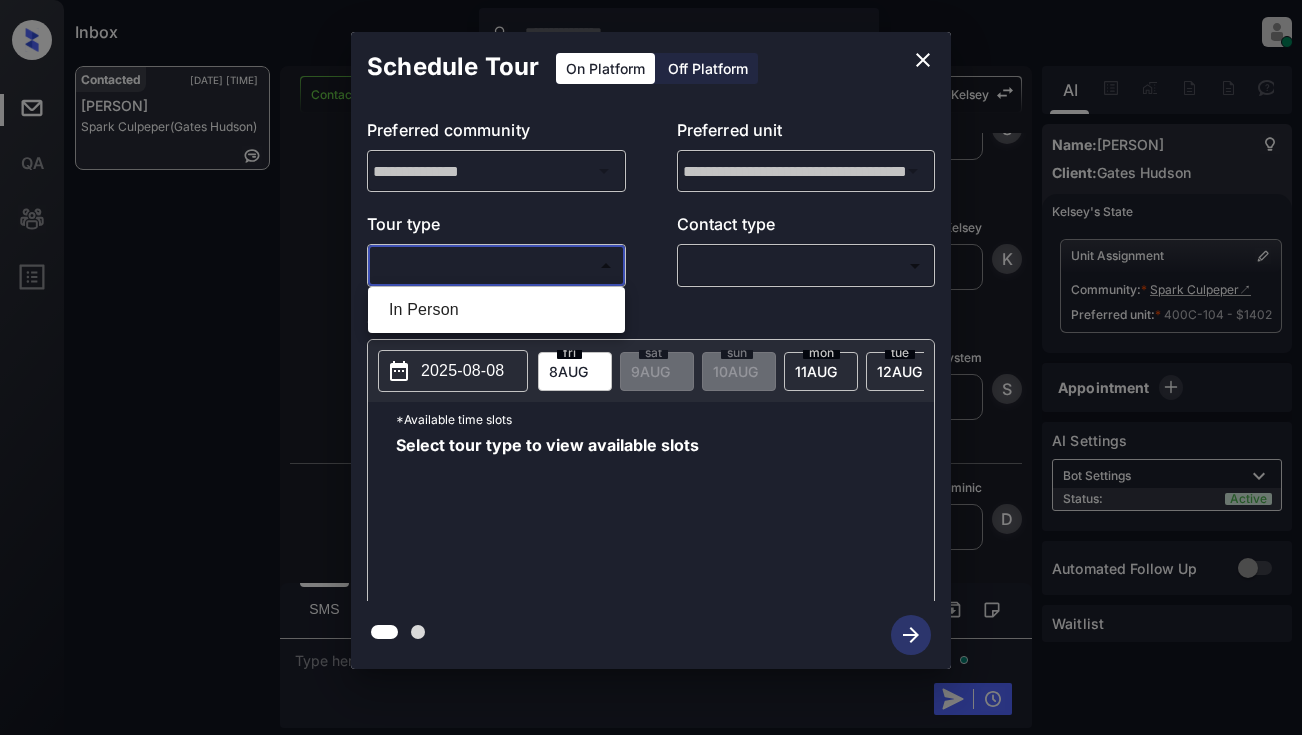 click on "Inbox [PERSON] Online Set yourself   offline Set yourself   on break Profile Switch to  light  mode Sign out Contacted [DATE] [TIME]   [PERSON] Spark Culpeper  (Gates Hudson) Contacted Lost Lead Sentiment: Angry Upon sliding the acknowledgement:  Lead will move to lost stage. * ​ SMS and call option will be set to opt out. AFM will be turned off for the lead. [PERSON] New Message [PERSON] Notes Note: https://conversation.getzuma.com/6895cb60e3ee891c2617bb42 - Paste this link into your browser to view [PERSON]’s conversation with the prospect [DATE] [TIME]  Sync'd w  yardi [PERSON] New Message Agent Lead created via leadPoller in Inbound stage. [DATE] [TIME] [PERSON] New Message Agent Lead transferred to leasing agent: [PERSON] [DATE] [TIME]  Sync'd w  yardi [PERSON] New Message Agent AFM Request sent to [PERSON]. [DATE] [TIME] [PERSON] New Message Agent Notes Note: [DATE] [TIME] [PERSON] New Message [PERSON] [DATE] [TIME]   | TemplateAFMSms  Sync'd w  yardi [PERSON] New Message [PERSON] [PERSON] New Message" at bounding box center [651, 367] 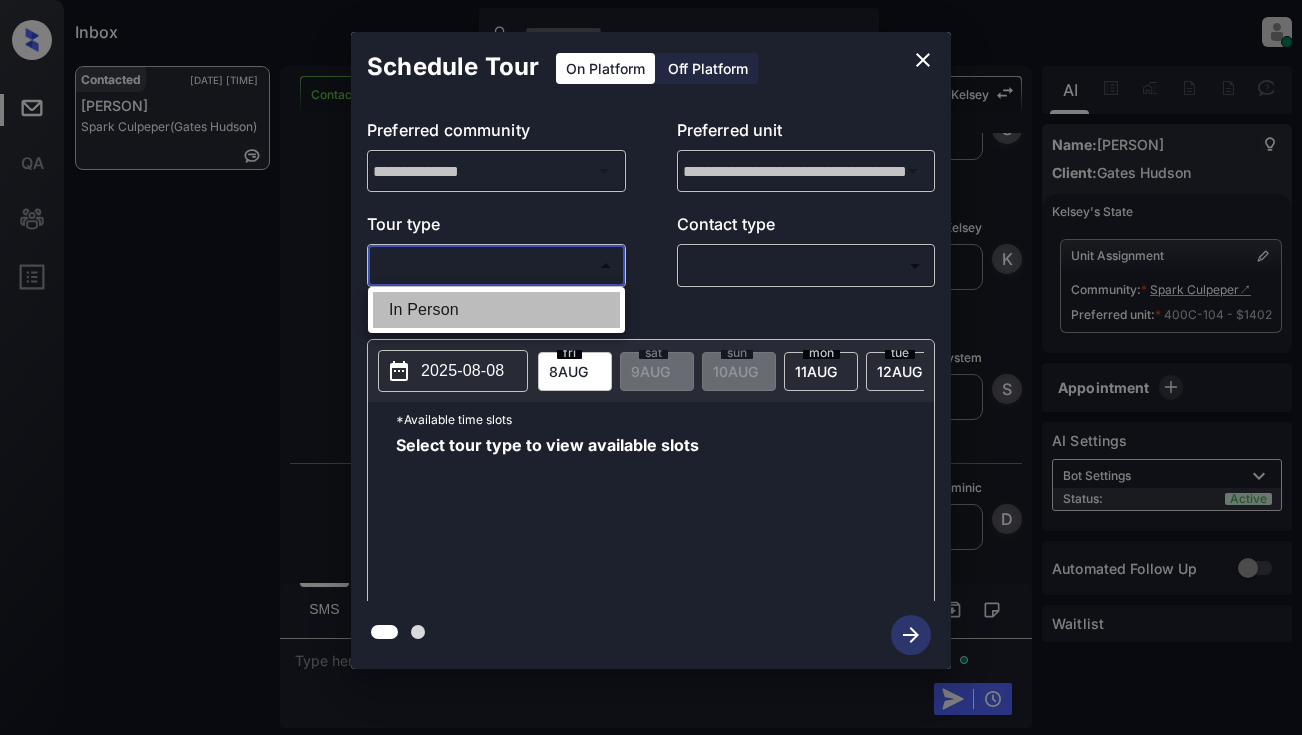 drag, startPoint x: 576, startPoint y: 308, endPoint x: 750, endPoint y: 278, distance: 176.56726 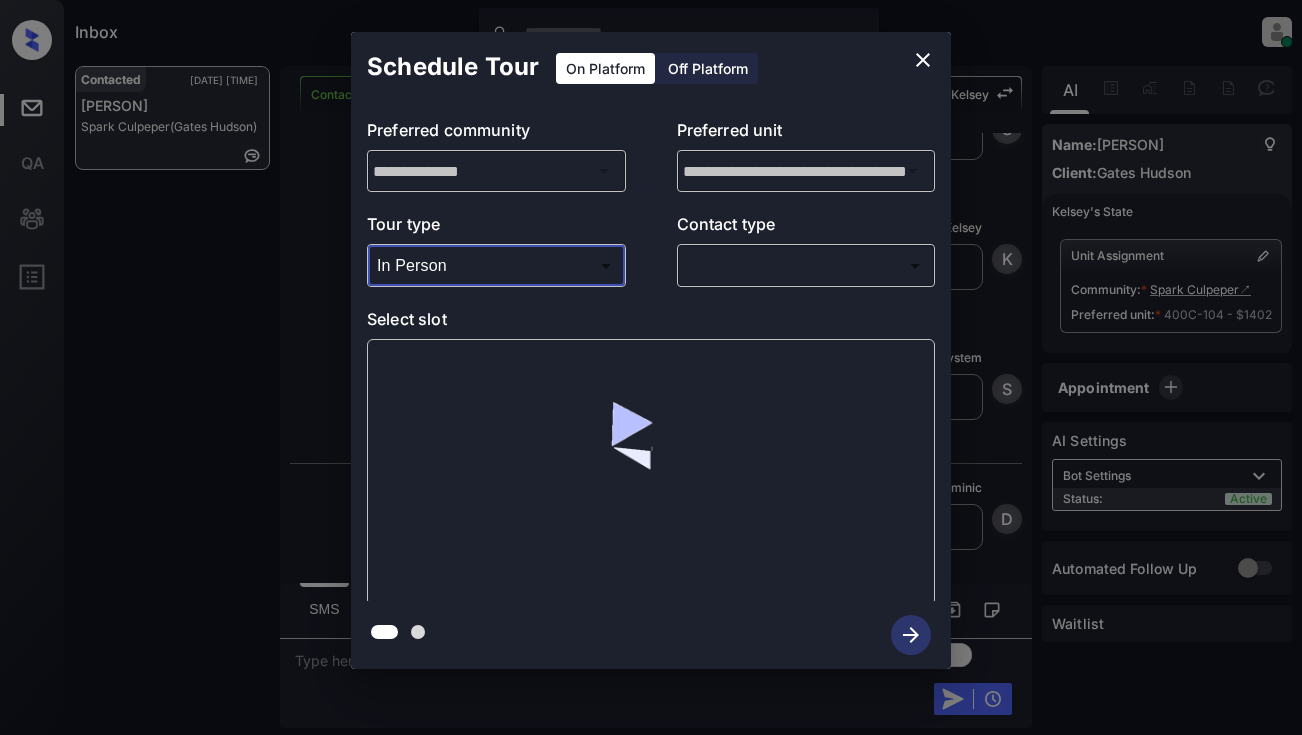 click on "Inbox Dominic Ceralde Online Set yourself   offline Set yourself   on break Profile Switch to  light  mode Sign out Contacted Aug-08 03:07 am   Crystal Dean Spark Culpeper  (Gates Hudson) Contacted Lost Lead Sentiment: Angry Upon sliding the acknowledgement:  Lead will move to lost stage. * ​ SMS and call option will be set to opt out. AFM will be turned off for the lead. Kelsey New Message Kelsey Notes Note: https://conversation.getzuma.com/6895cb60e3ee891c2617bb42 - Paste this link into your browser to view Kelsey’s conversation with the prospect Aug 08, 2025 03:03 am  Sync'd w  yardi K New Message Agent Lead created via leadPoller in Inbound stage. Aug 08, 2025 03:03 am A New Message Zuma Lead transferred to leasing agent: kelsey Aug 08, 2025 03:03 am  Sync'd w  yardi Z New Message Agent AFM Request sent to Kelsey. Aug 08, 2025 03:03 am A New Message Agent Notes Note: Aug 08, 2025 03:03 am A New Message Kelsey Aug 08, 2025 03:03 am   | TemplateAFMSms  Sync'd w  yardi K New Message Kelsey K New Message" at bounding box center (651, 367) 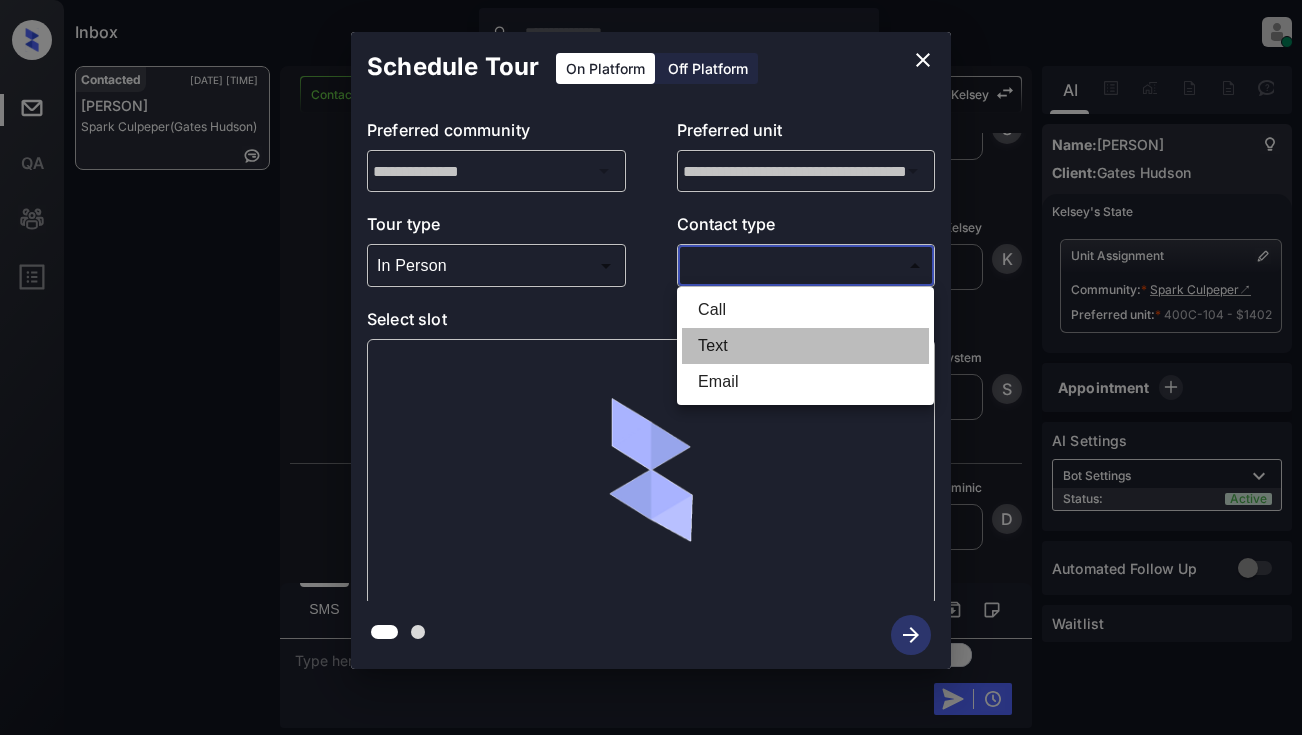 click on "Text" at bounding box center (805, 346) 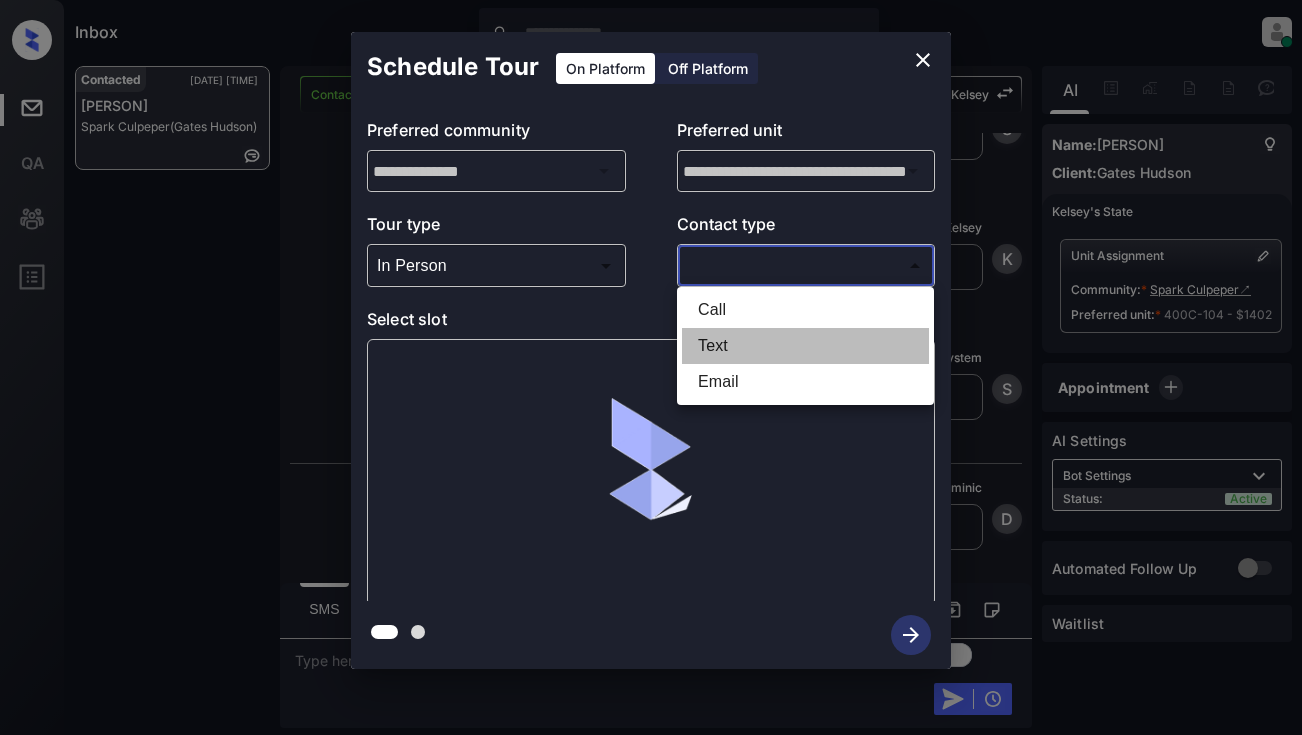 type on "****" 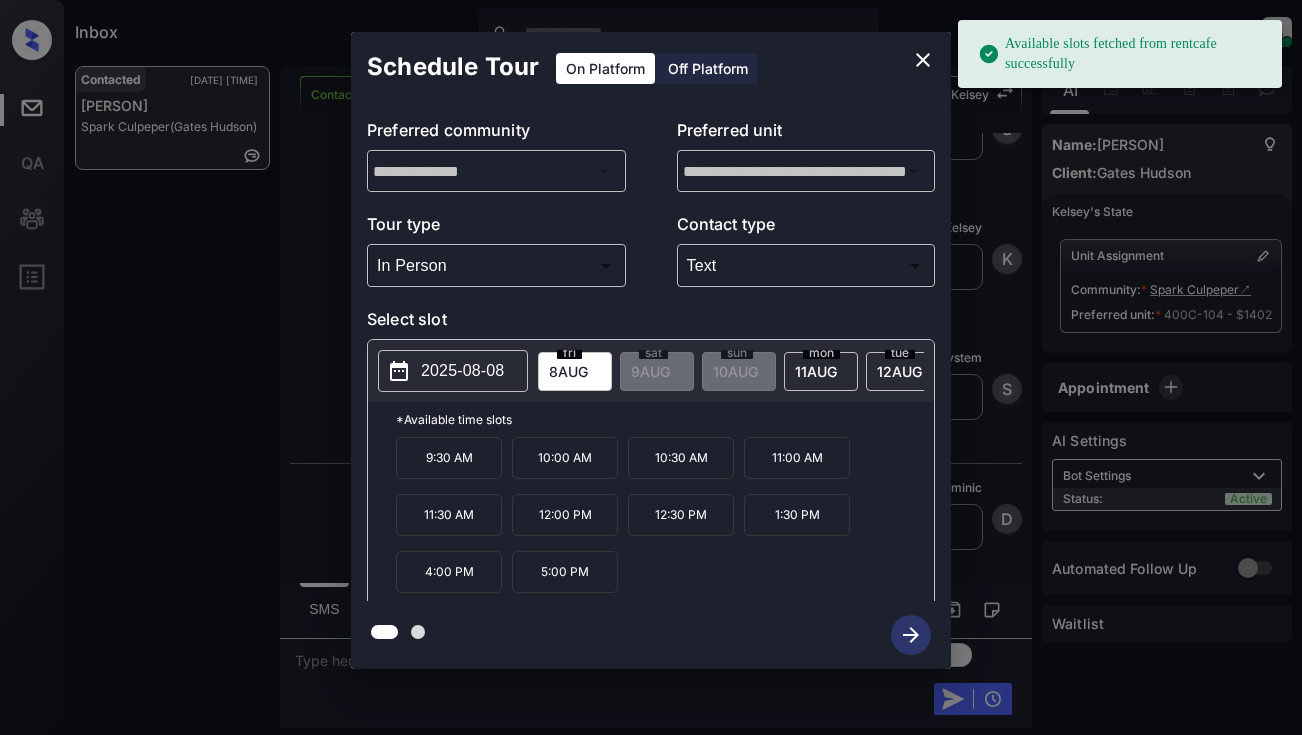 click on "2025-08-08" at bounding box center [462, 371] 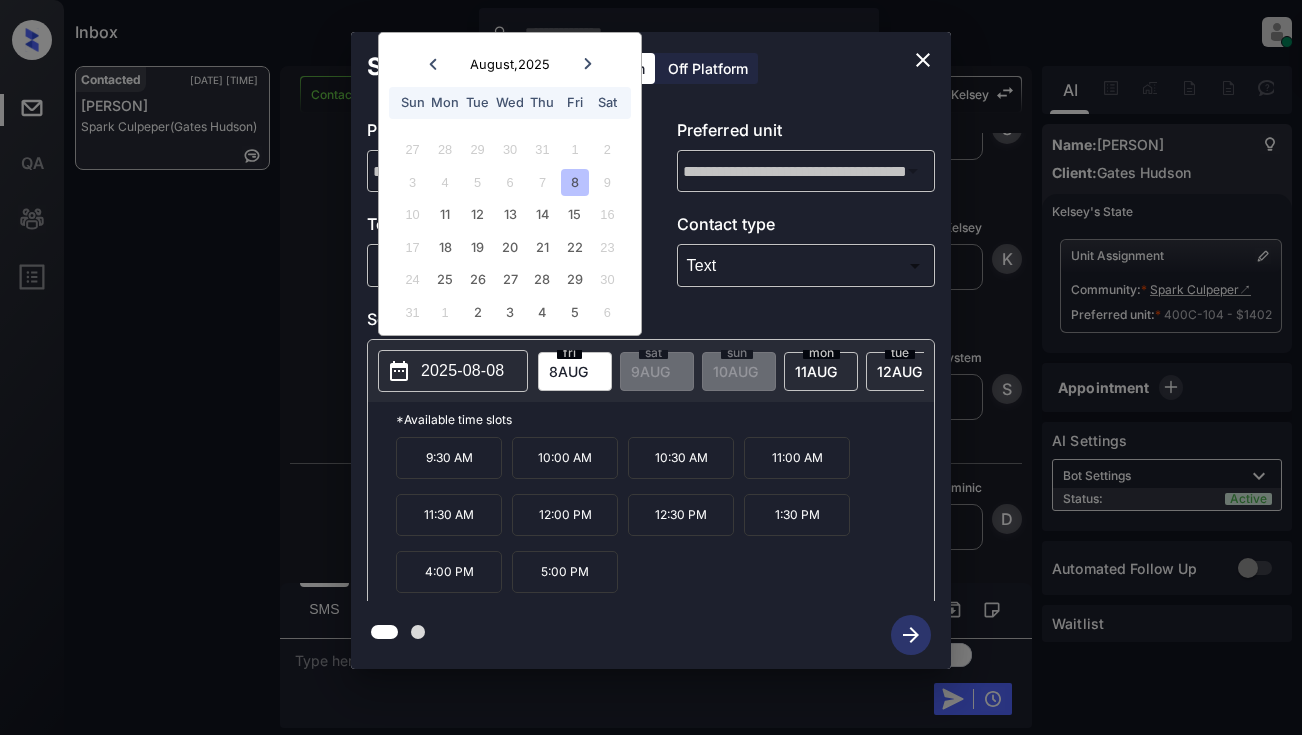 click on "8" at bounding box center (574, 182) 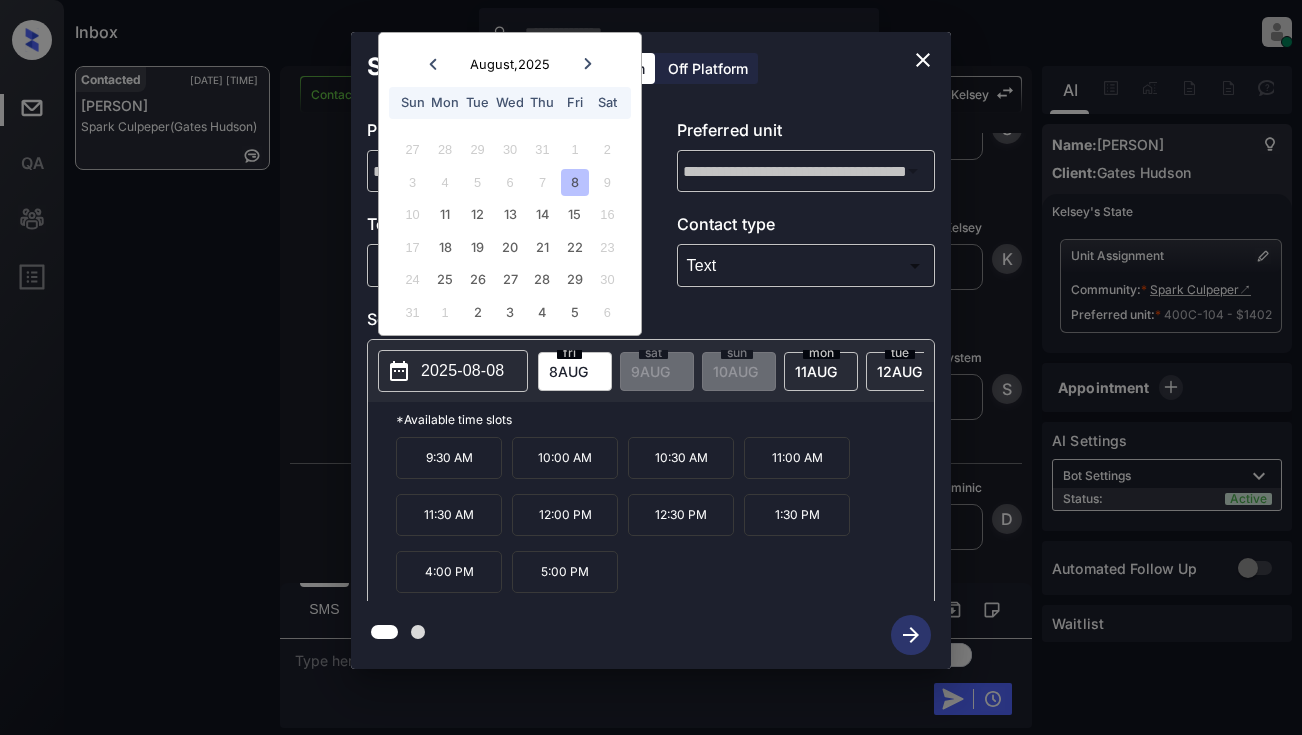 click on "12:30 PM" at bounding box center (681, 515) 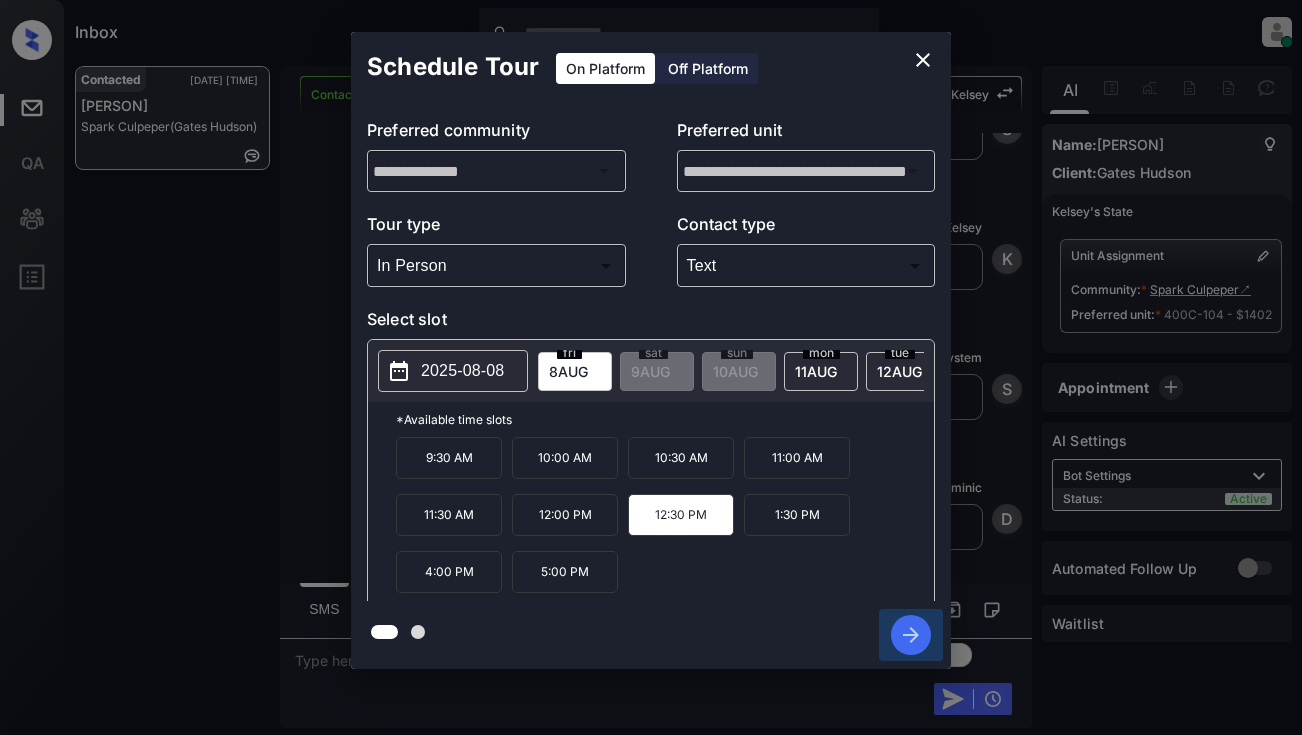 click 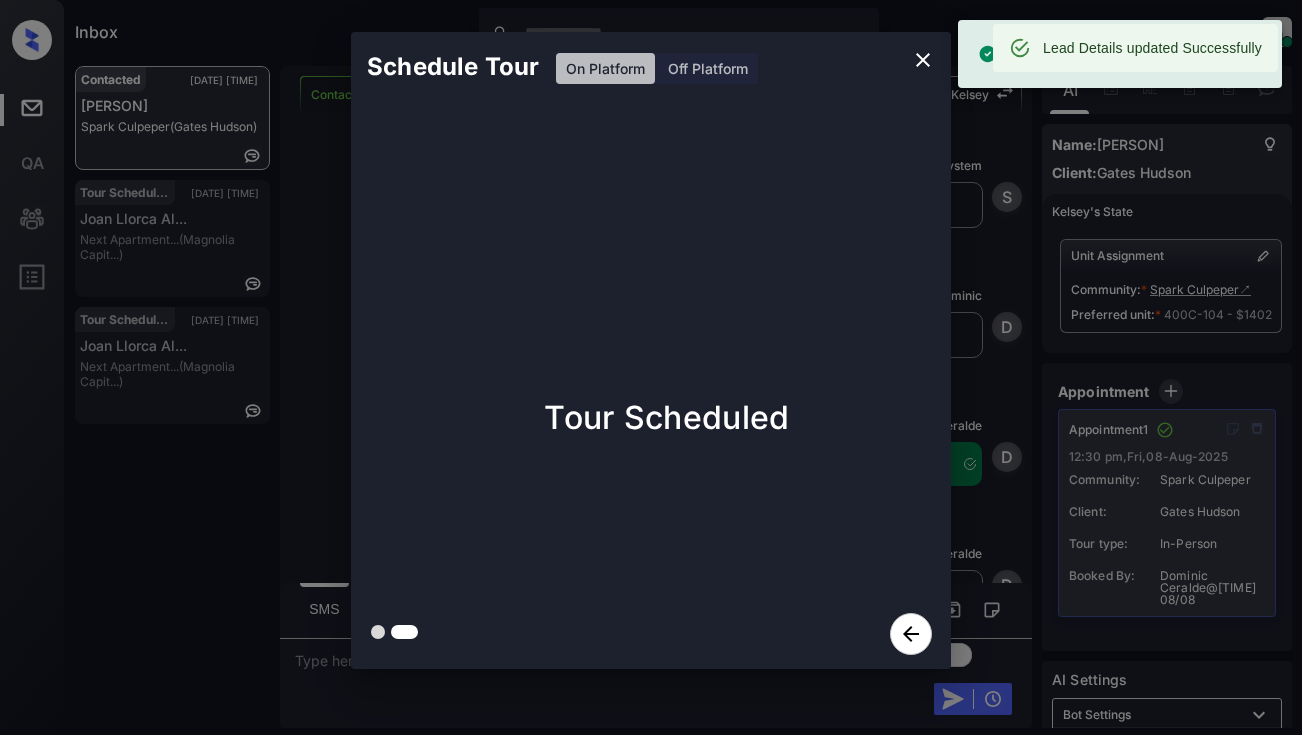 scroll, scrollTop: 2863, scrollLeft: 0, axis: vertical 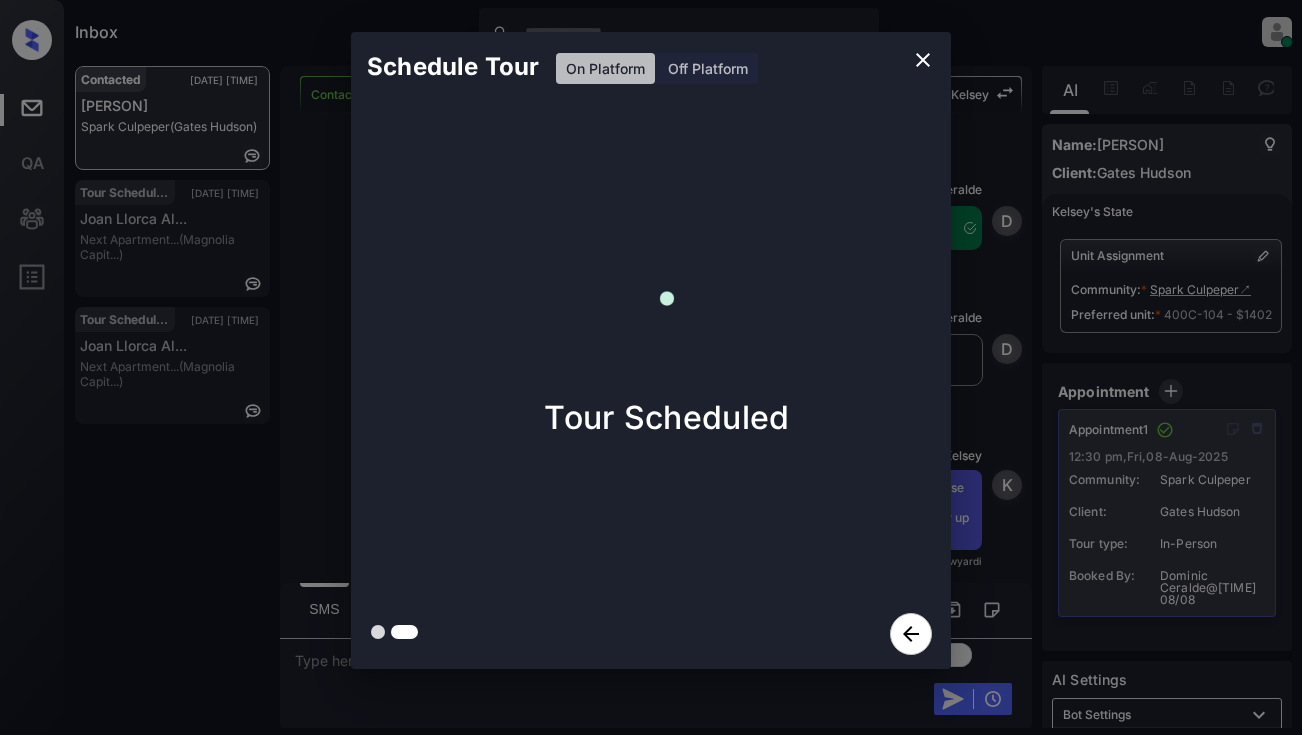 click on "Schedule Tour On Platform Off Platform Tour Scheduled" at bounding box center (651, 350) 